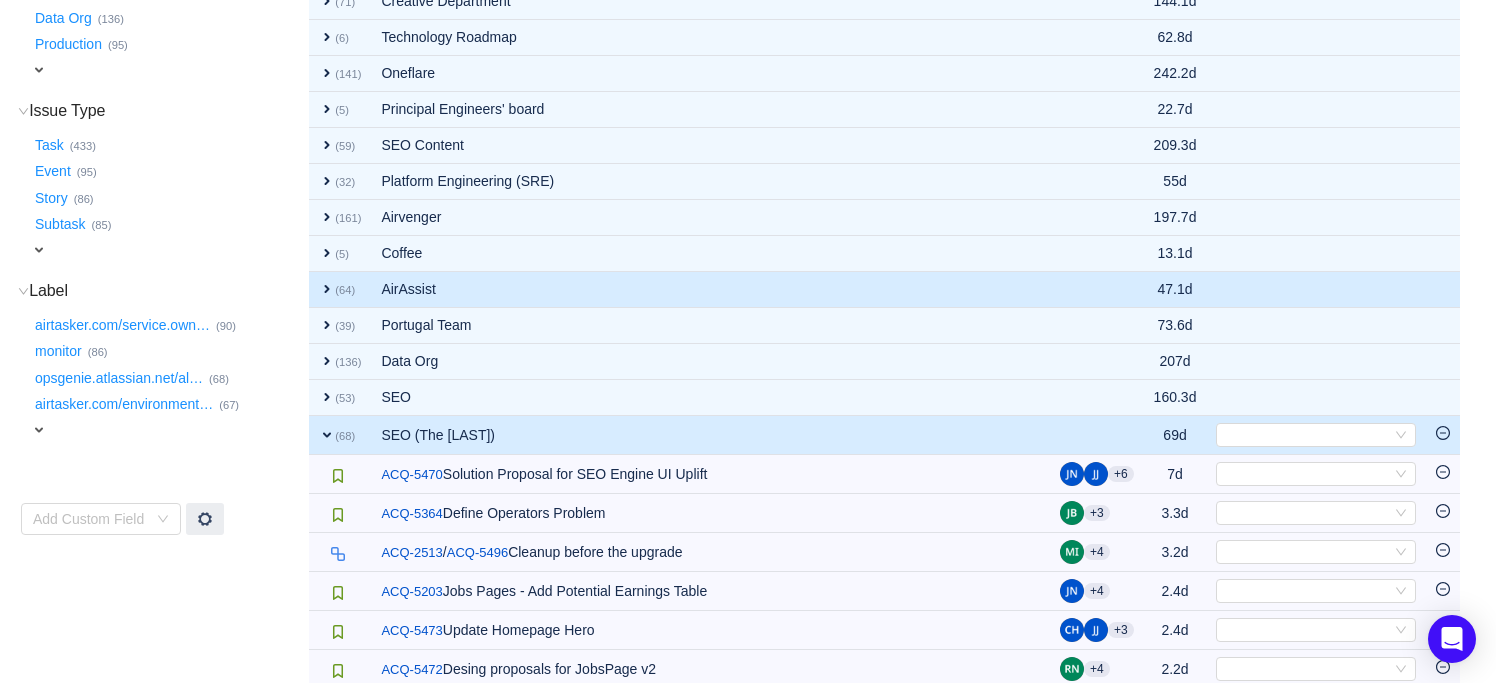 scroll, scrollTop: 0, scrollLeft: 0, axis: both 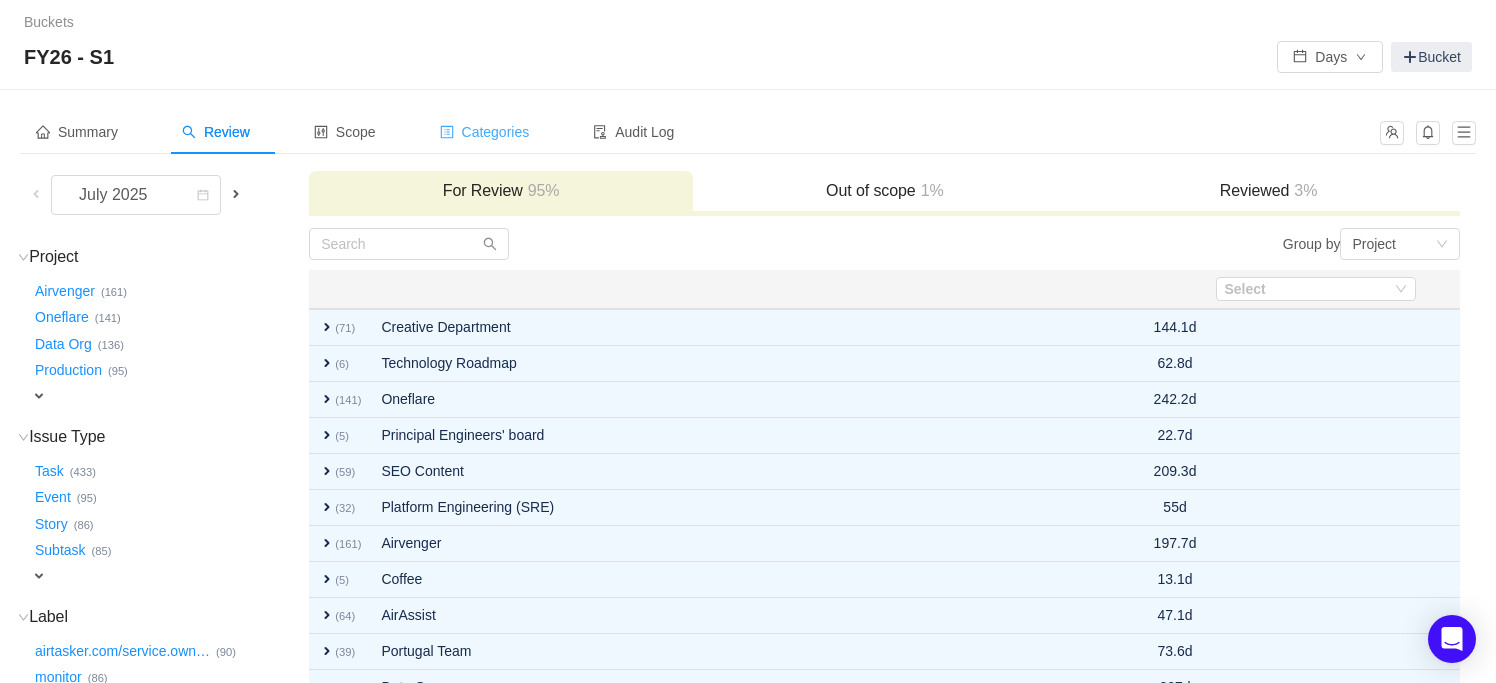 click on "Categories" at bounding box center (485, 132) 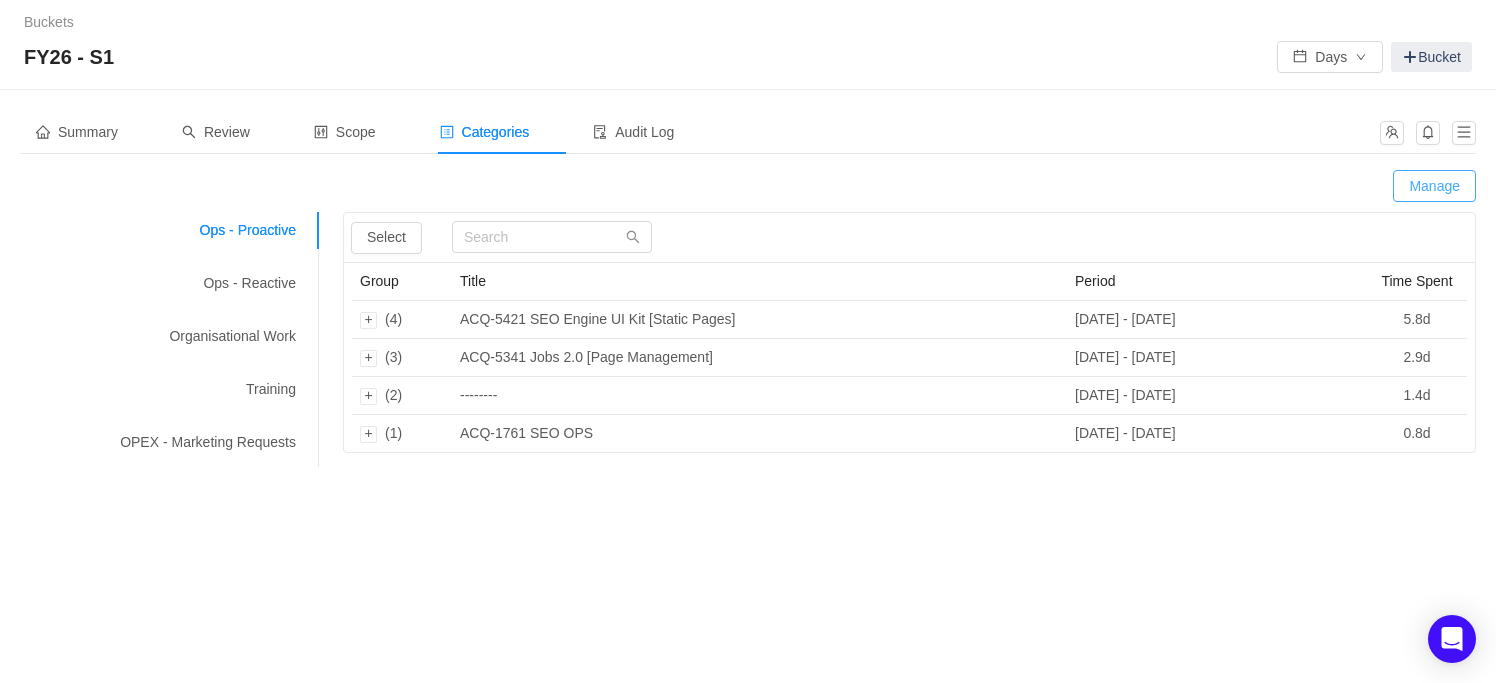 click on "Manage" at bounding box center (1434, 186) 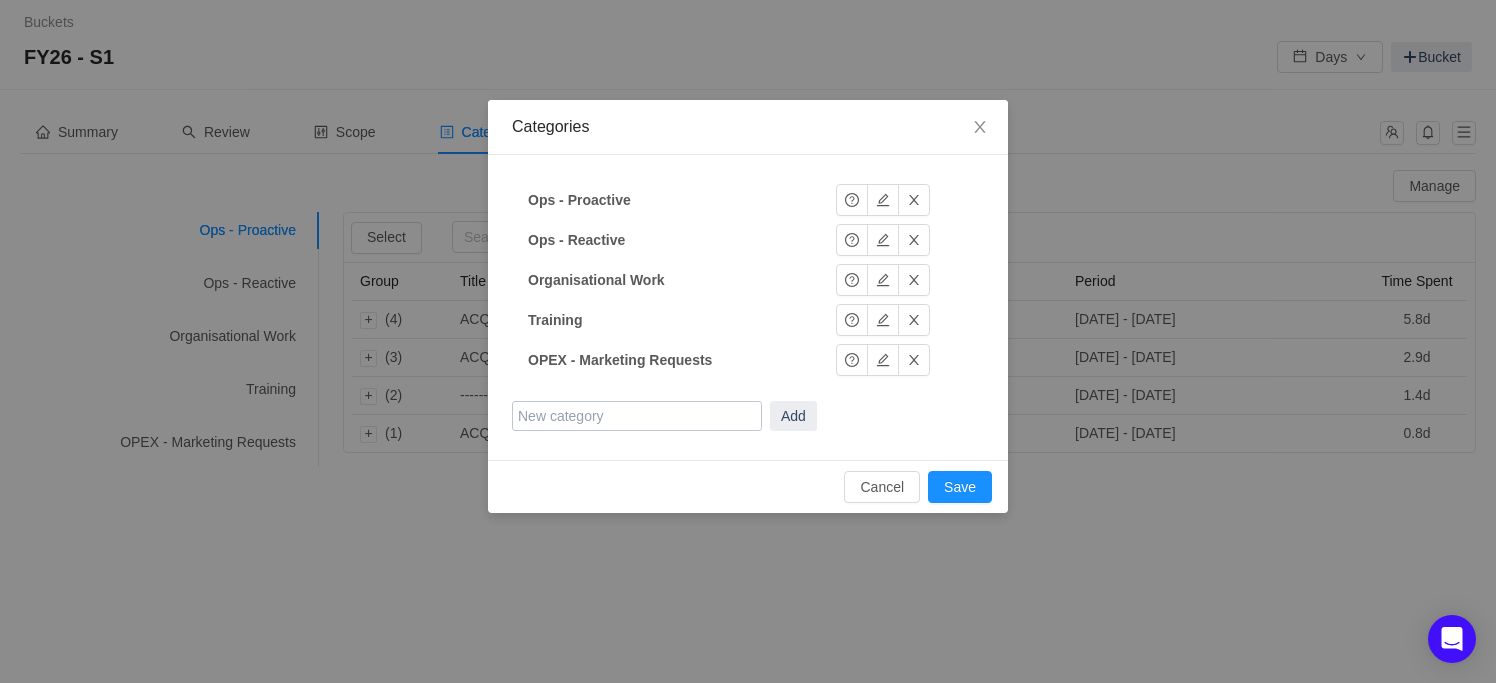 click at bounding box center [637, 416] 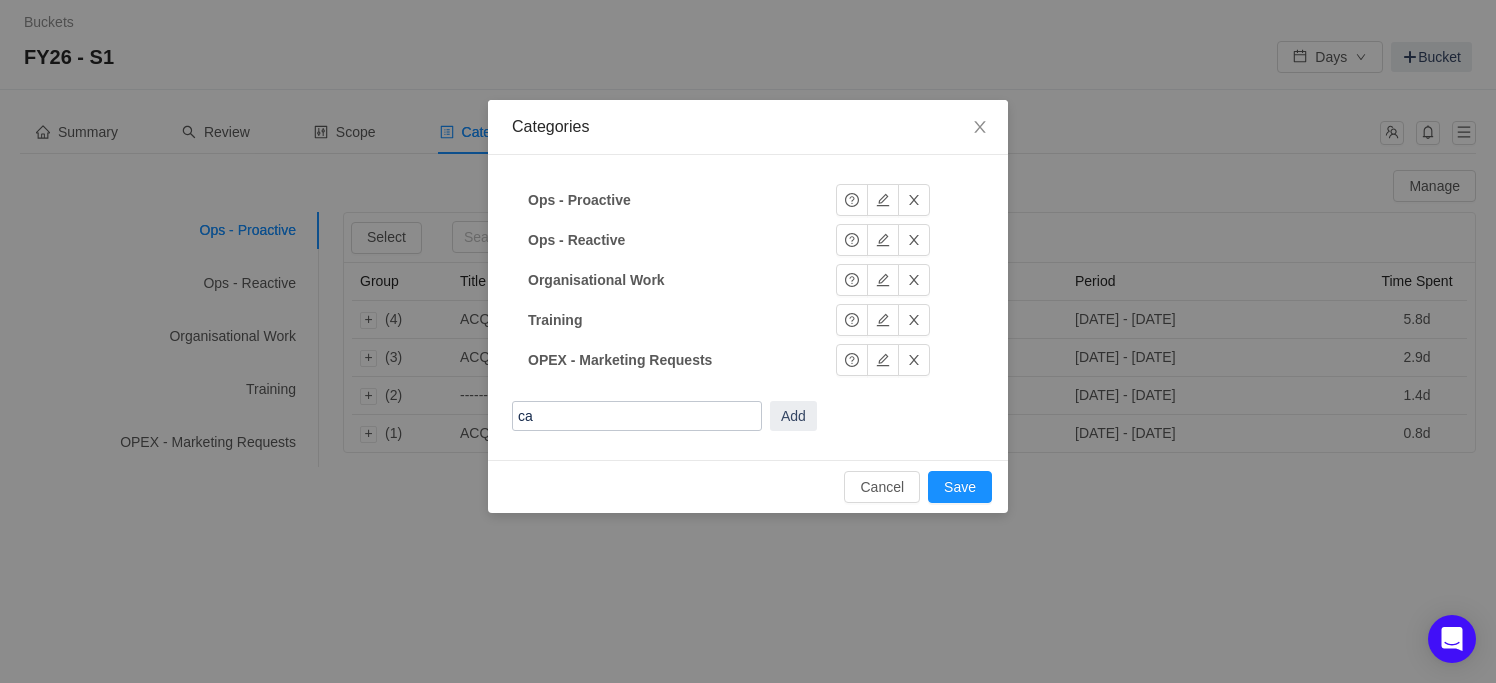 type on "c" 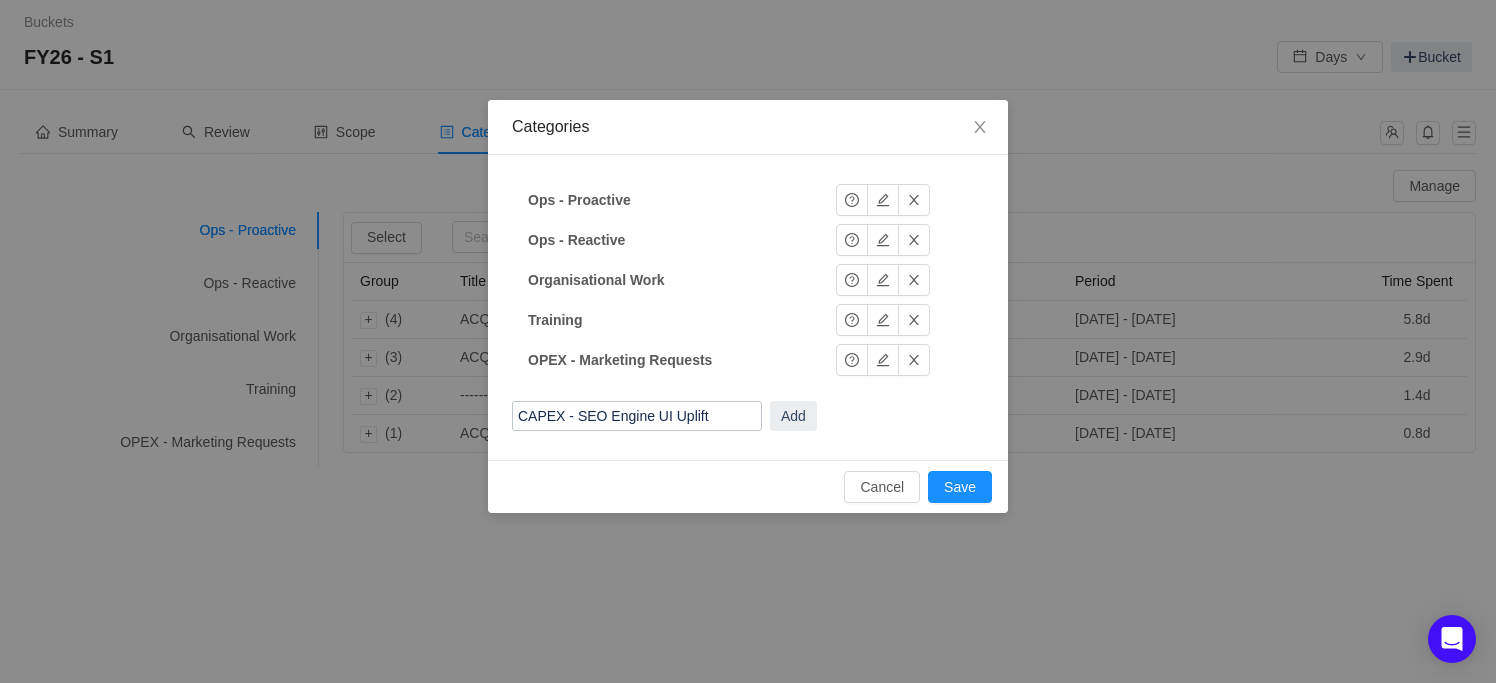 type on "CAPEX - SEO Engine UI Uplift" 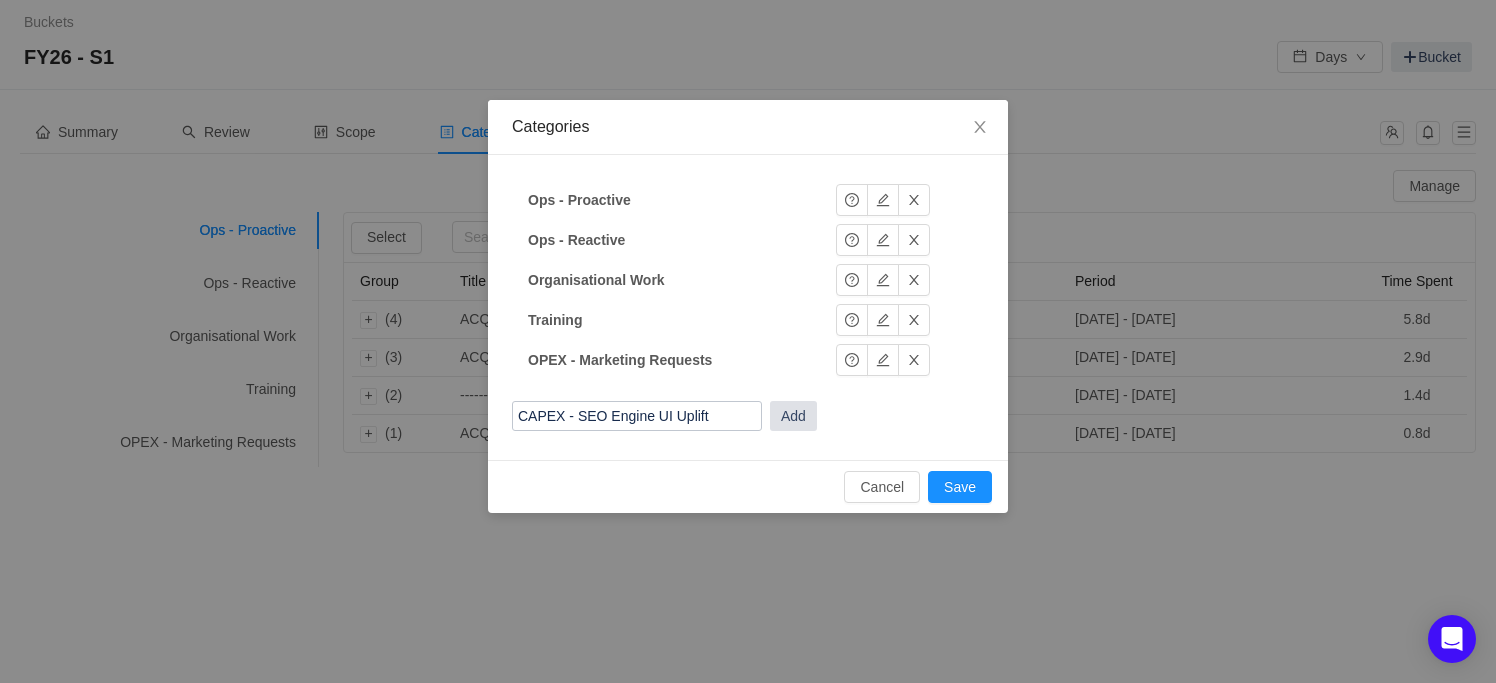 click on "Add" at bounding box center [793, 416] 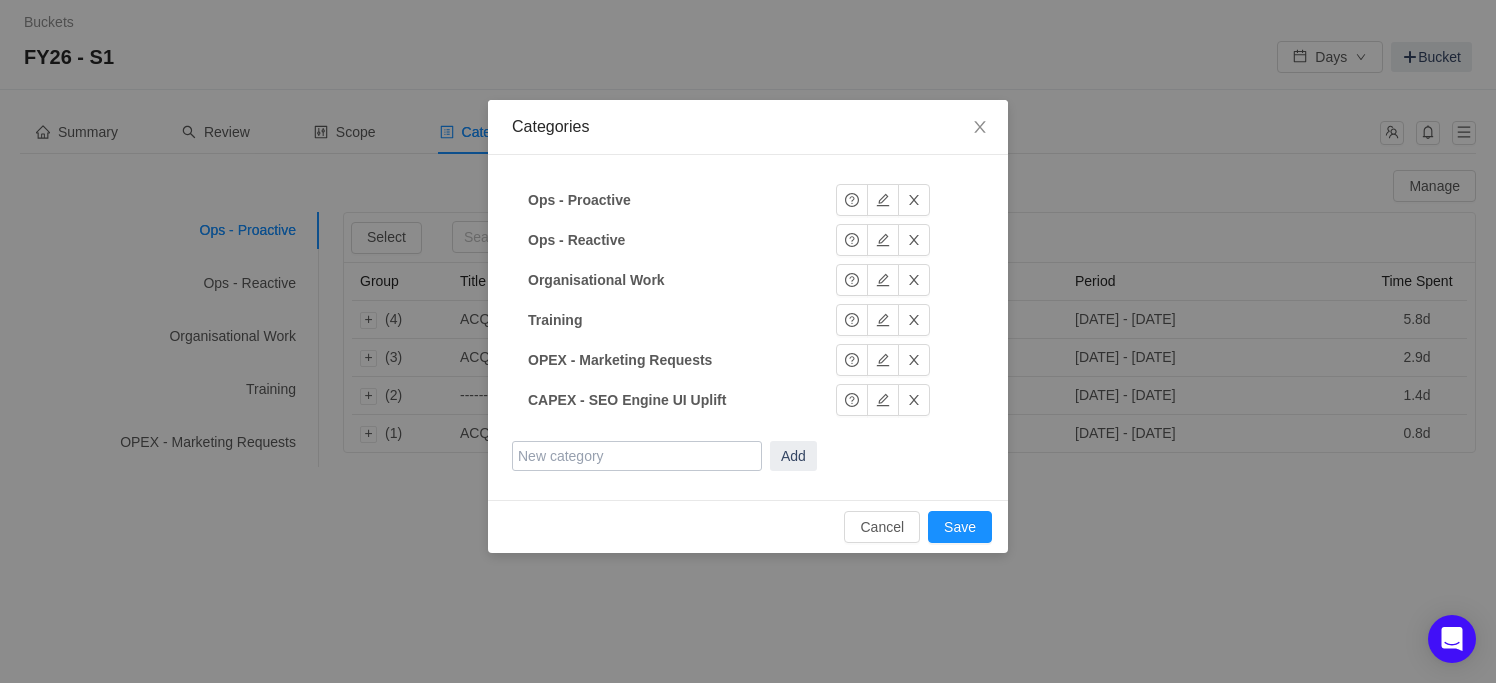 click on "Ops - Proactive Ops - Proactive Okay Ops - Reactive Ops - Reactive Okay Organisational Work Organisational Work Okay Training Training Okay OPEX - Marketing Requests OPEX - Marketing Requests Okay CAPEX - SEO Engine UI Uplift CAPEX - SEO Engine UI Uplift Okay  Category deletion will move categorized work items back into review.   Add" at bounding box center [748, 327] 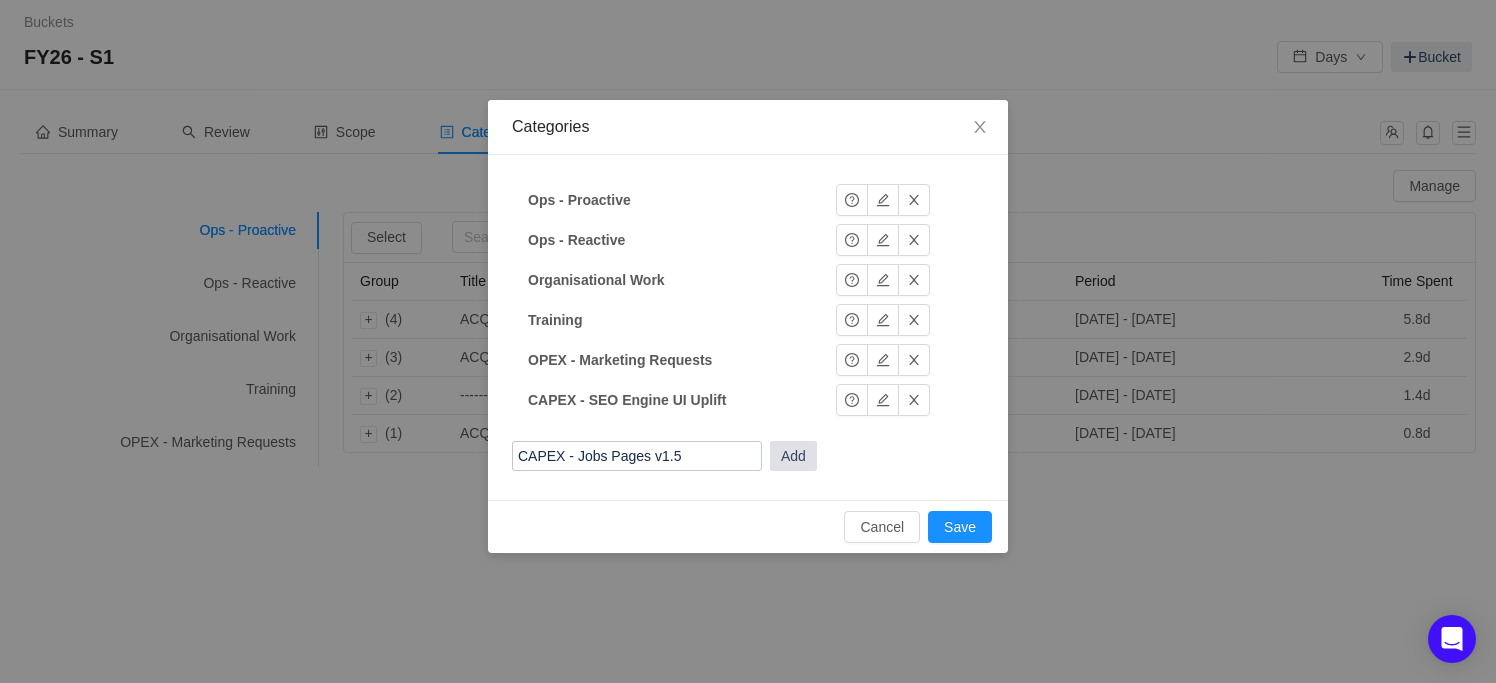 type on "CAPEX - Jobs Pages v1.5" 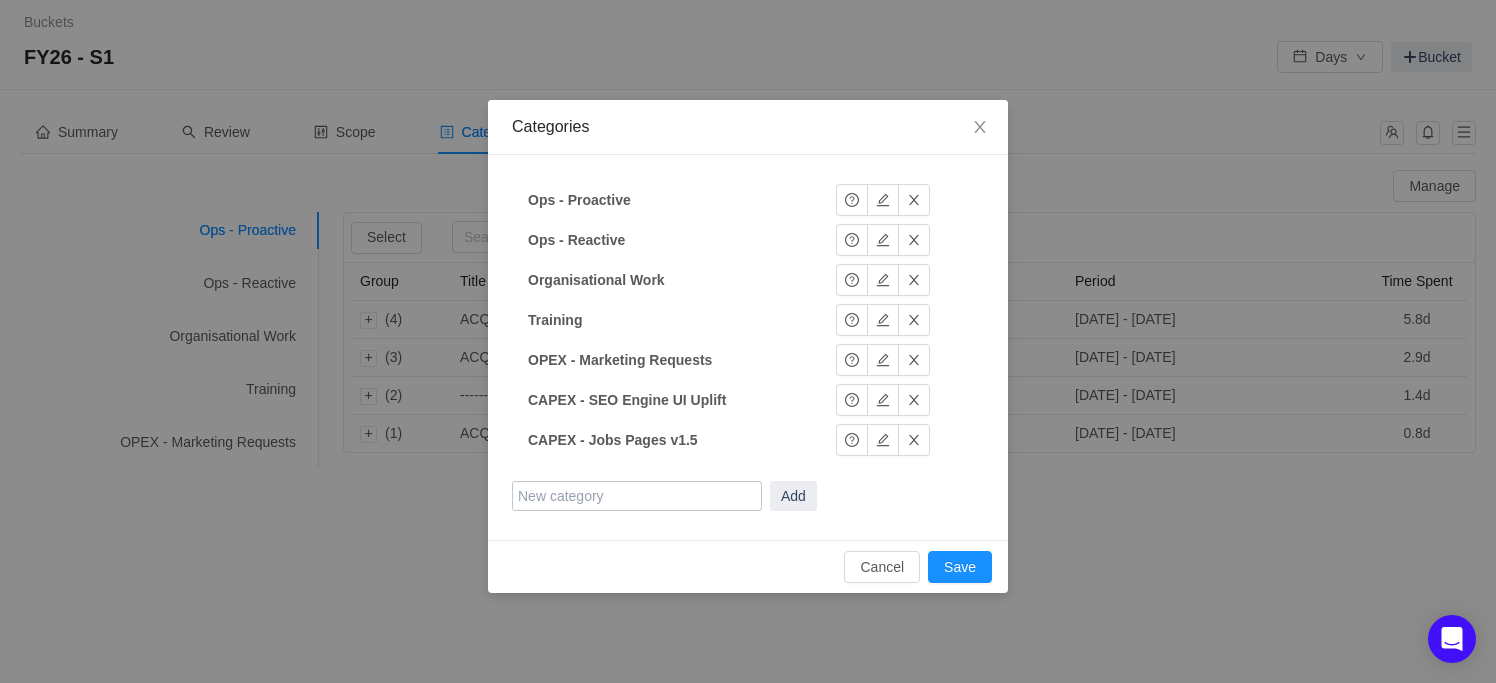 click at bounding box center (637, 496) 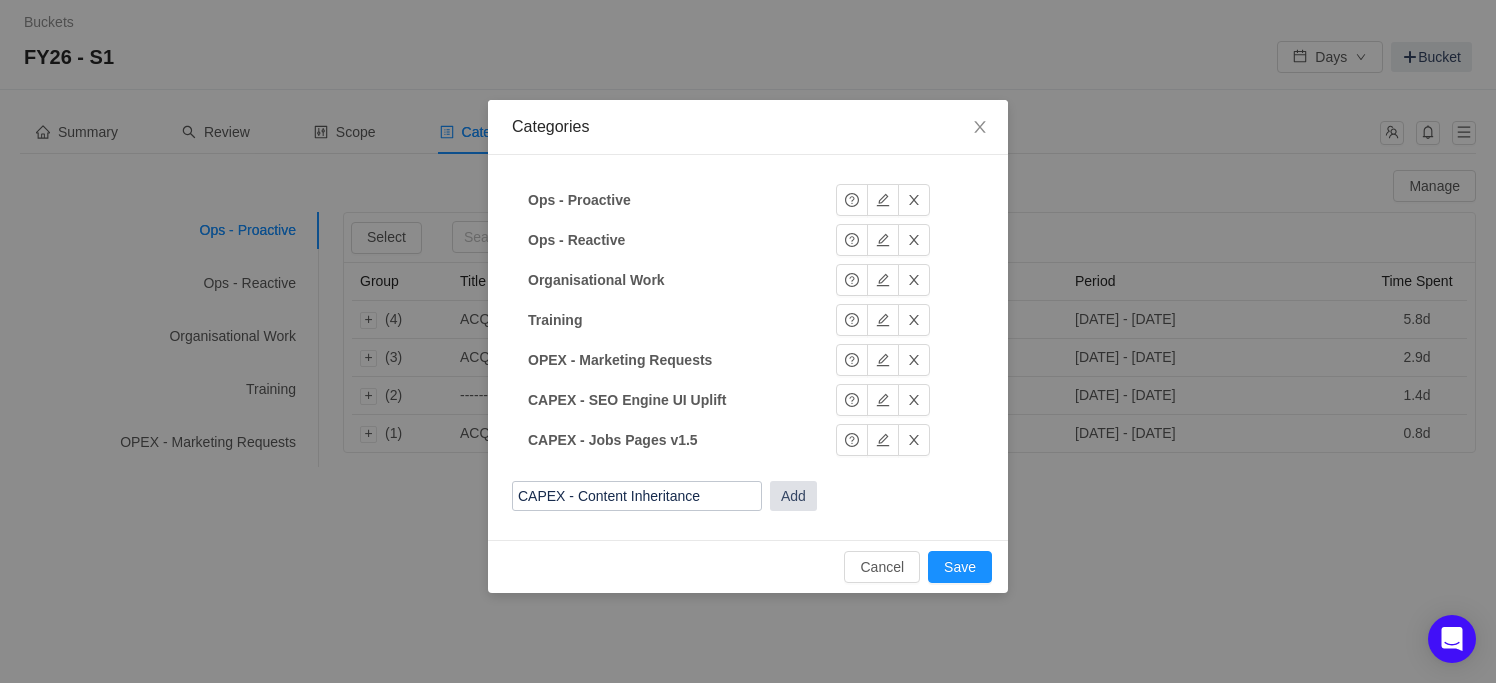 type on "CAPEX - Content Inheritance" 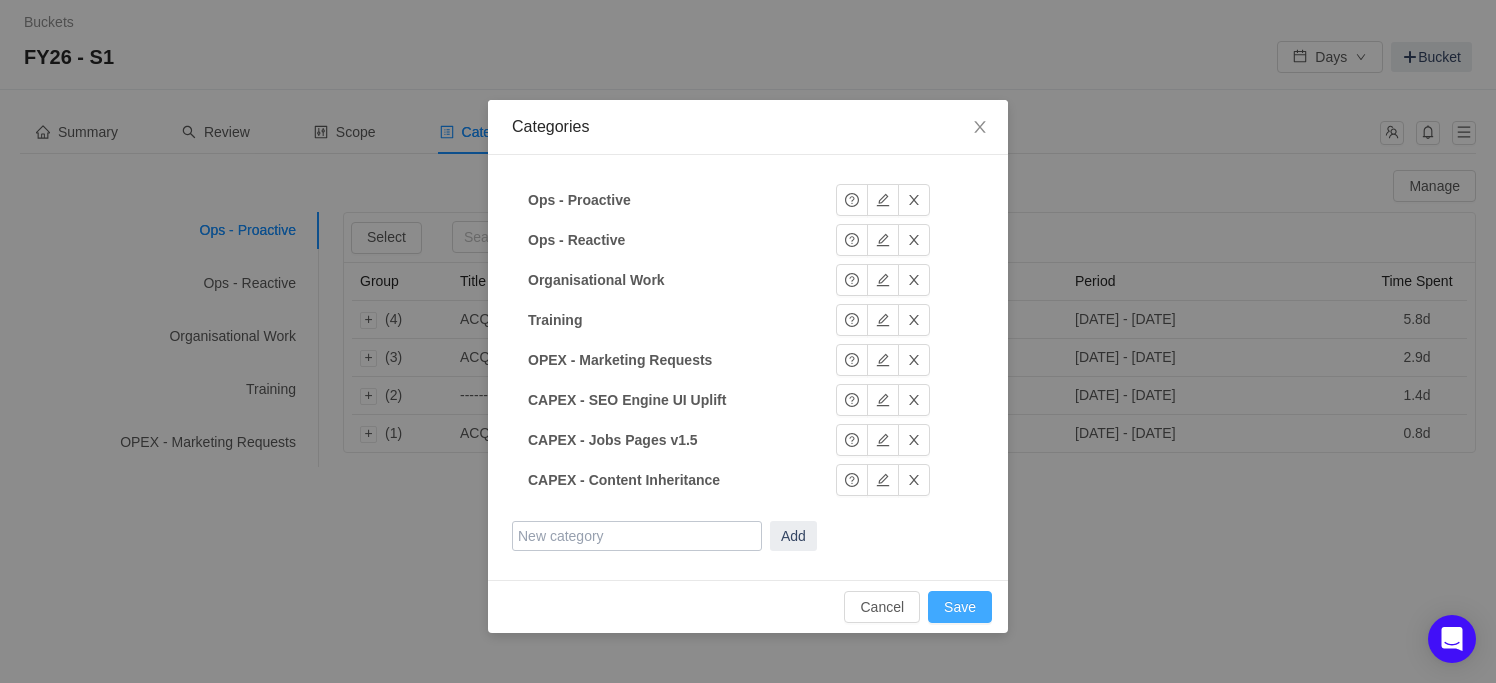 click on "Save" at bounding box center [960, 607] 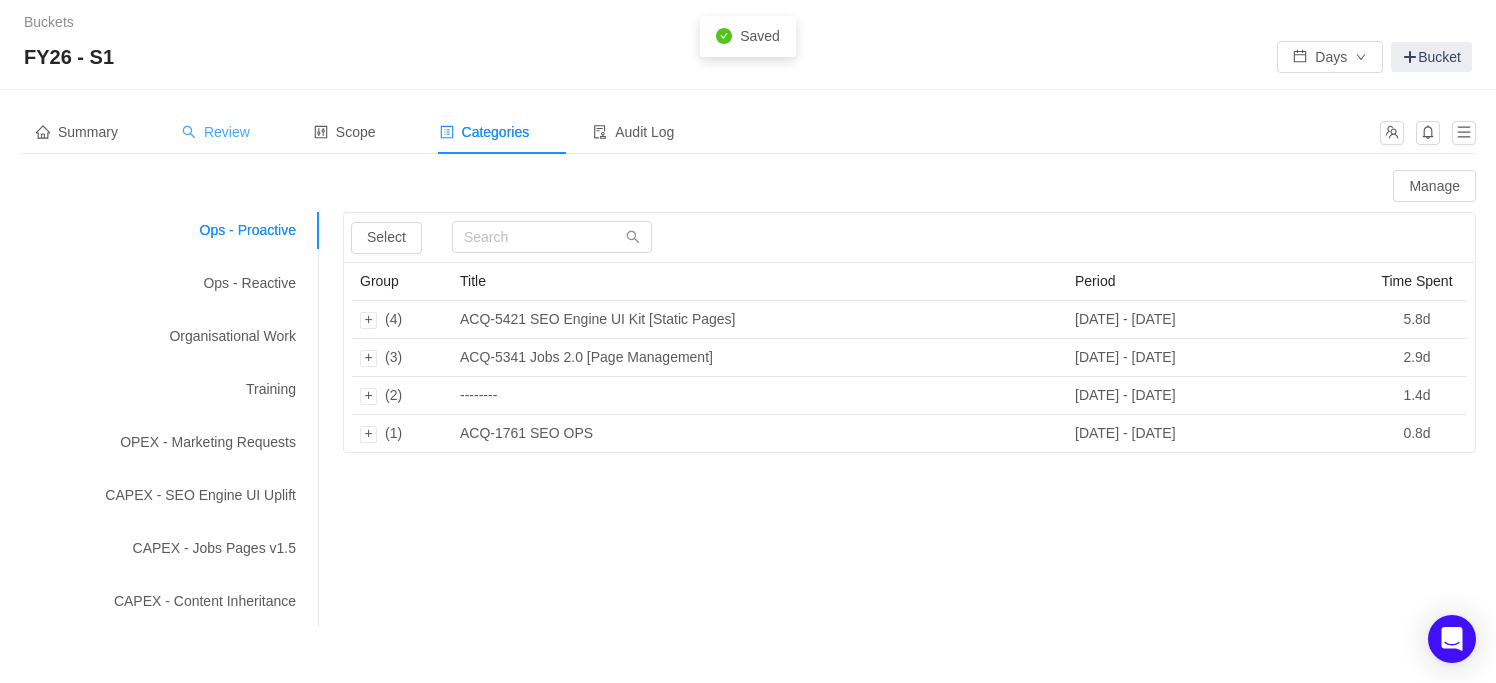 click on "Review" at bounding box center (216, 132) 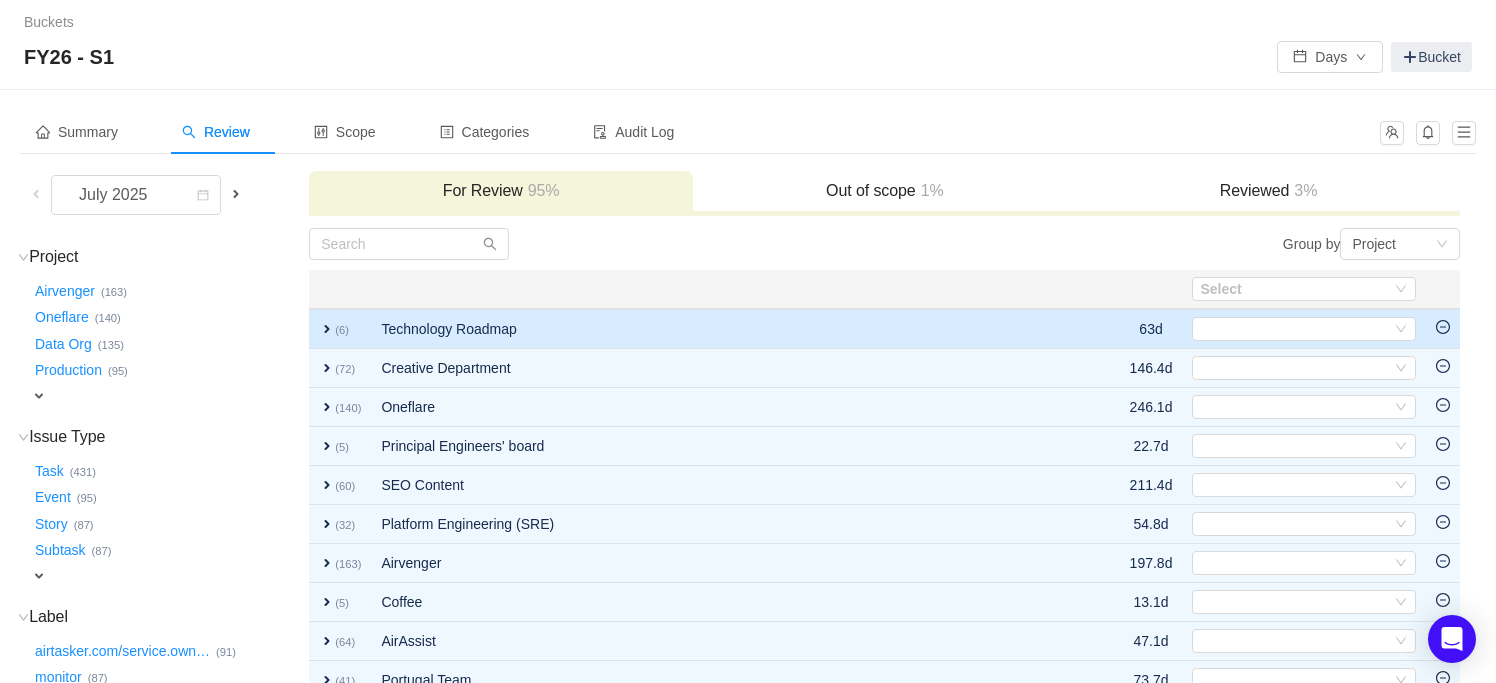 scroll, scrollTop: 199, scrollLeft: 0, axis: vertical 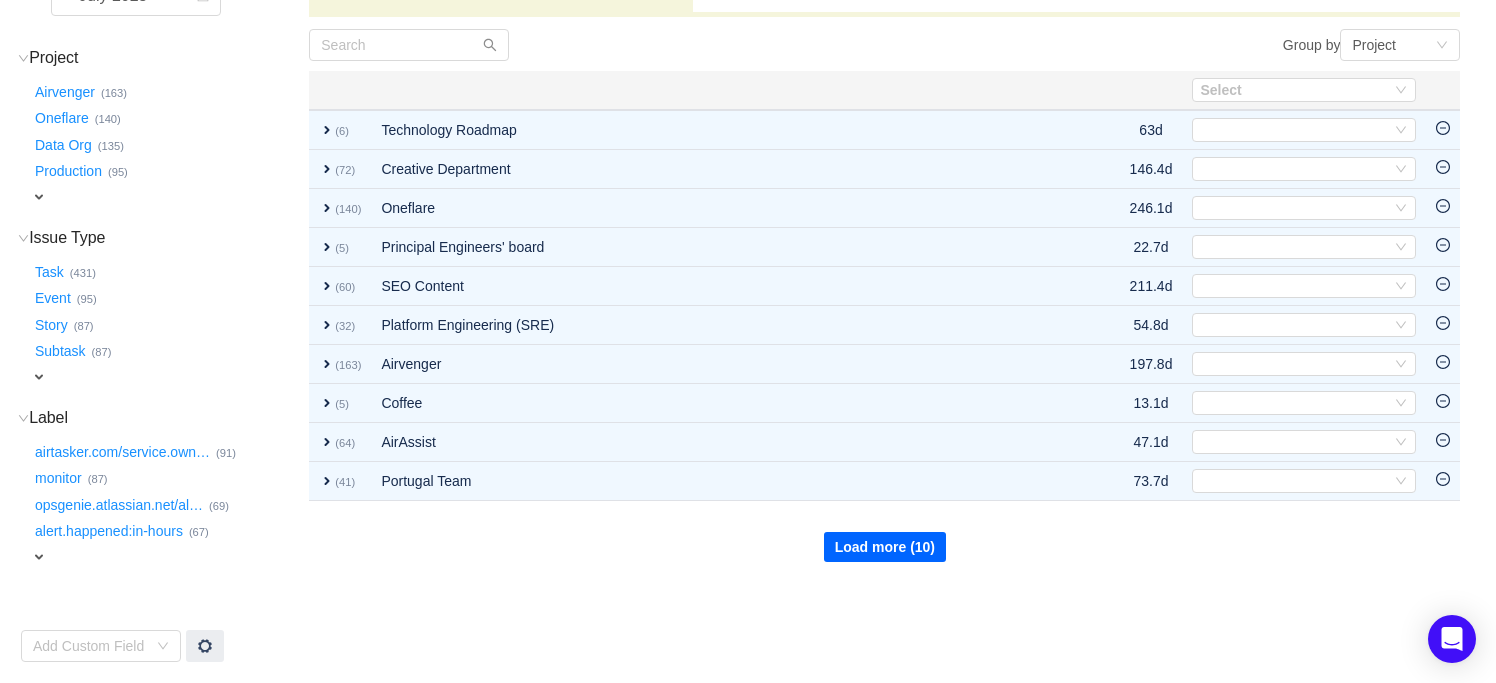 click on "Load more (10)" at bounding box center (885, 547) 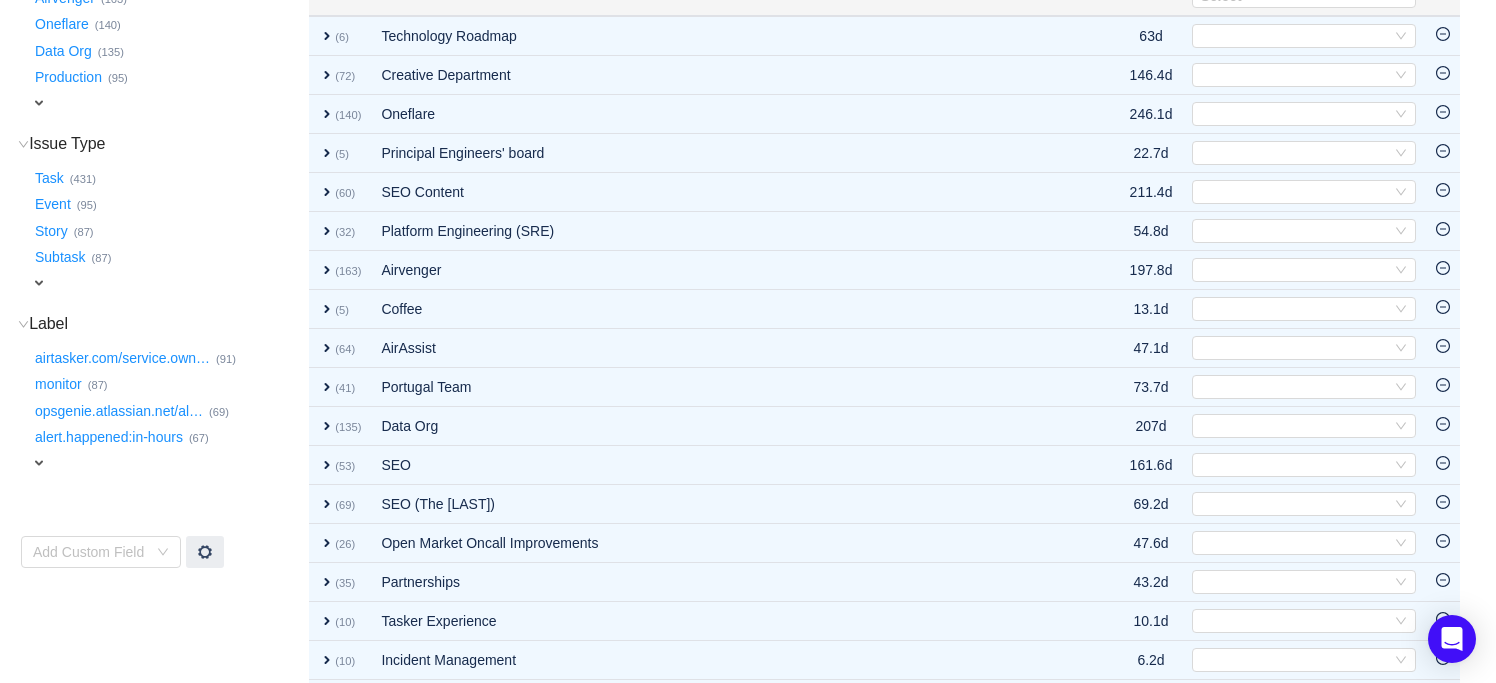 scroll, scrollTop: 427, scrollLeft: 0, axis: vertical 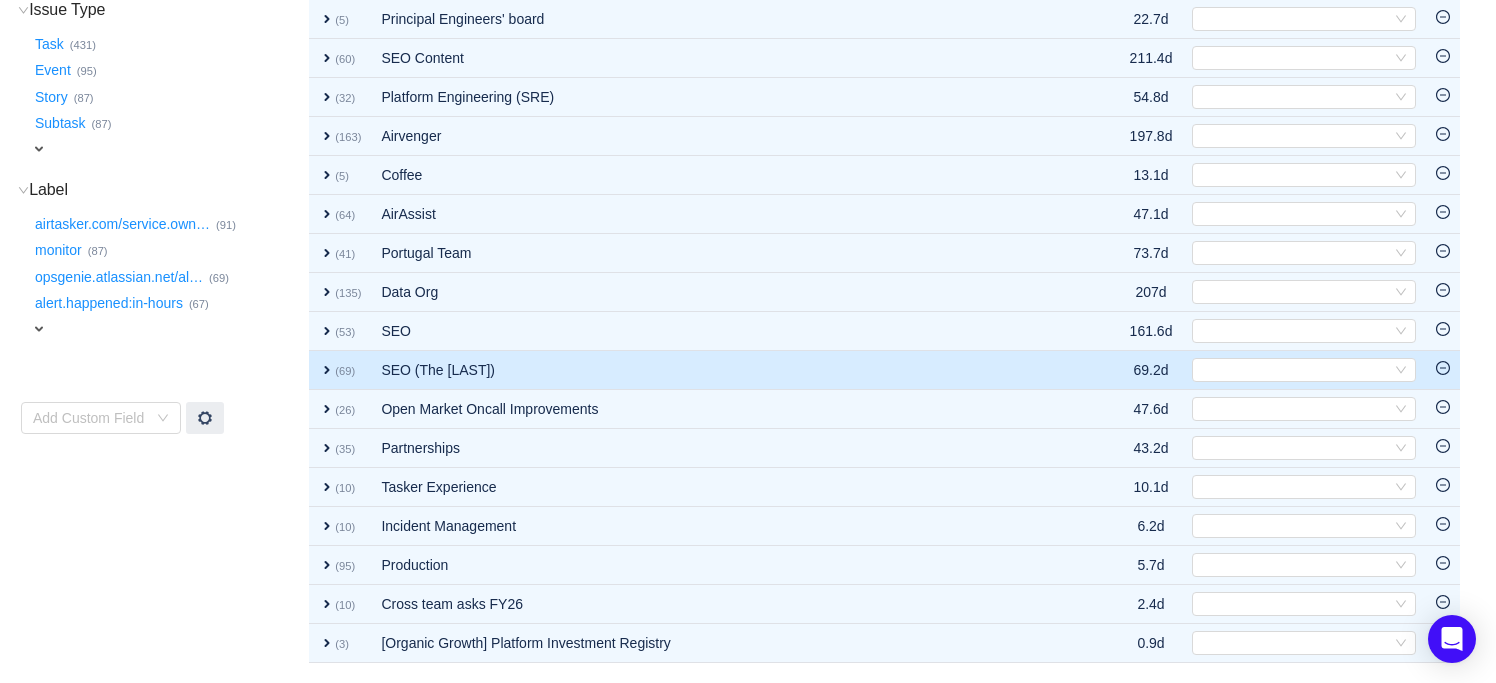 click on "SEO (The [LAST])" at bounding box center (722, 370) 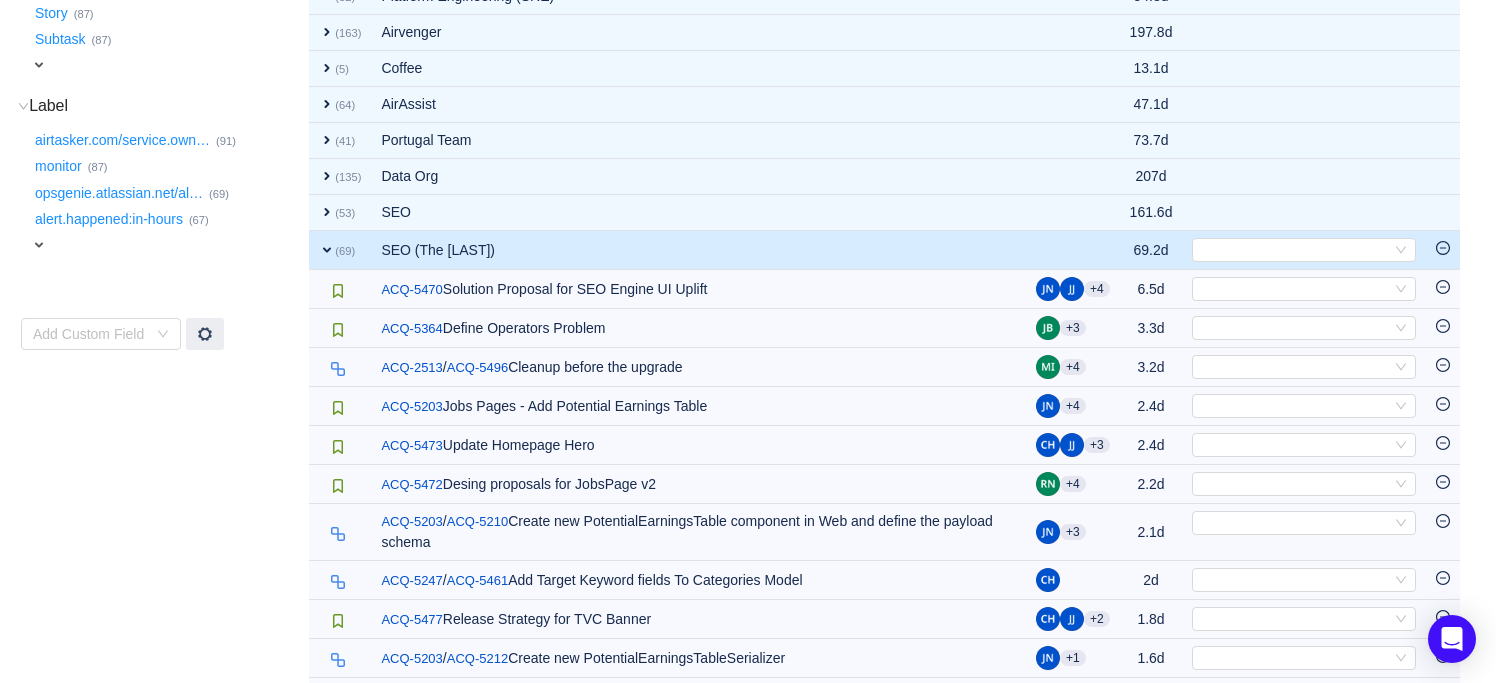 scroll, scrollTop: 652, scrollLeft: 0, axis: vertical 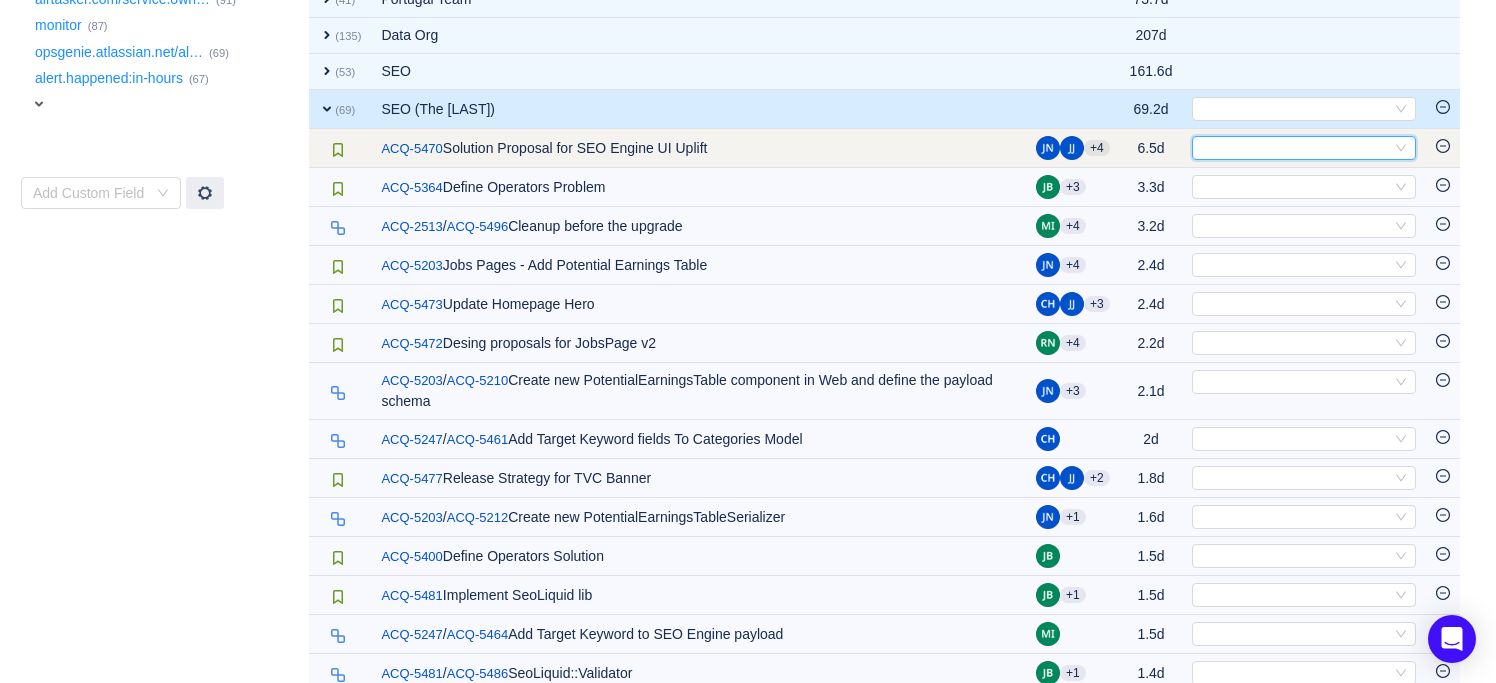 click on "Select" at bounding box center [1295, 148] 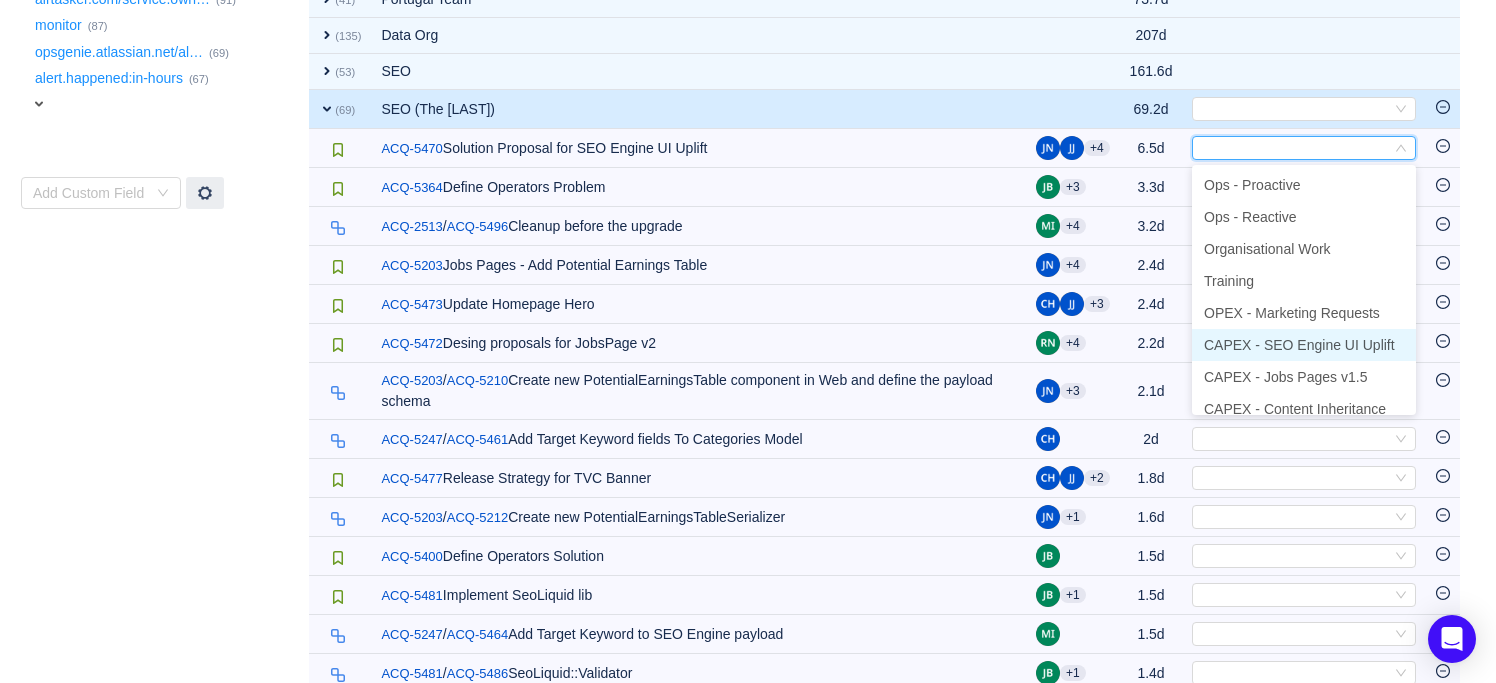 click on "CAPEX - SEO Engine UI Uplift" at bounding box center [1299, 345] 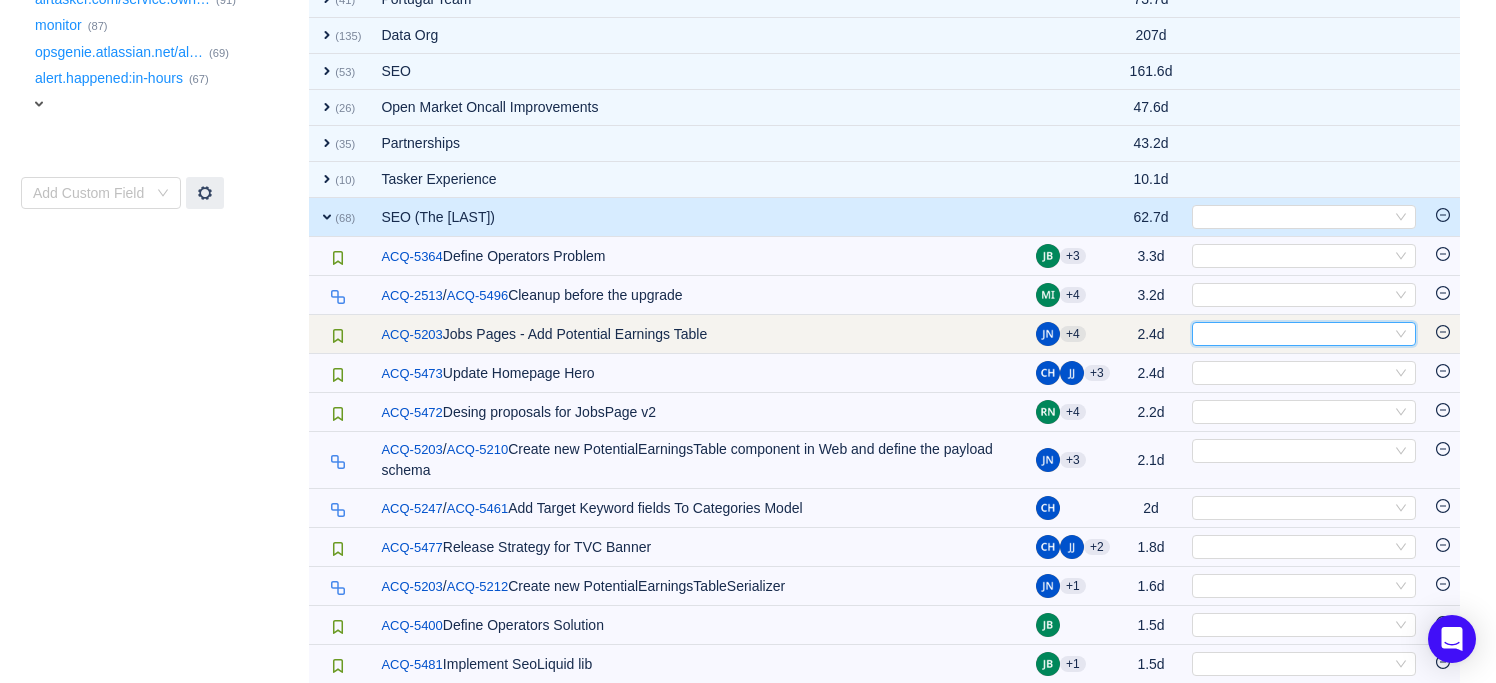 click on "Select" at bounding box center [1295, 334] 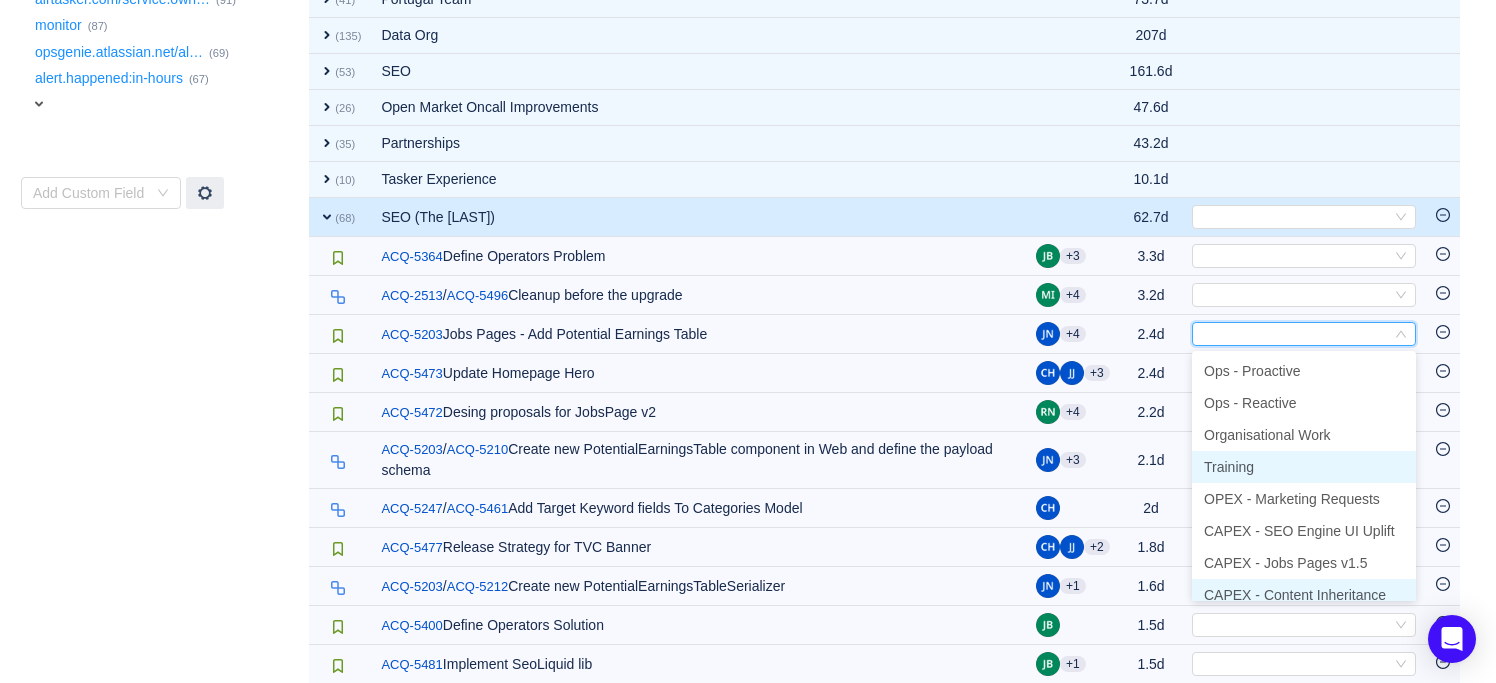 scroll, scrollTop: 10, scrollLeft: 0, axis: vertical 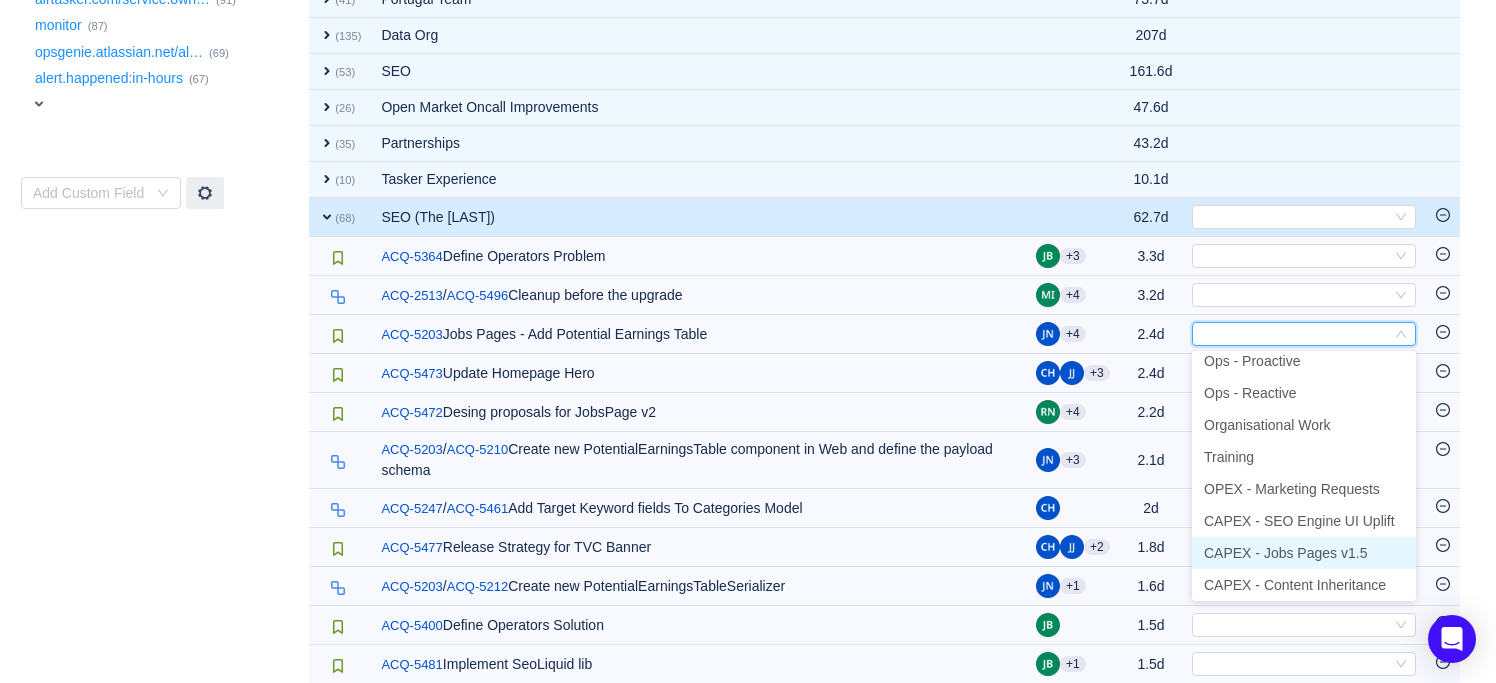 click on "CAPEX - Jobs Pages v1.5" at bounding box center (1285, 553) 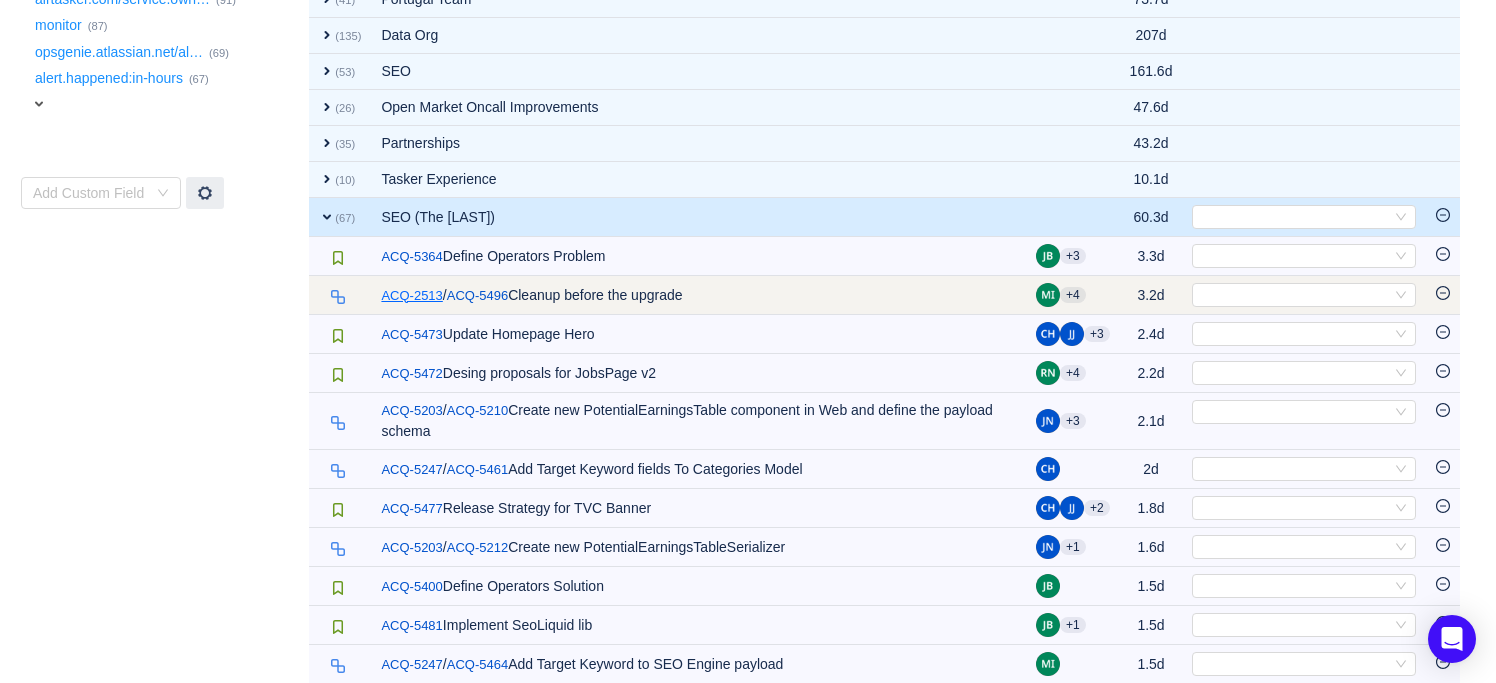 drag, startPoint x: 419, startPoint y: 293, endPoint x: 453, endPoint y: 161, distance: 136.30847 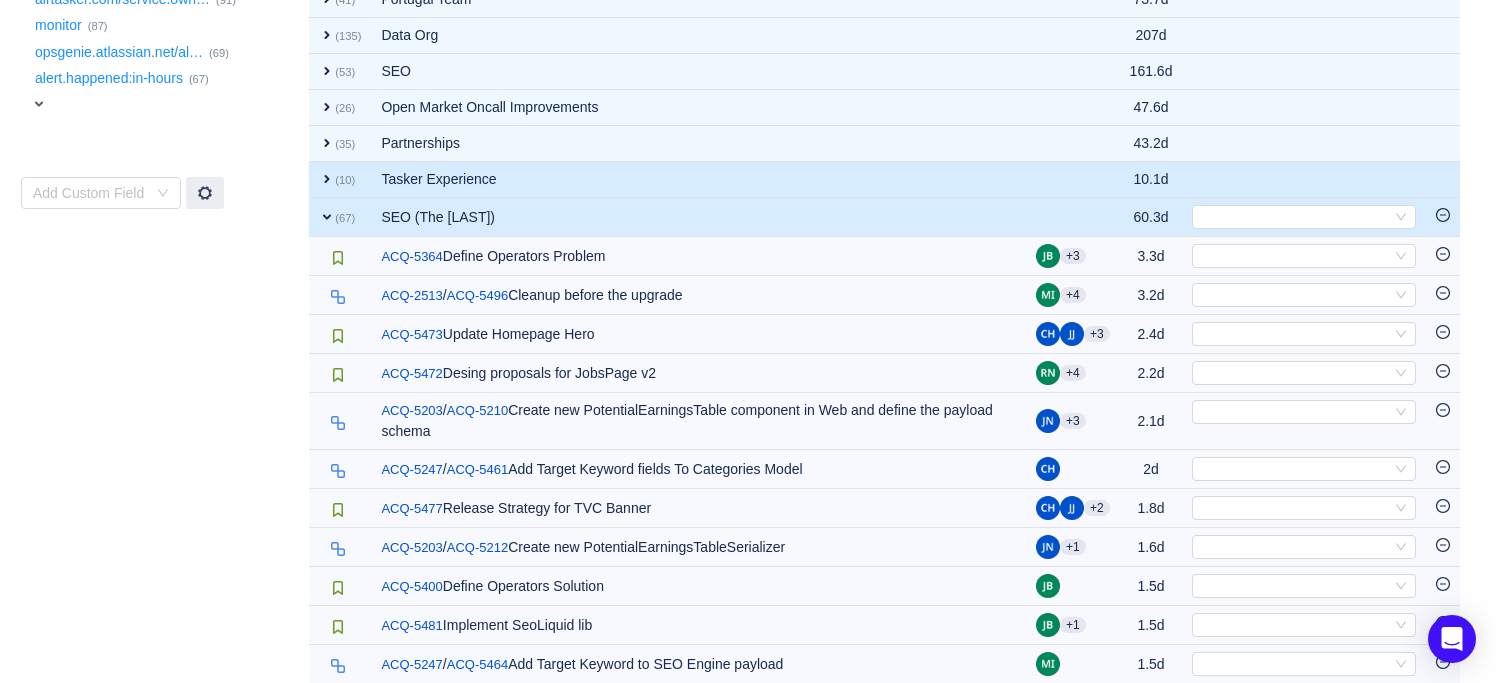 click on "ACQ-2513" at bounding box center [411, 296] 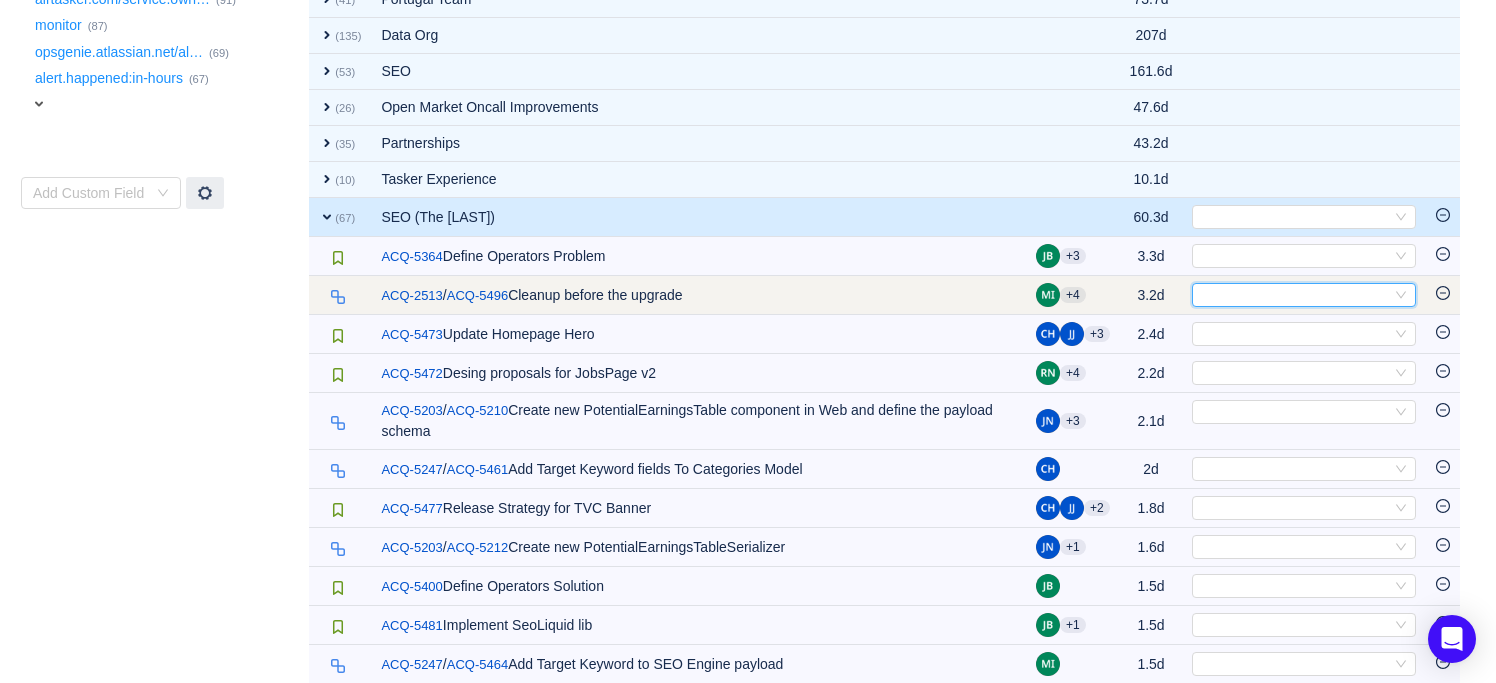 click on "Select" at bounding box center [1295, 295] 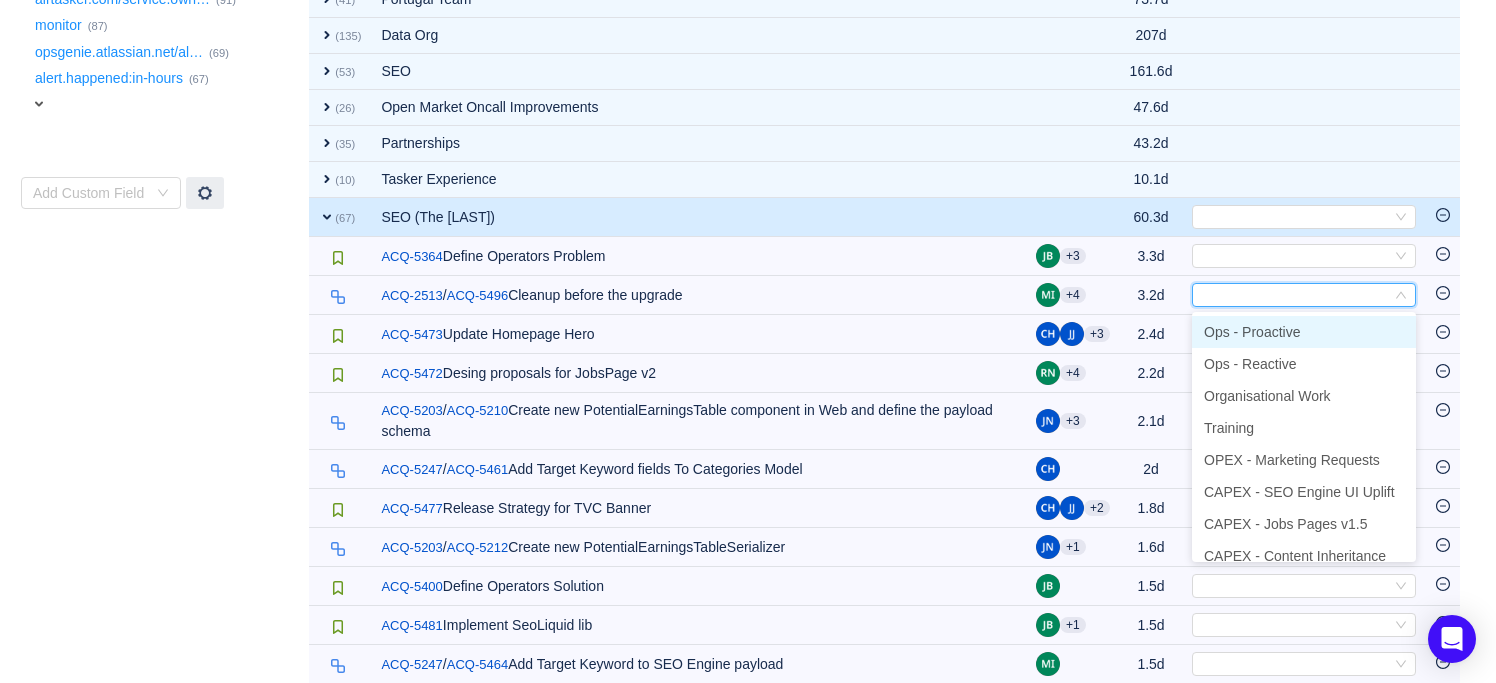 click on "Ops - Proactive" at bounding box center (1252, 332) 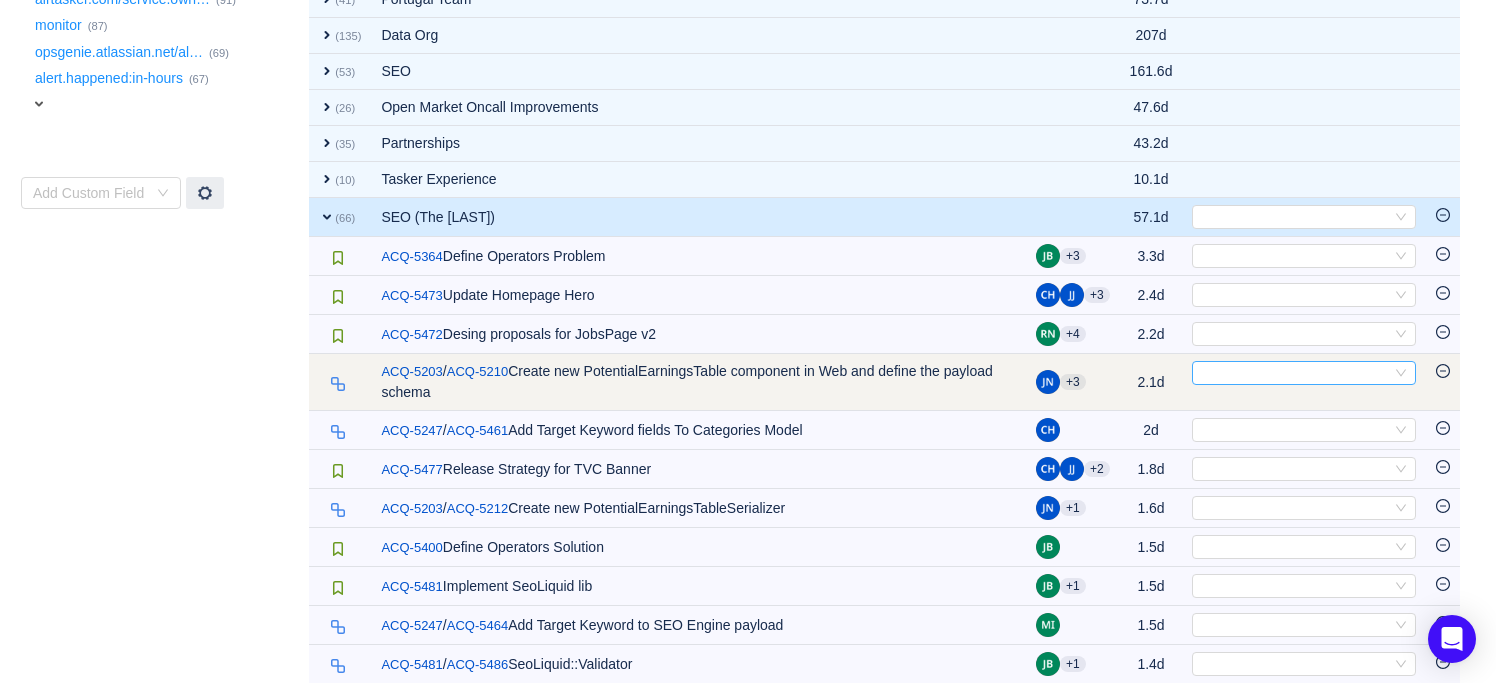 click on "Select" at bounding box center [1295, 373] 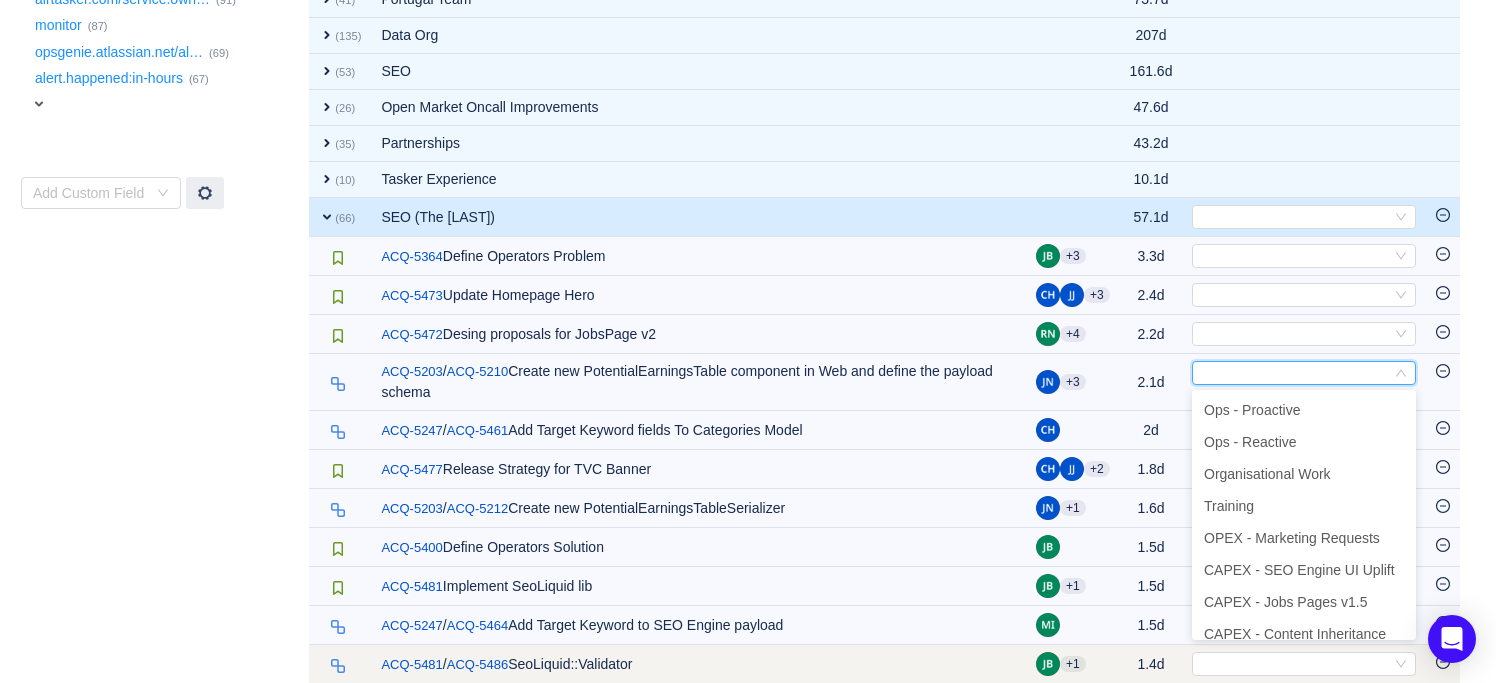 scroll, scrollTop: 10, scrollLeft: 0, axis: vertical 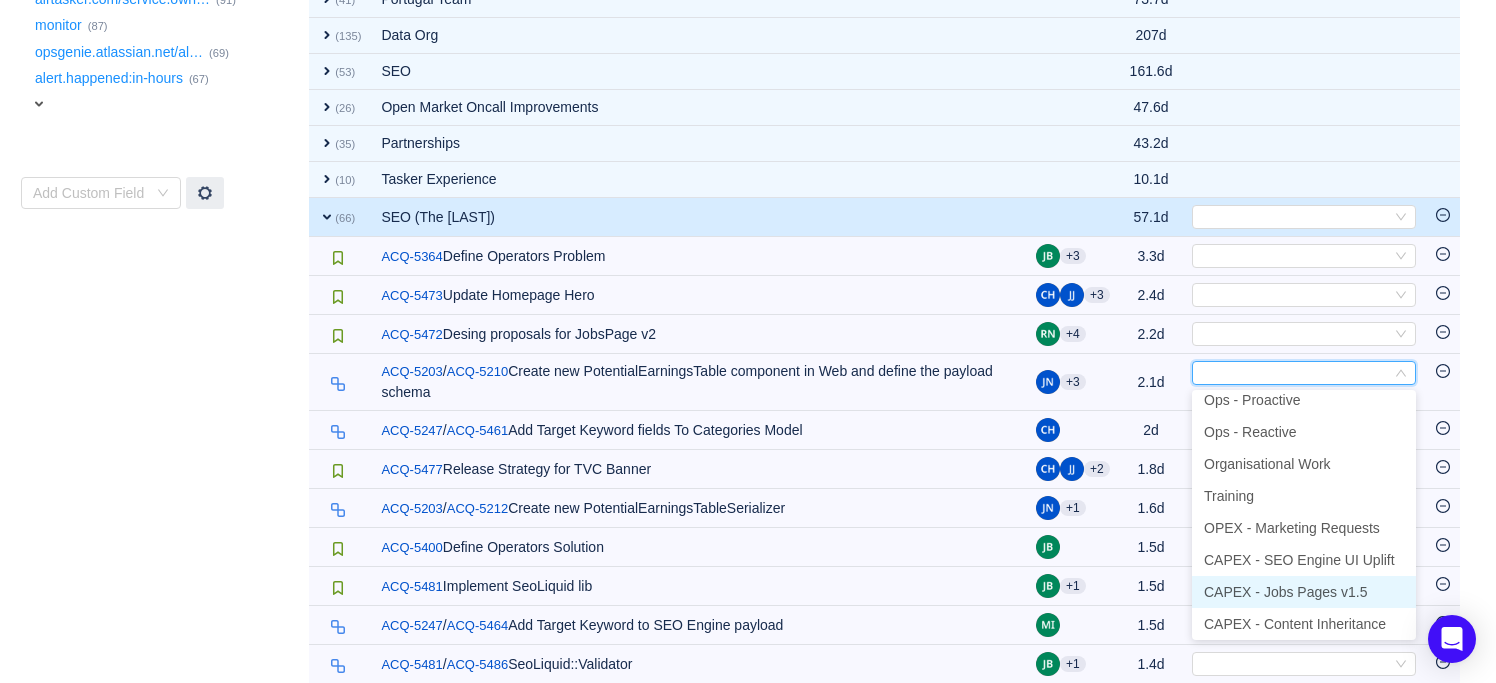 click on "CAPEX - Jobs Pages v1.5" at bounding box center [1285, 592] 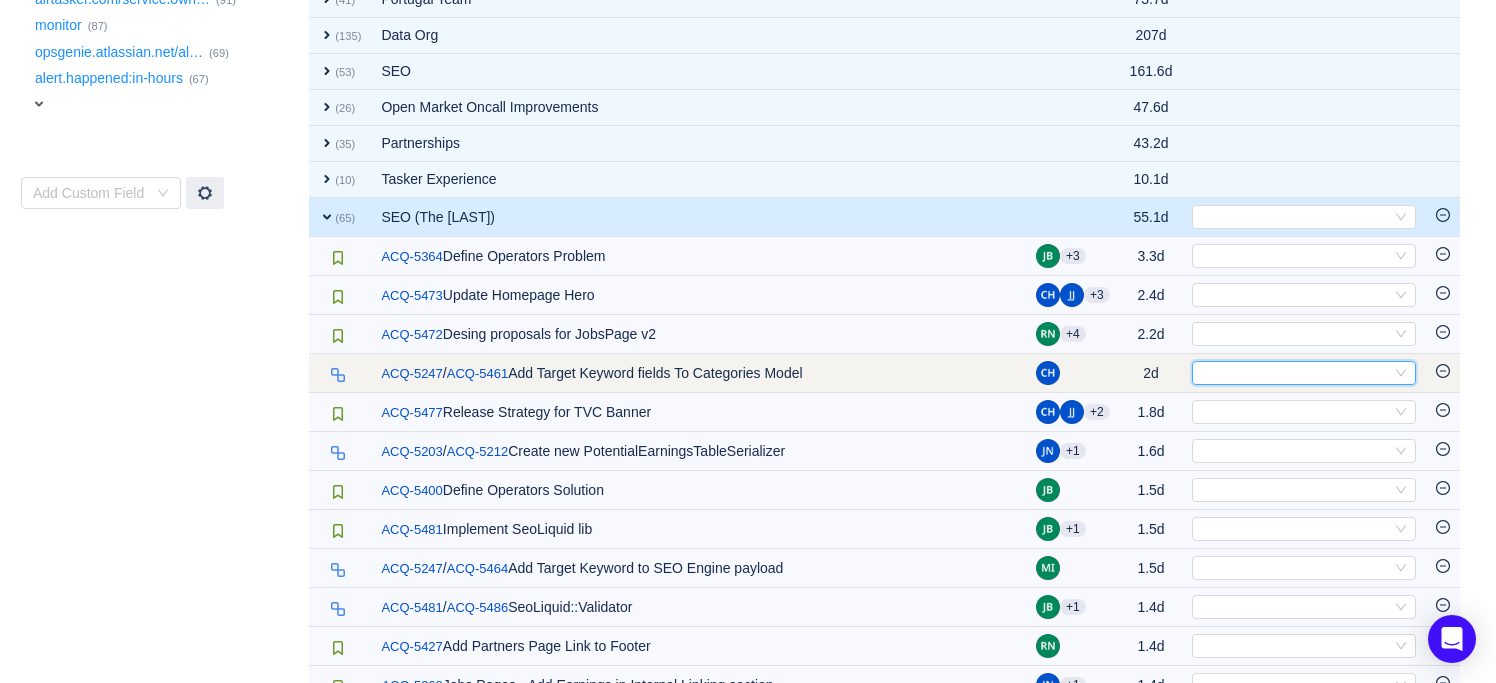 click on "Select" at bounding box center (1295, 373) 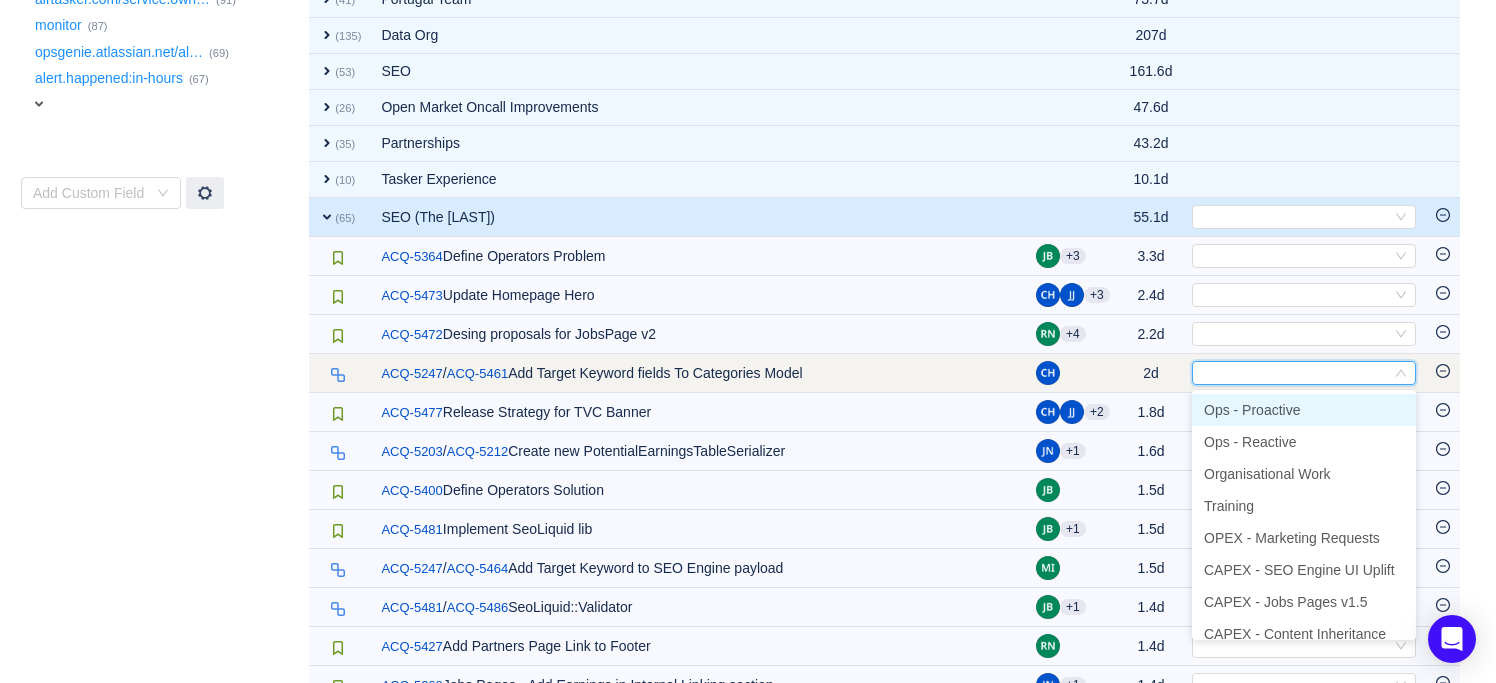 type on "m" 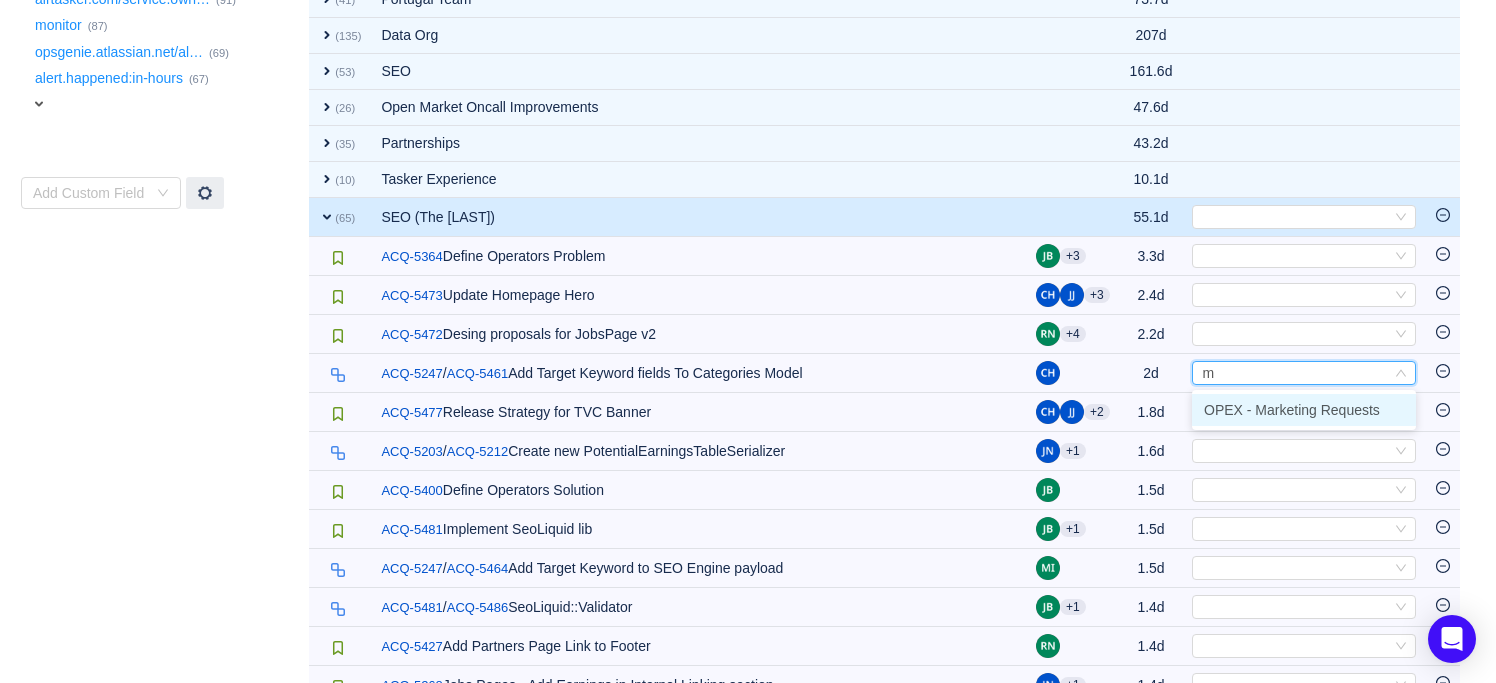 click on "OPEX - Marketing Requests" at bounding box center (1292, 410) 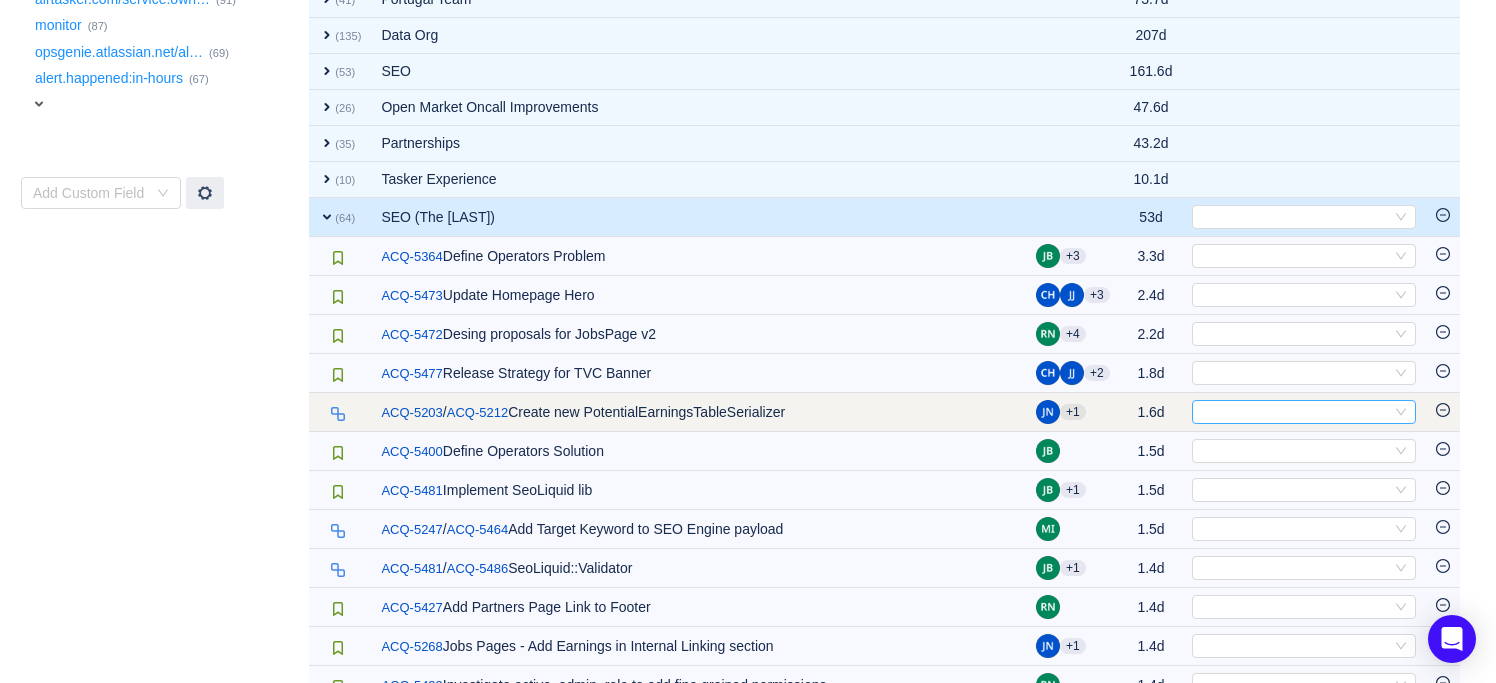 click on "Select" at bounding box center (1295, 412) 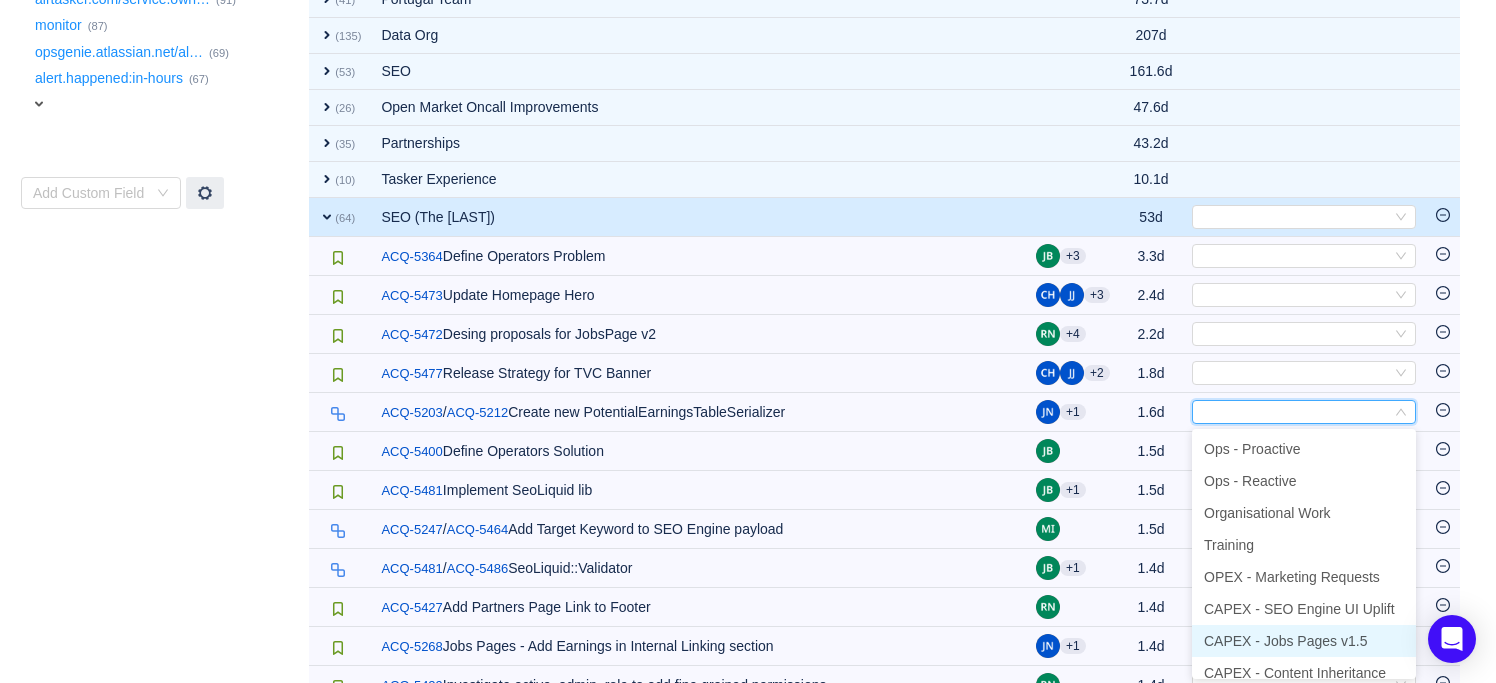 click on "CAPEX - Jobs Pages v1.5" at bounding box center [1285, 641] 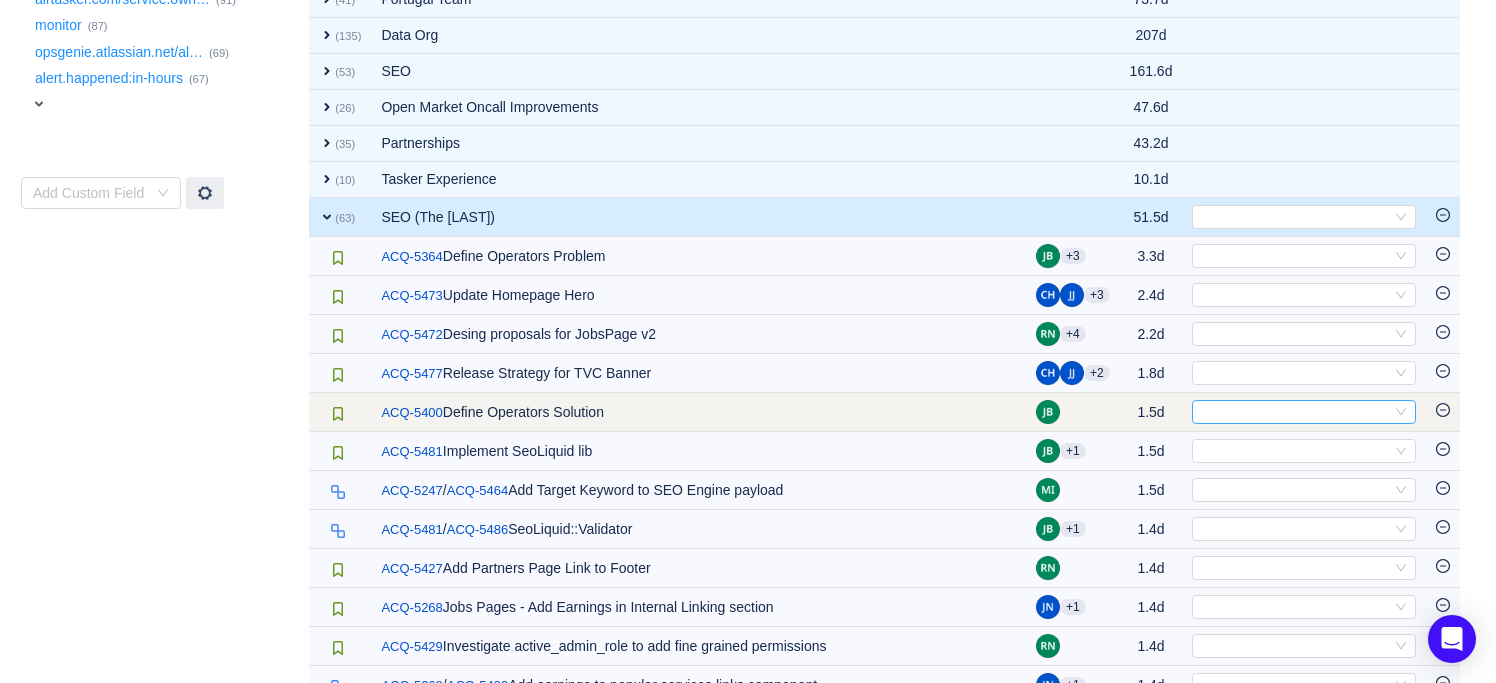 click on "Select" at bounding box center (1295, 412) 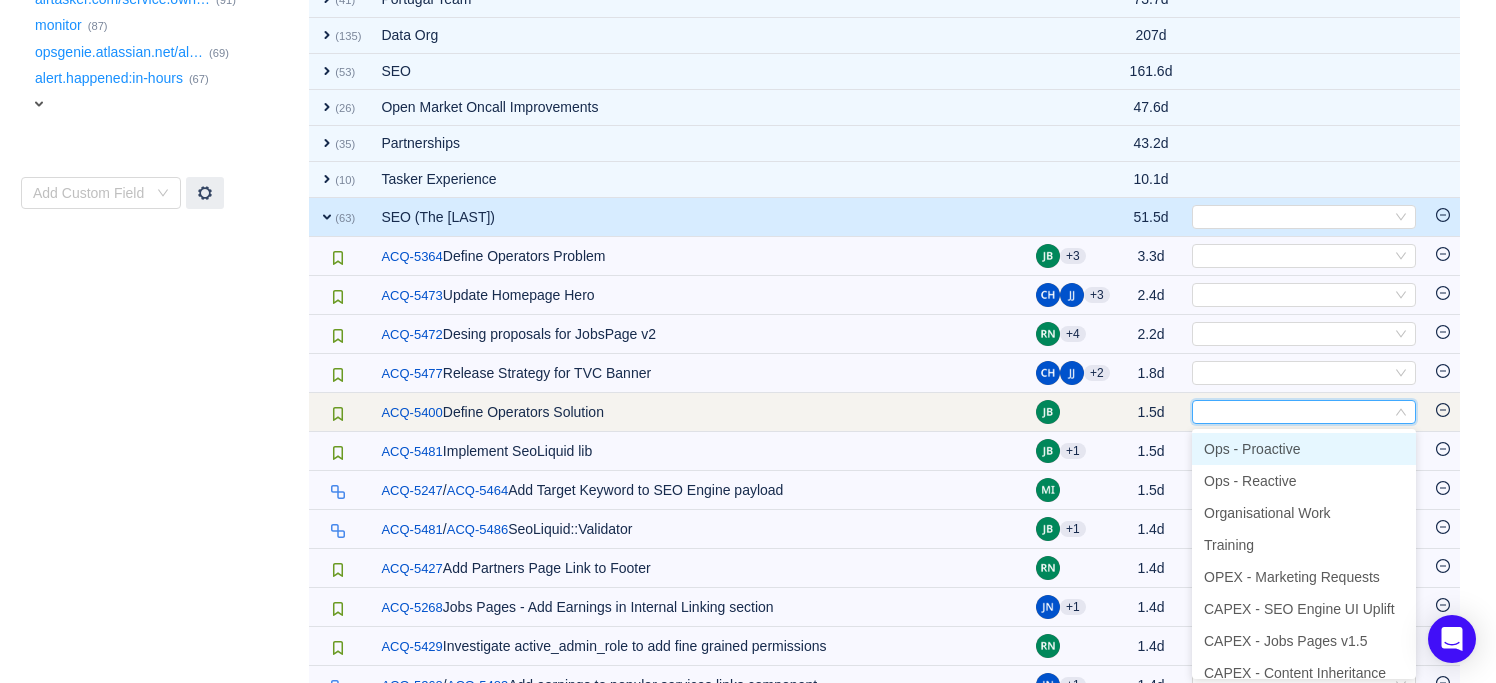 click at bounding box center (1295, 412) 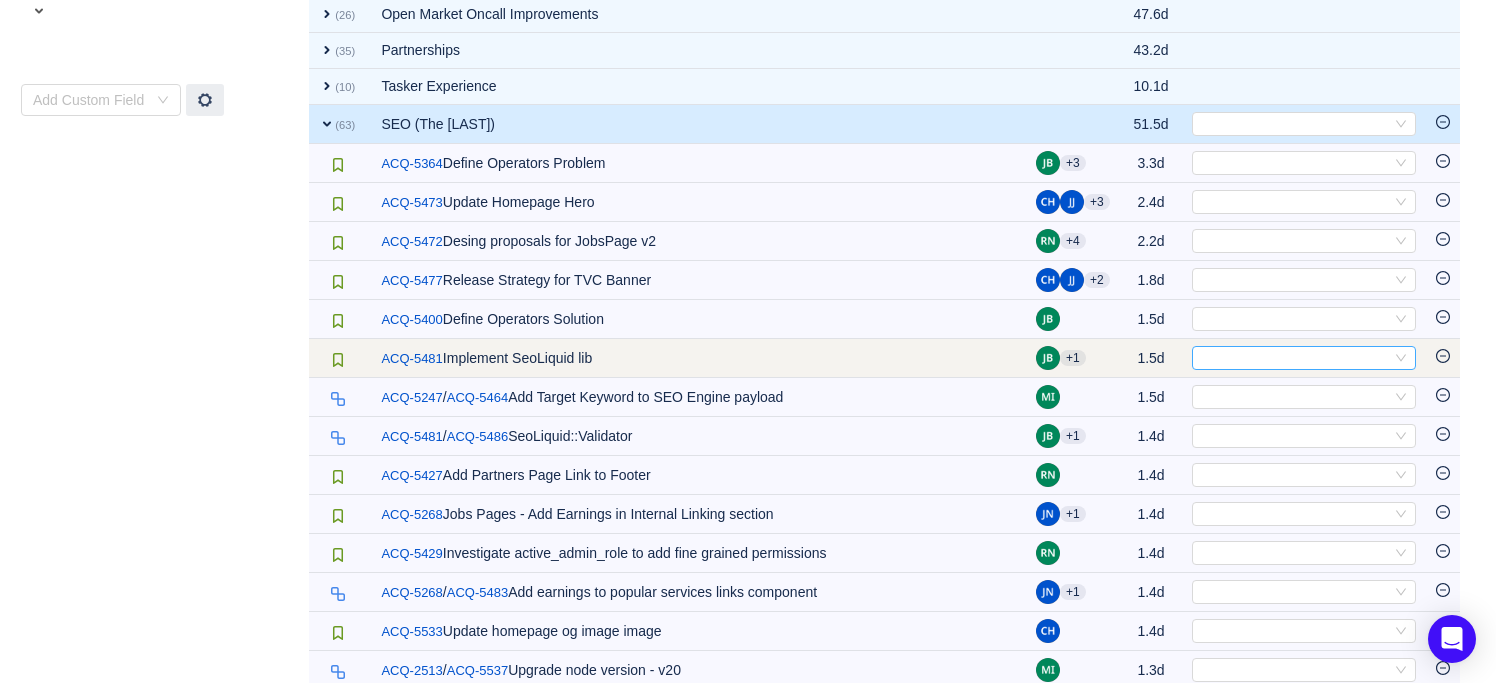 scroll, scrollTop: 752, scrollLeft: 0, axis: vertical 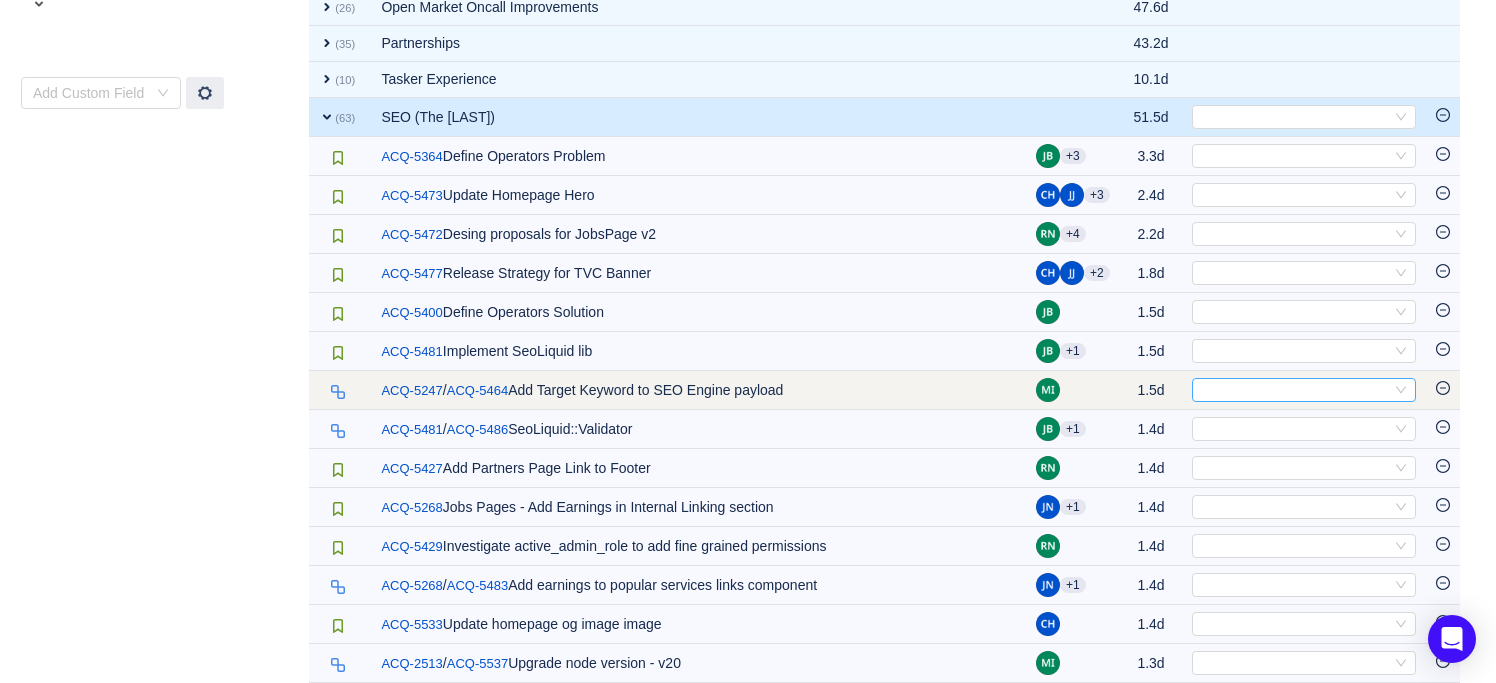 click on "Select" at bounding box center [1295, 390] 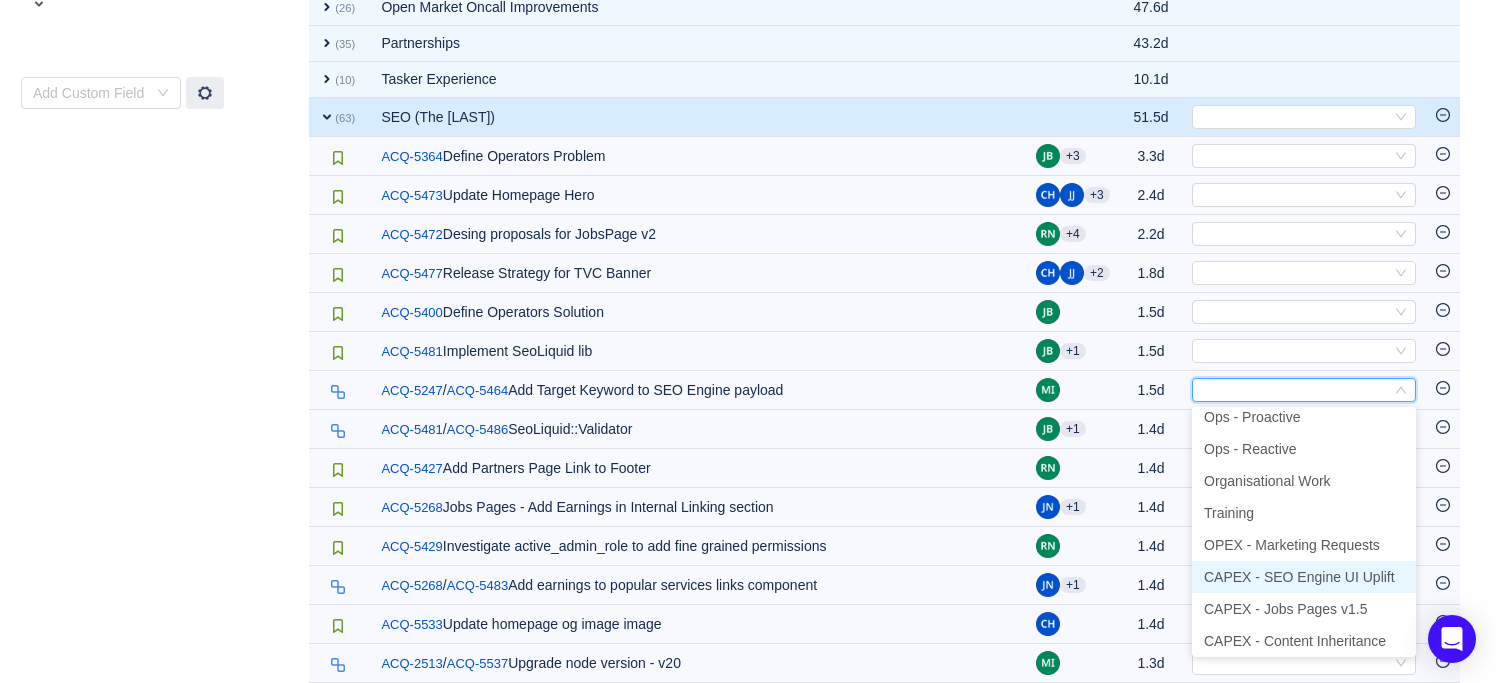 scroll, scrollTop: 11, scrollLeft: 0, axis: vertical 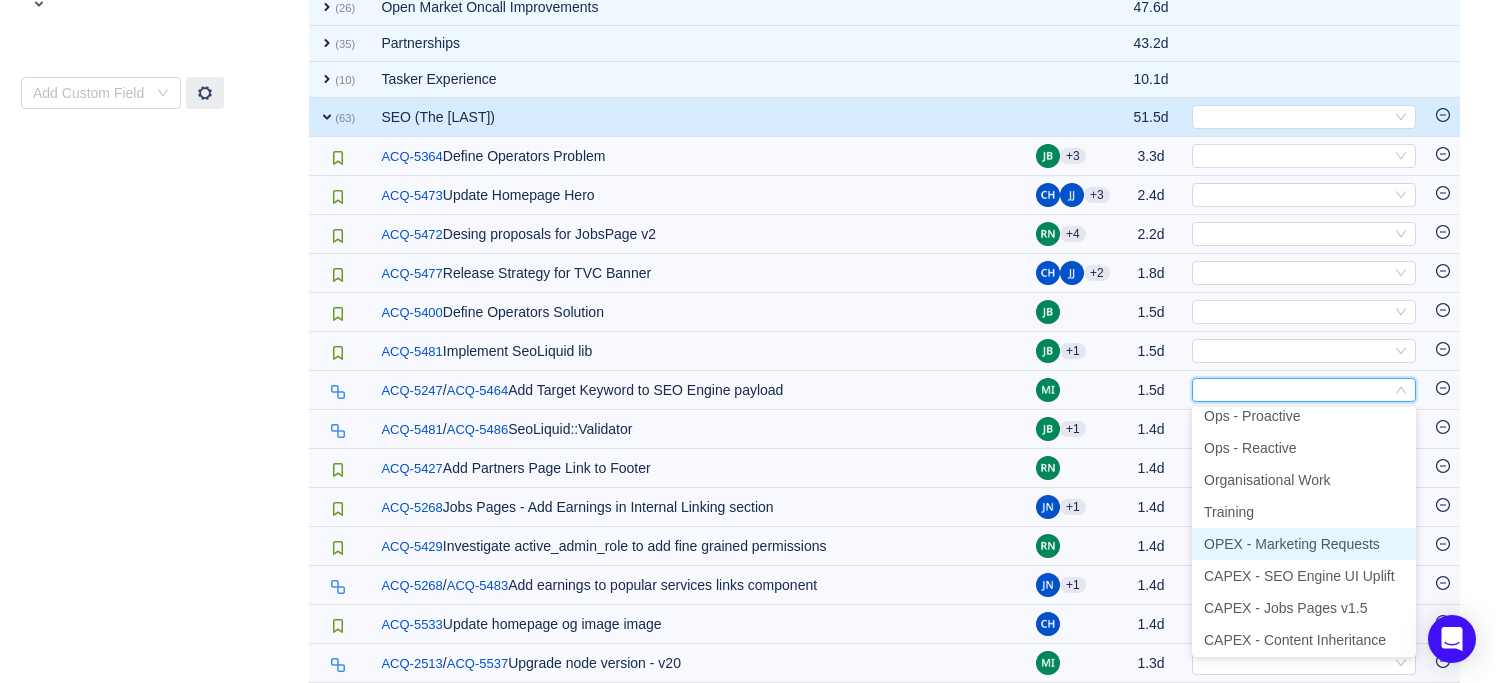 click on "OPEX - Marketing Requests" at bounding box center [1292, 544] 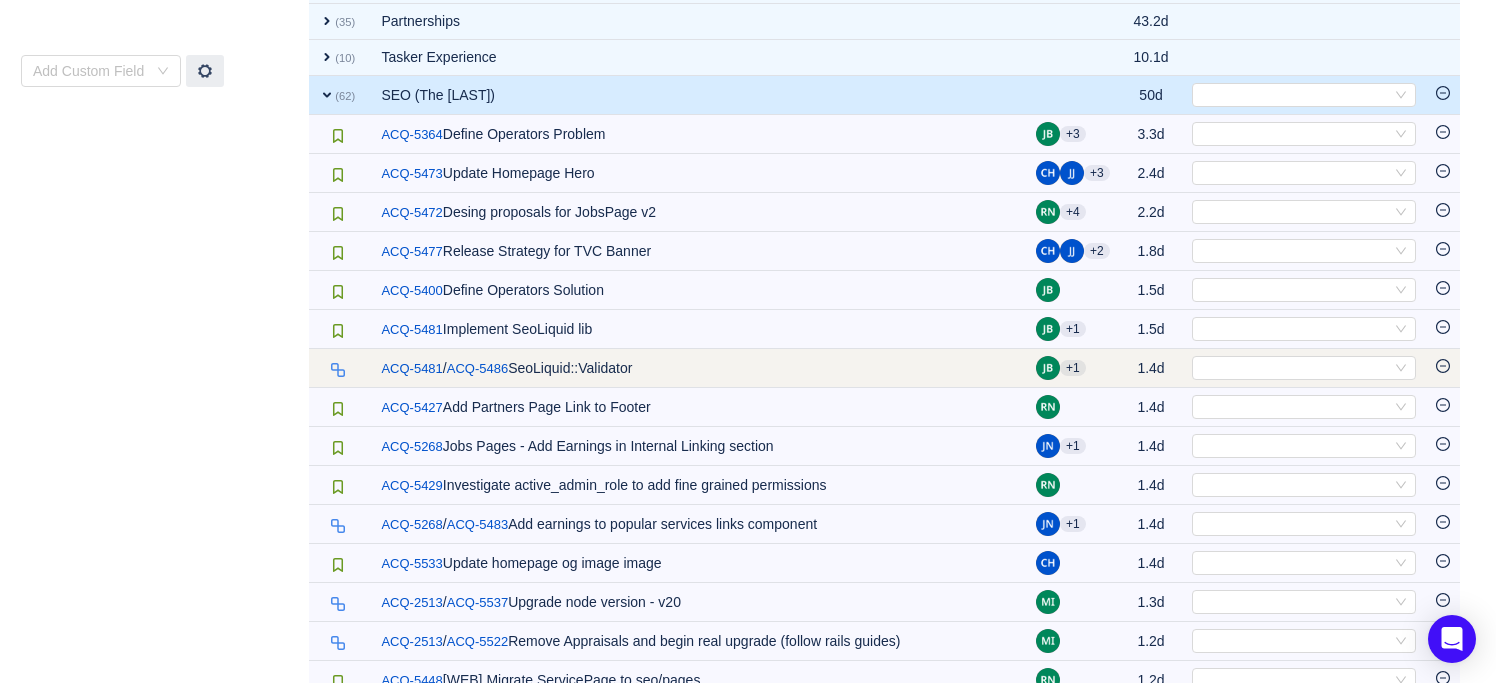 scroll, scrollTop: 767, scrollLeft: 0, axis: vertical 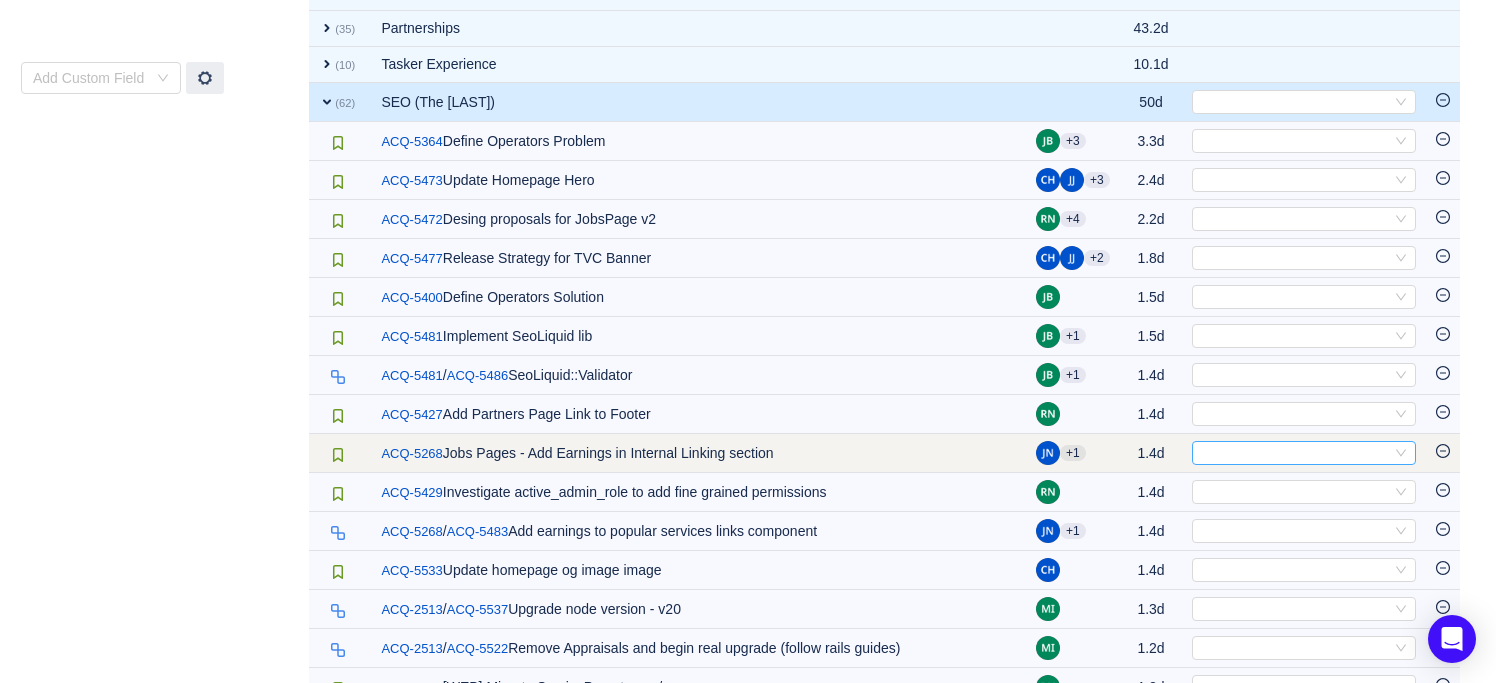 click on "Select" at bounding box center [1295, 453] 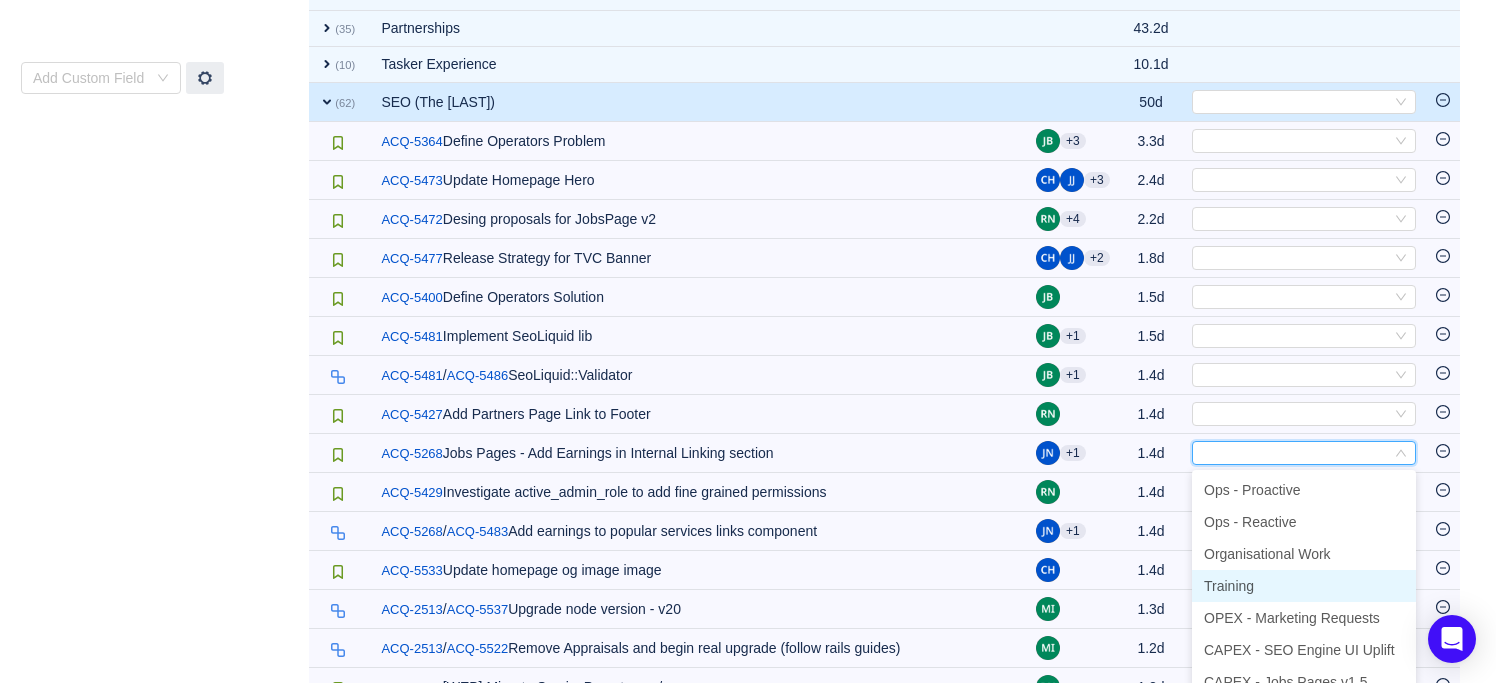scroll, scrollTop: 14, scrollLeft: 0, axis: vertical 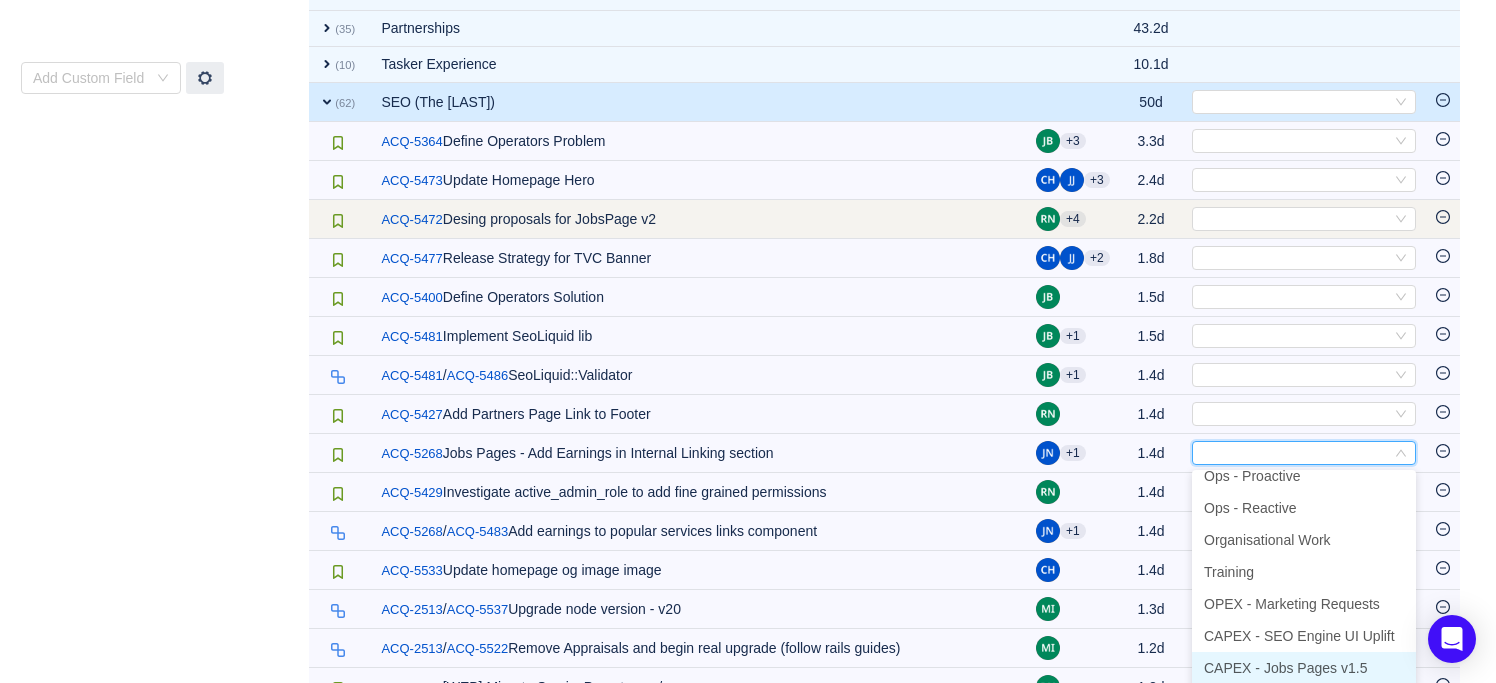 drag, startPoint x: 1280, startPoint y: 670, endPoint x: 717, endPoint y: 224, distance: 718.25134 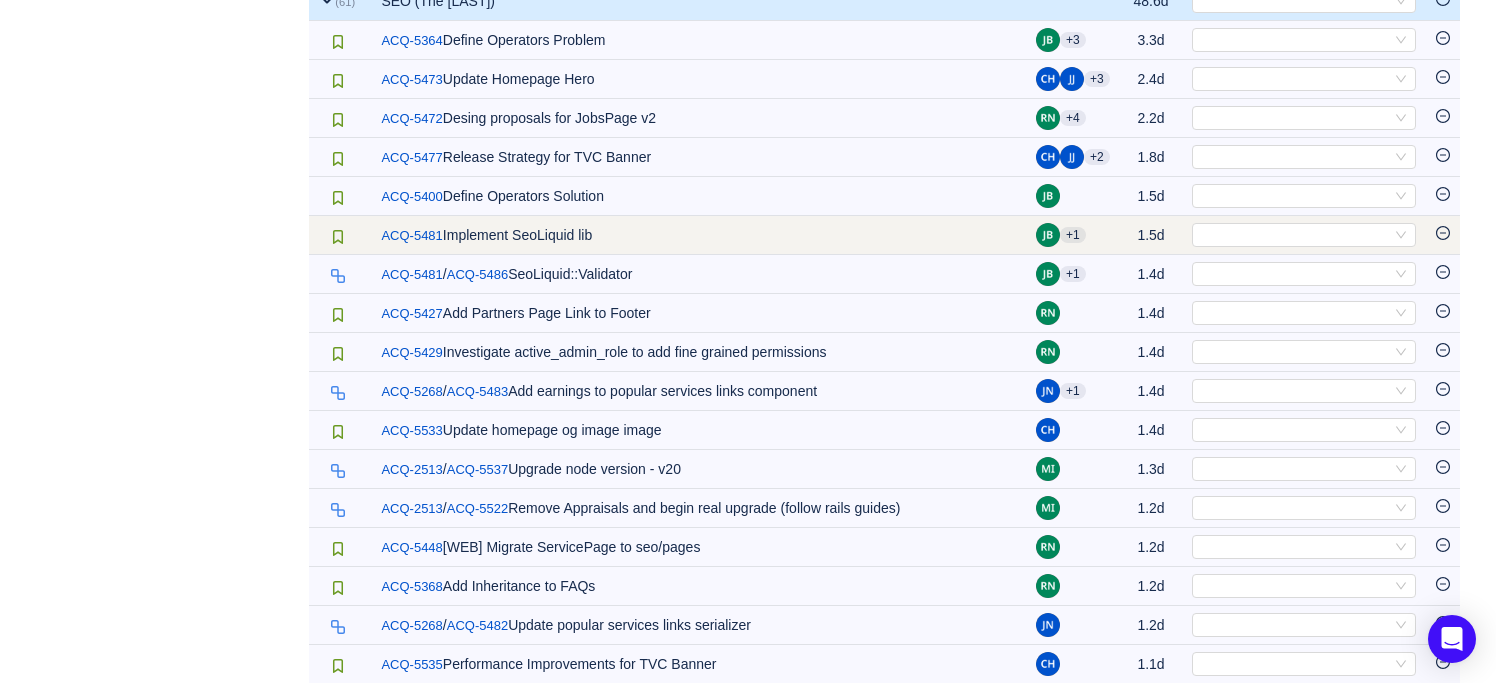scroll, scrollTop: 945, scrollLeft: 0, axis: vertical 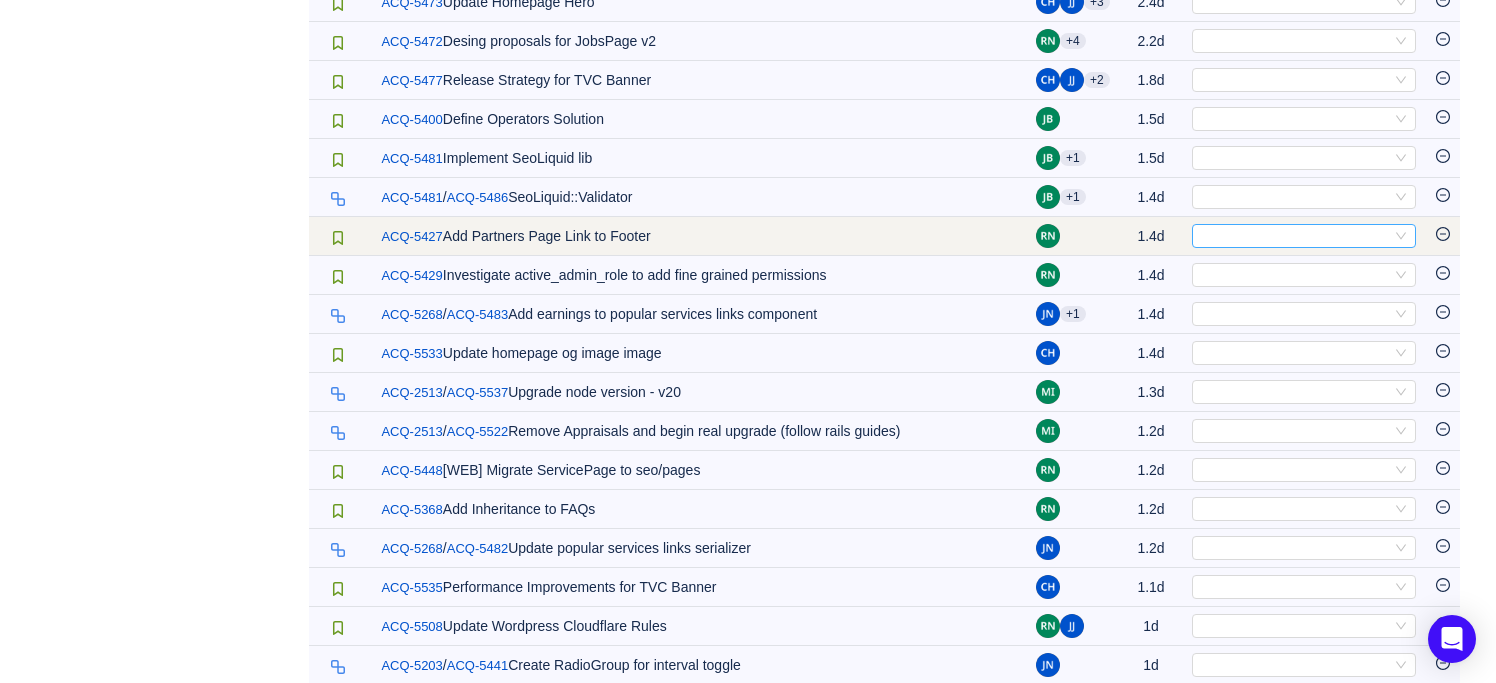 click on "Select" at bounding box center [1295, 236] 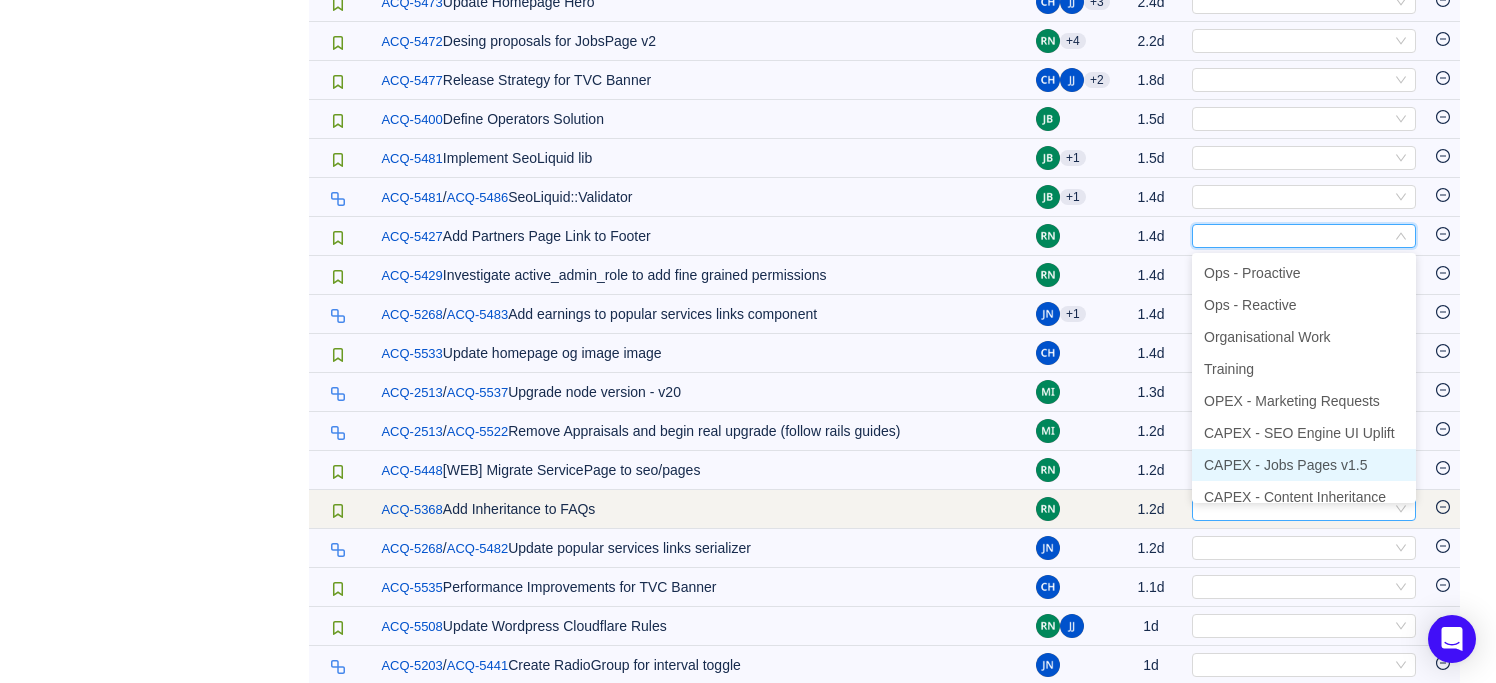 scroll, scrollTop: 10, scrollLeft: 0, axis: vertical 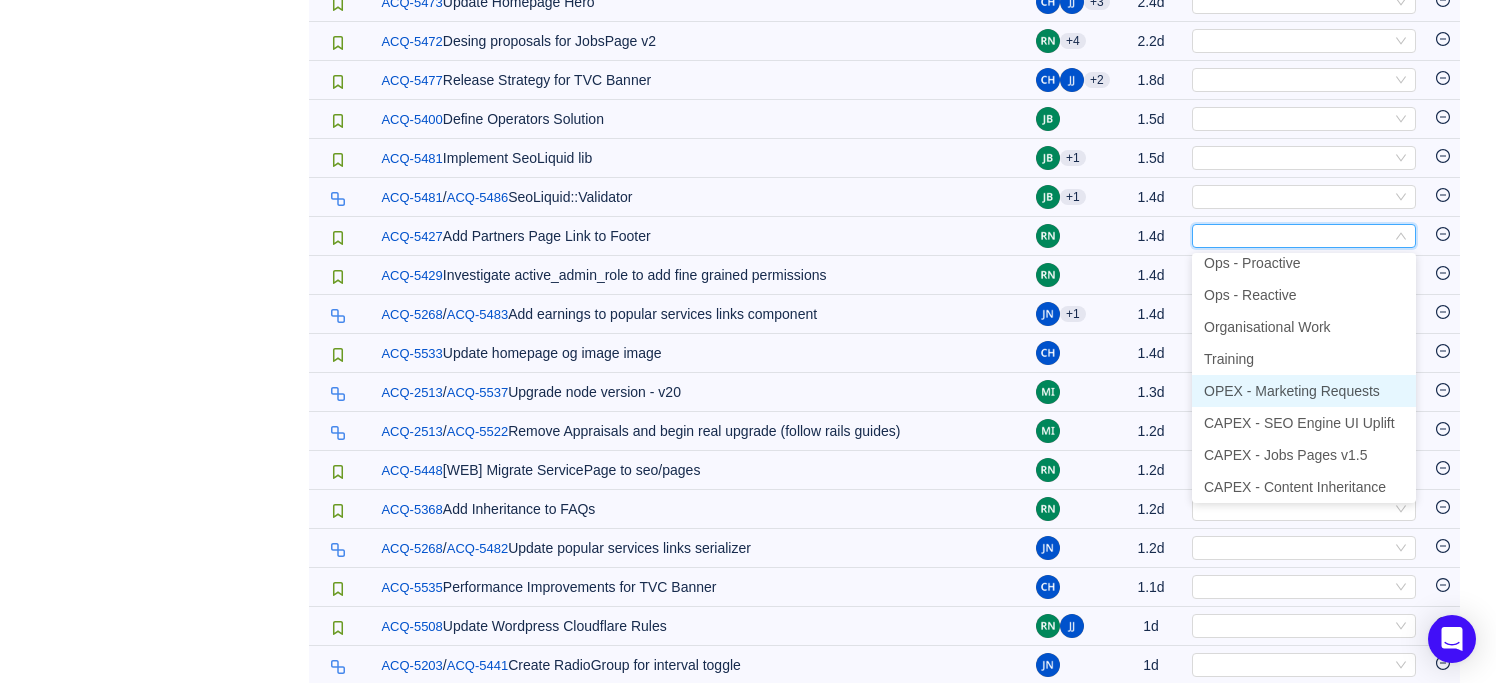 click on "OPEX - Marketing Requests" at bounding box center [1292, 391] 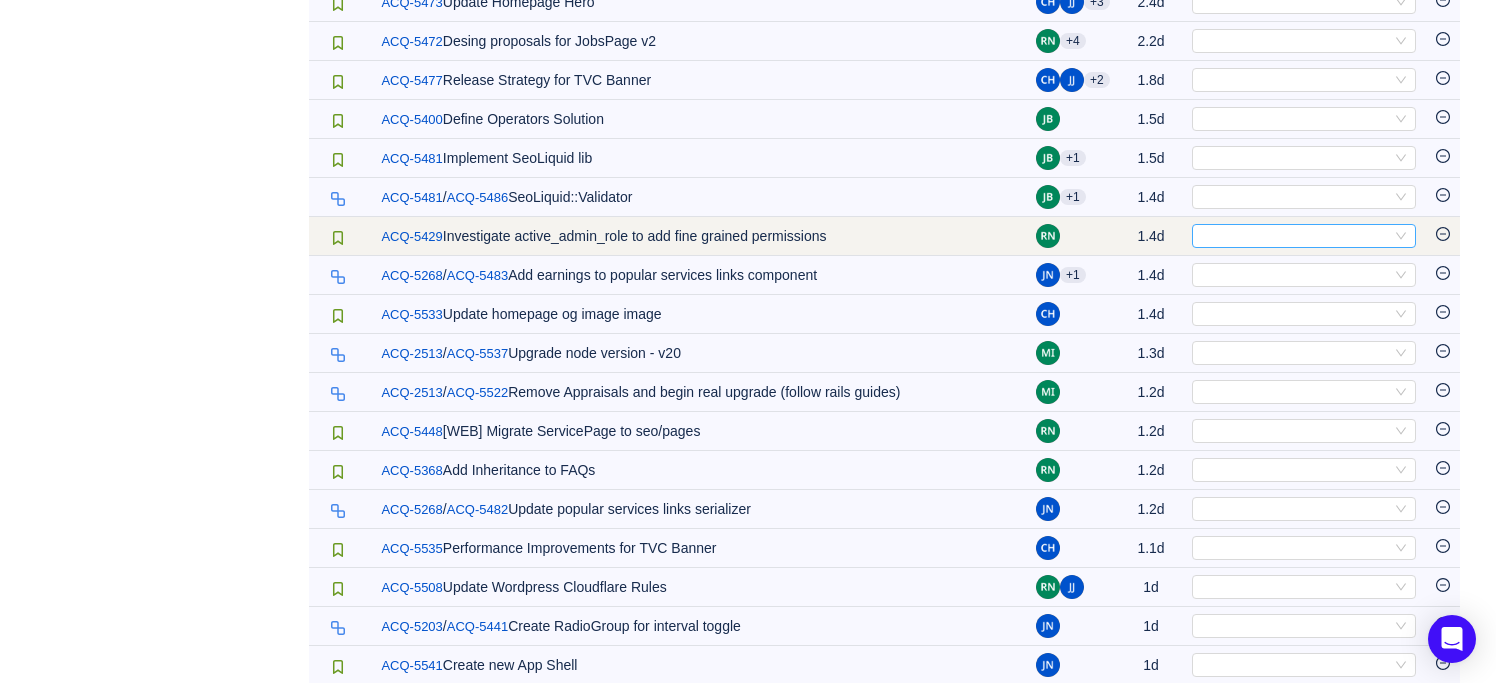 click on "Select" at bounding box center (1295, 236) 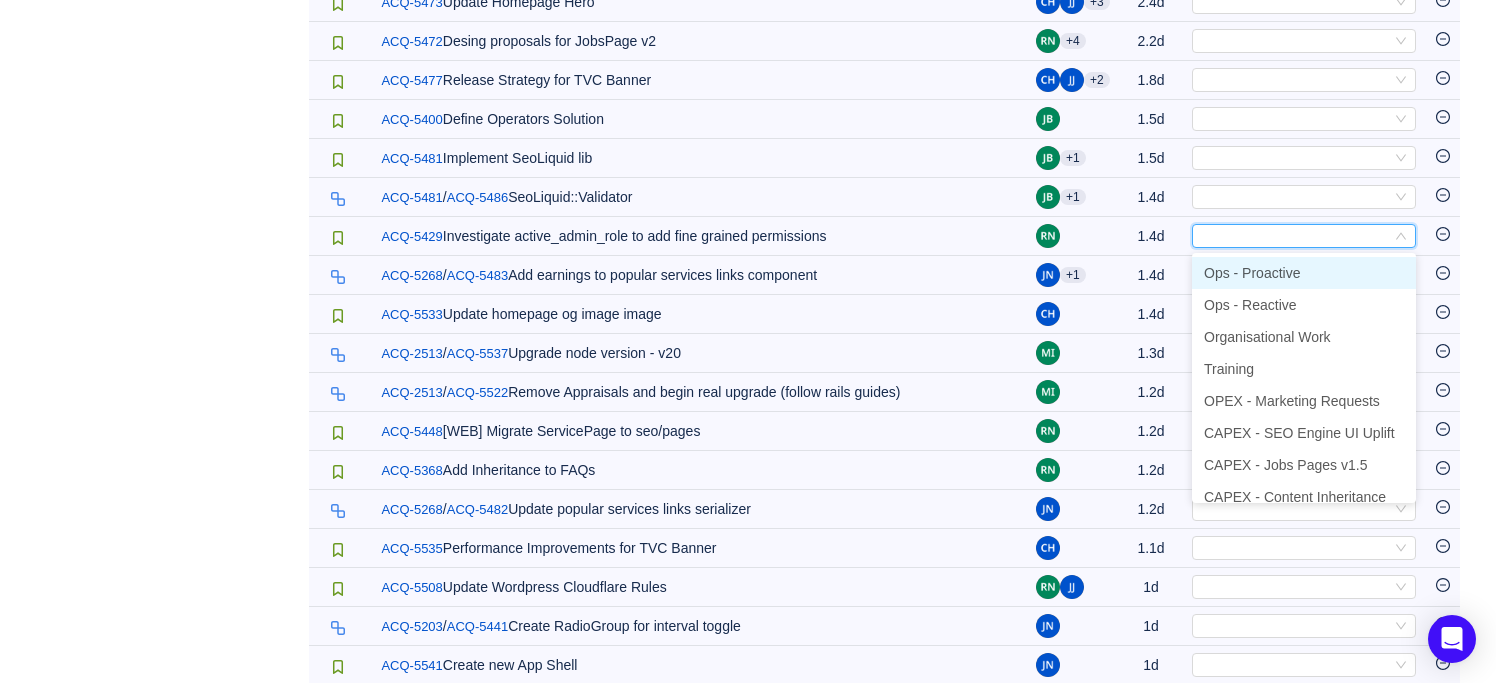 click on "Ops - Proactive" at bounding box center [1304, 273] 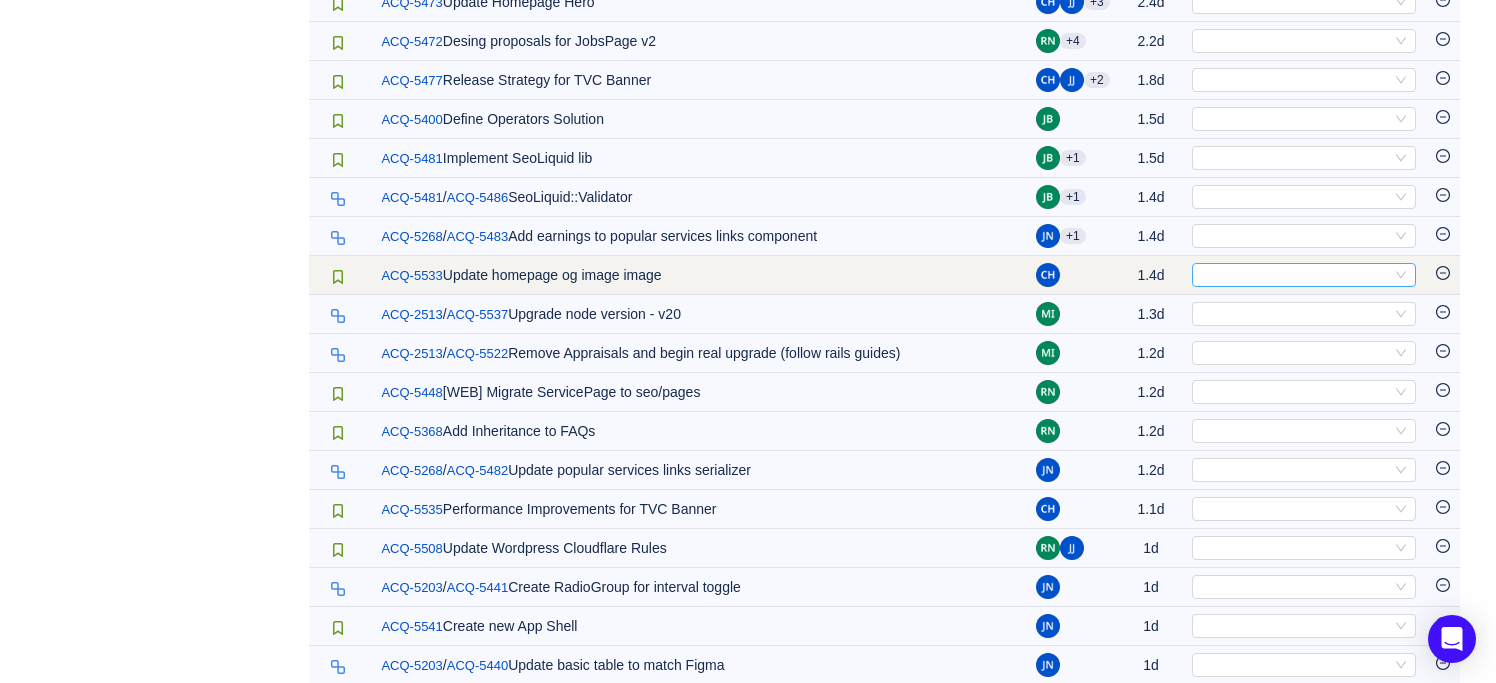 click on "Select" at bounding box center [1295, 275] 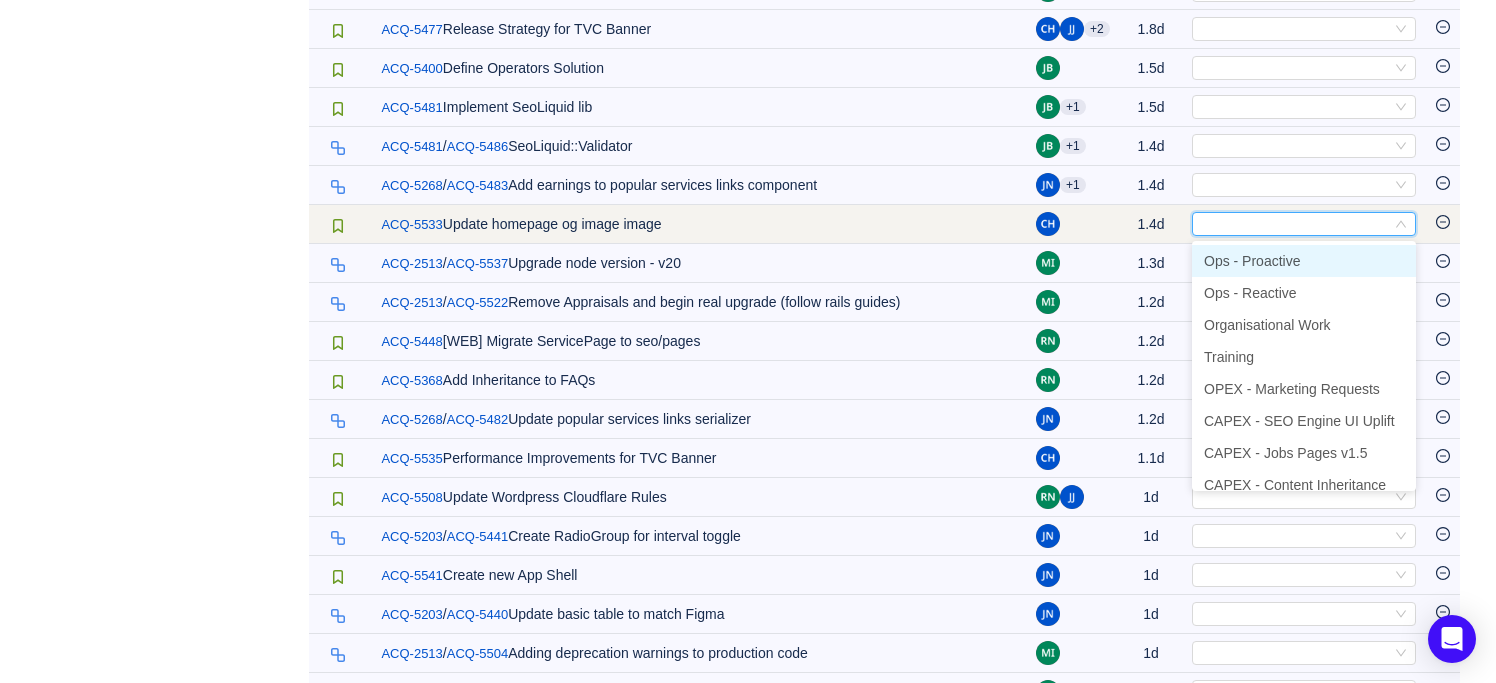 scroll, scrollTop: 998, scrollLeft: 0, axis: vertical 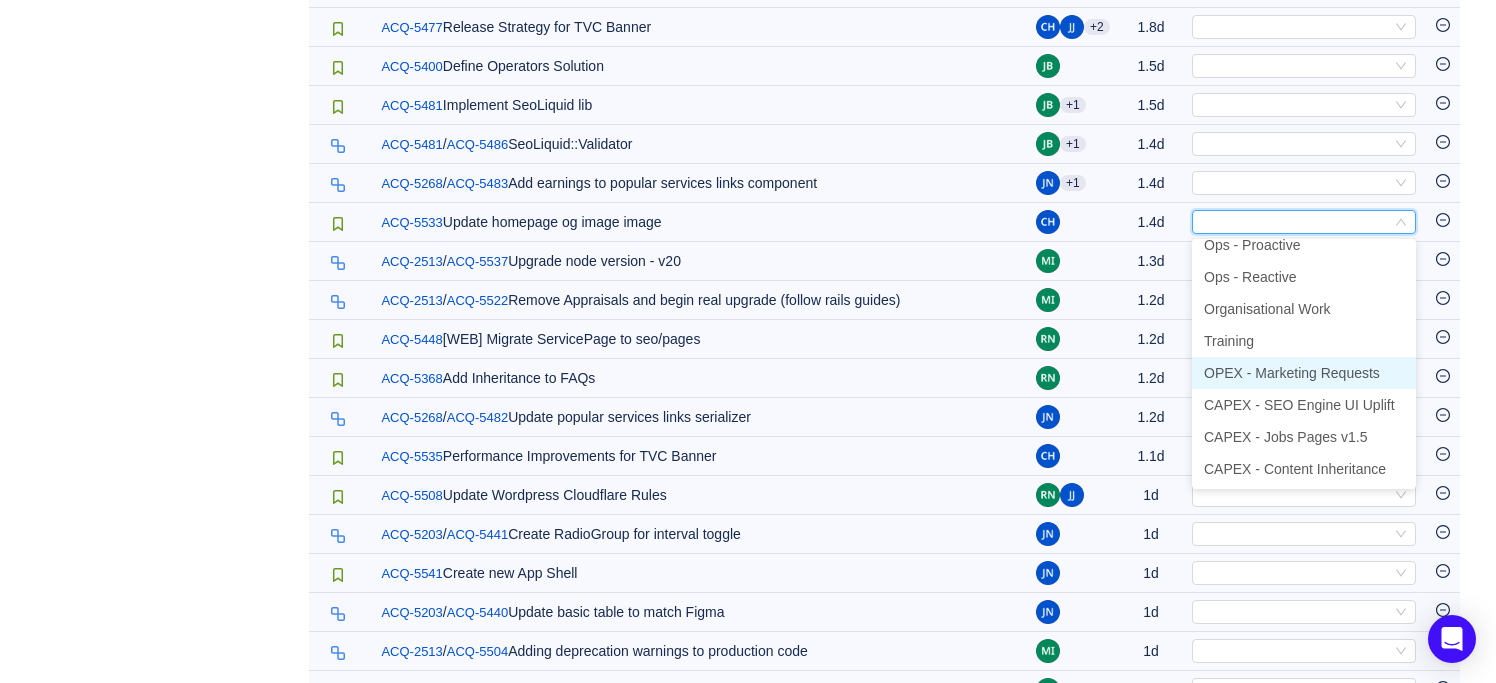 click on "OPEX - Marketing Requests" at bounding box center [1292, 373] 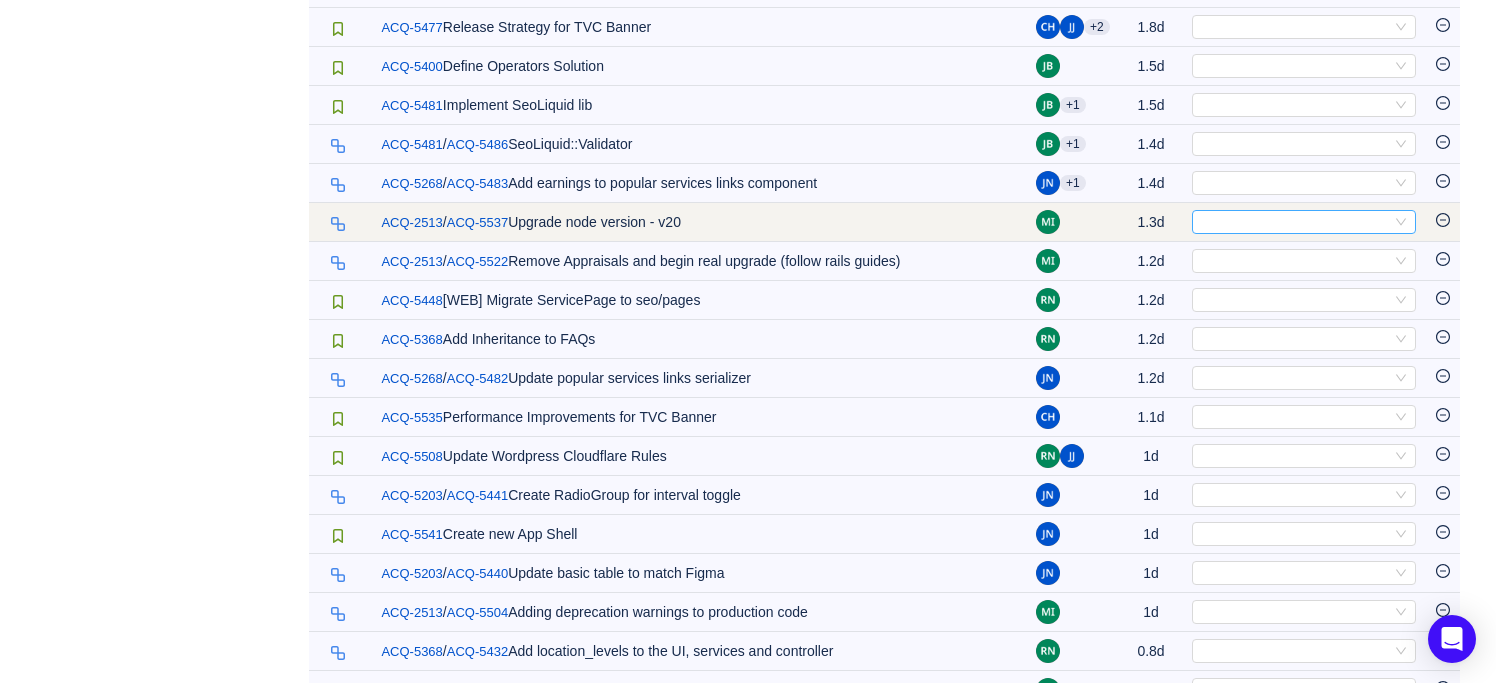 click on "Select" at bounding box center [1295, 222] 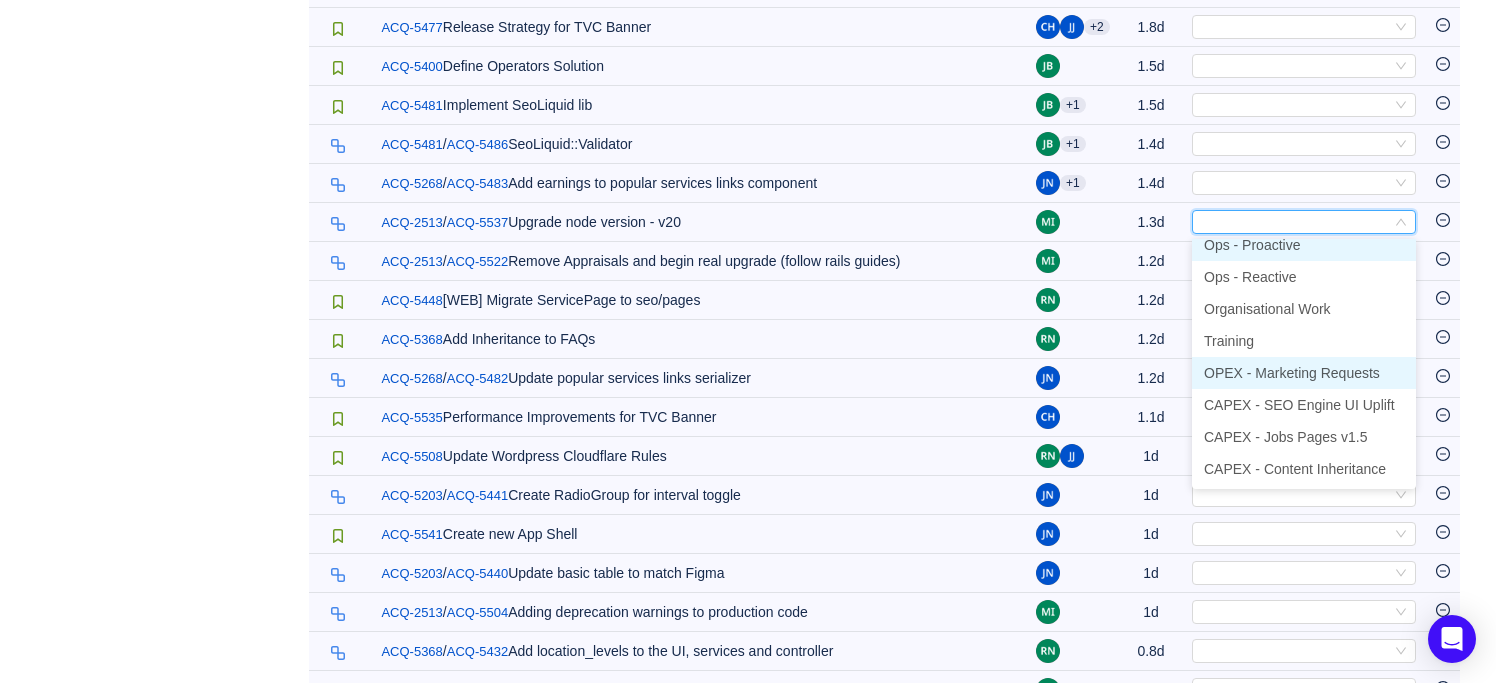 scroll, scrollTop: 4, scrollLeft: 0, axis: vertical 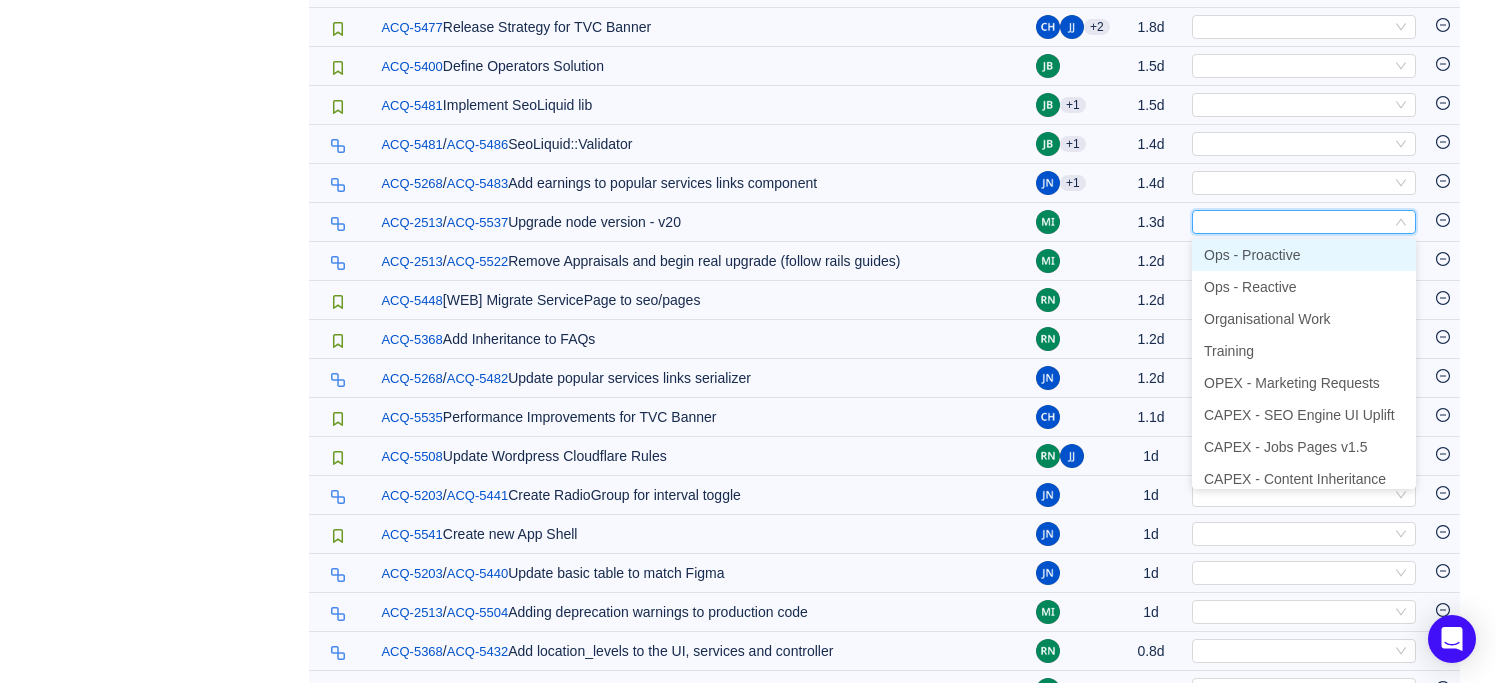click on "Ops - Proactive" at bounding box center [1252, 255] 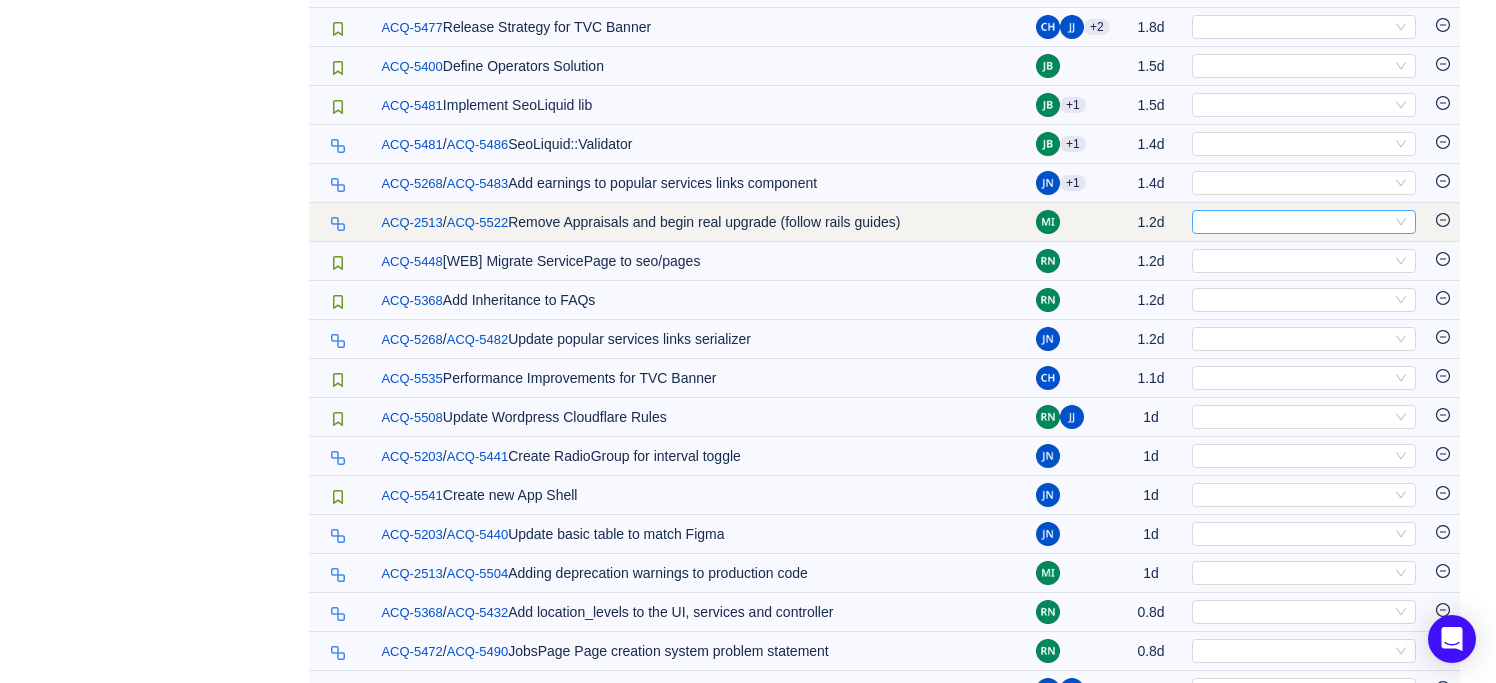 click on "Select" at bounding box center (1295, 222) 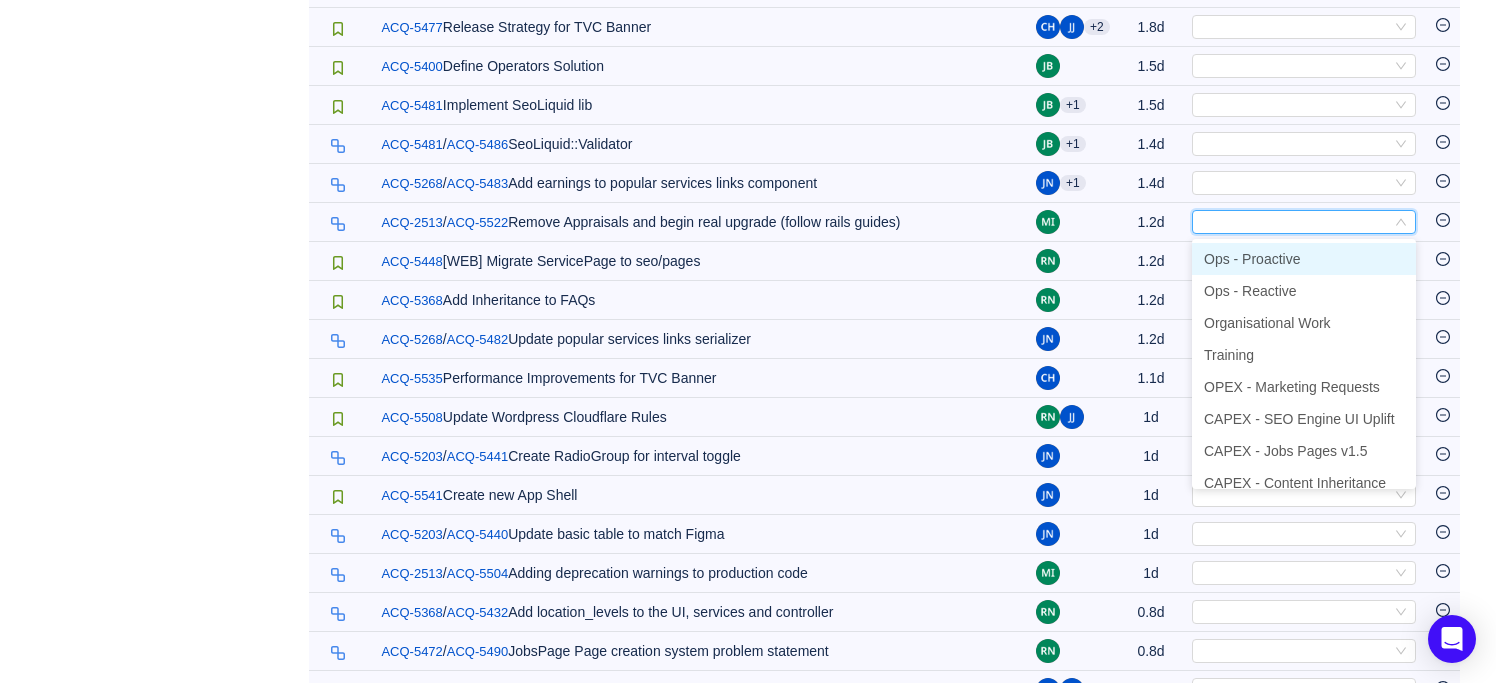 click on "Ops - Proactive" at bounding box center [1252, 259] 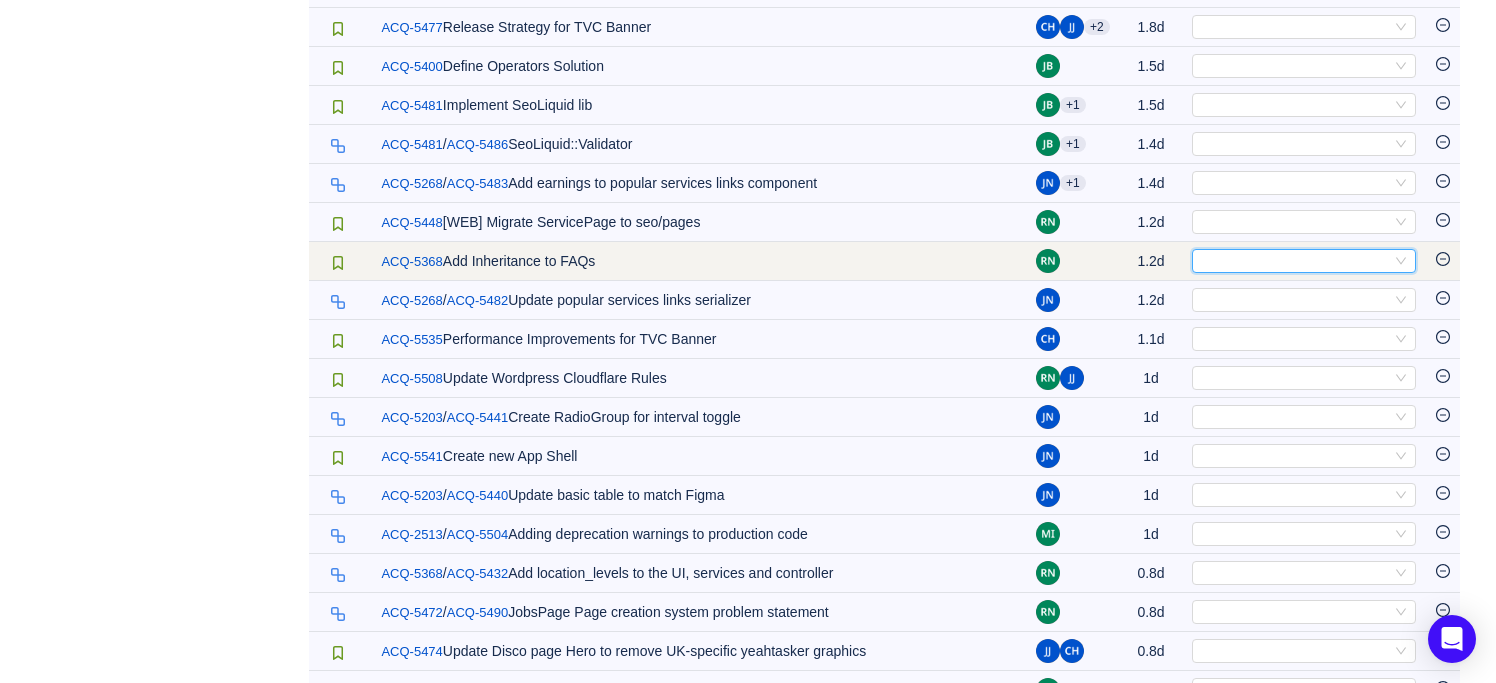click on "Select" at bounding box center (1295, 261) 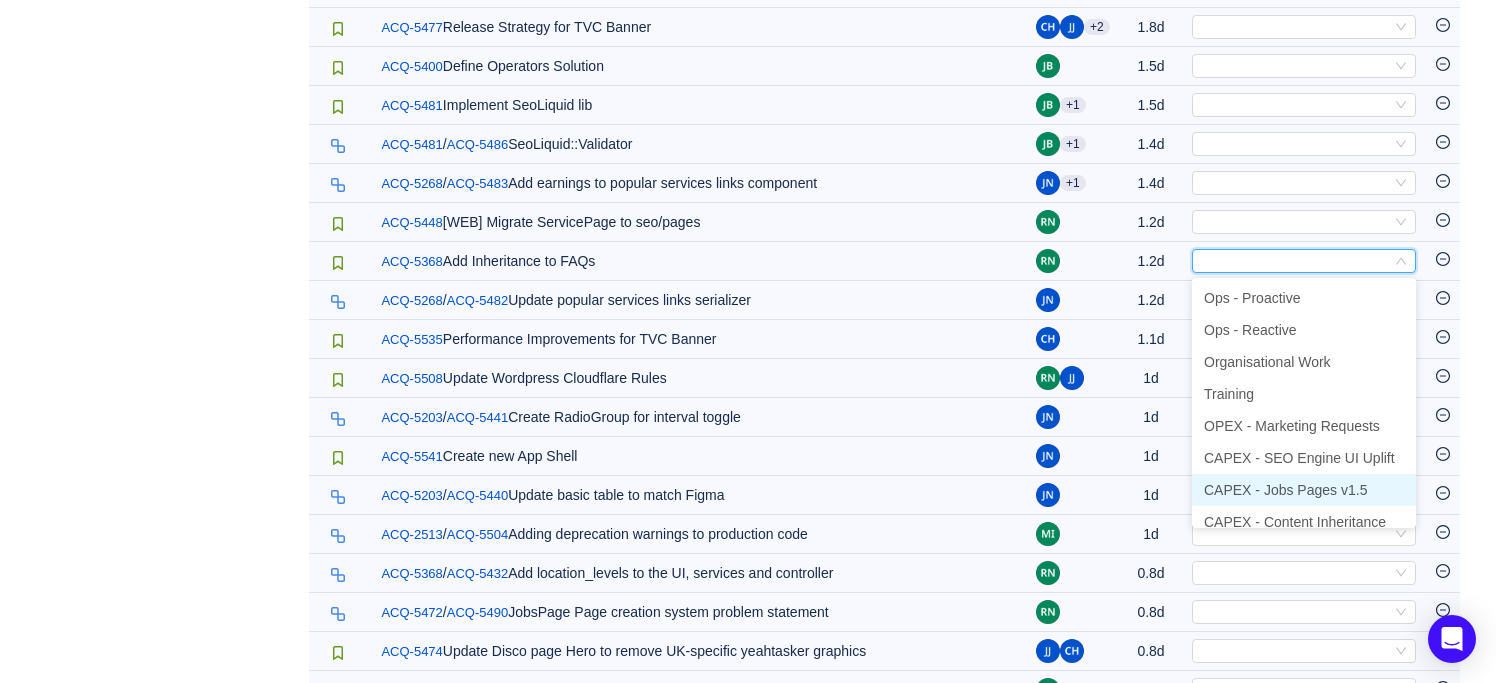 scroll, scrollTop: 14, scrollLeft: 0, axis: vertical 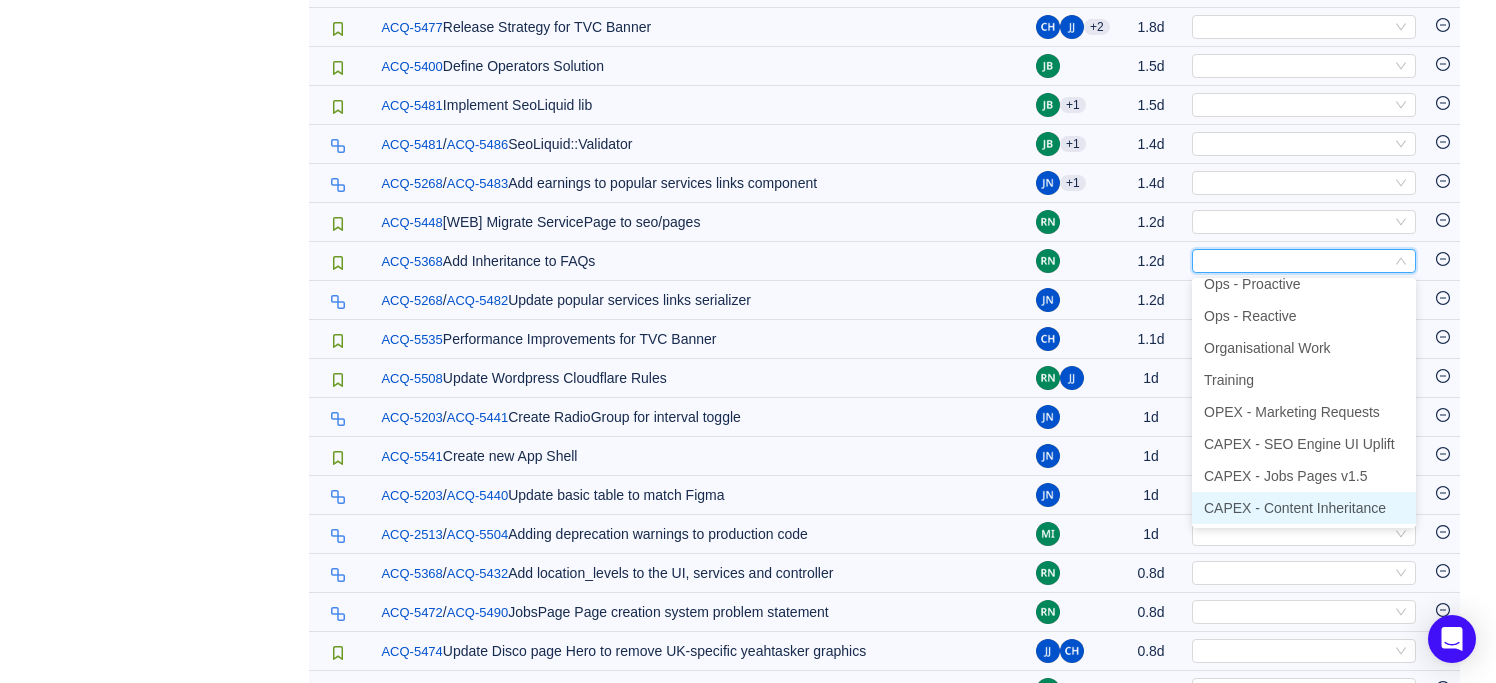 click on "CAPEX - Content Inheritance" at bounding box center [1295, 508] 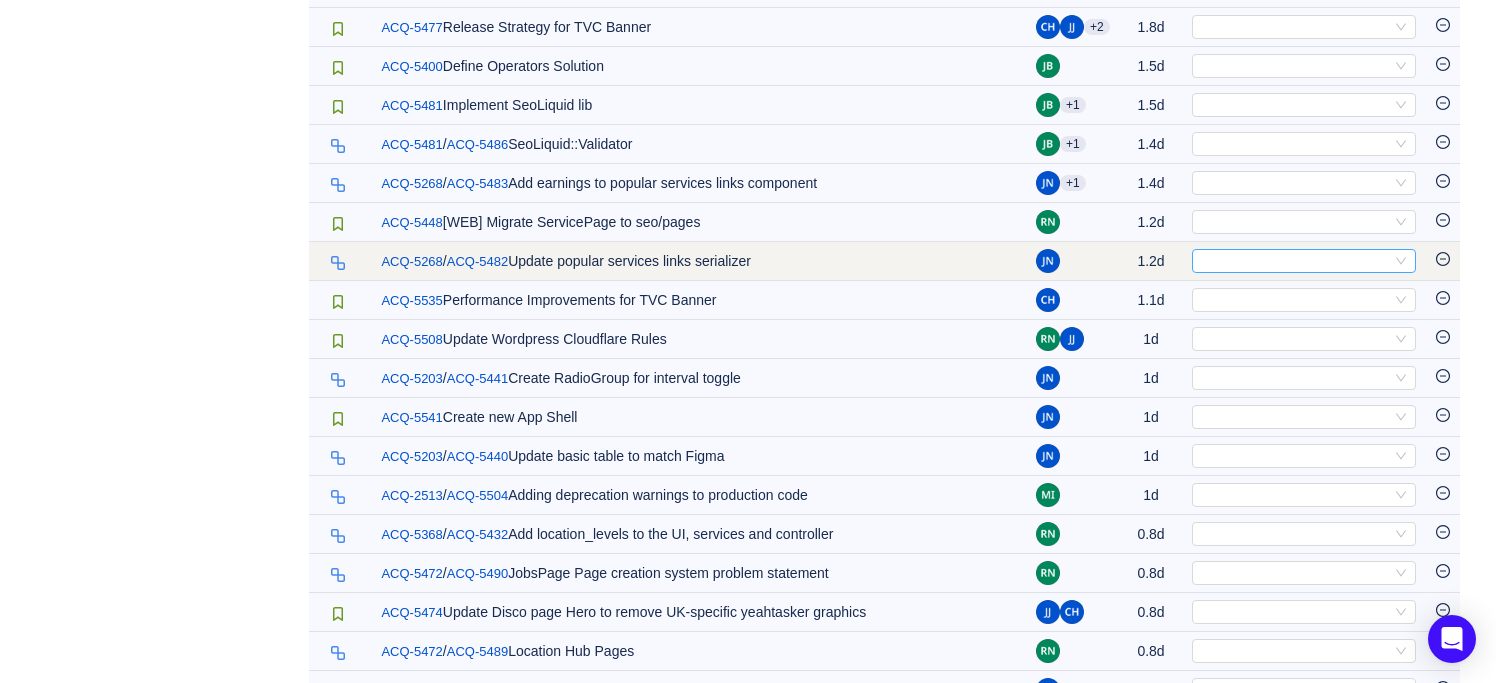 click on "Select" at bounding box center (1295, 261) 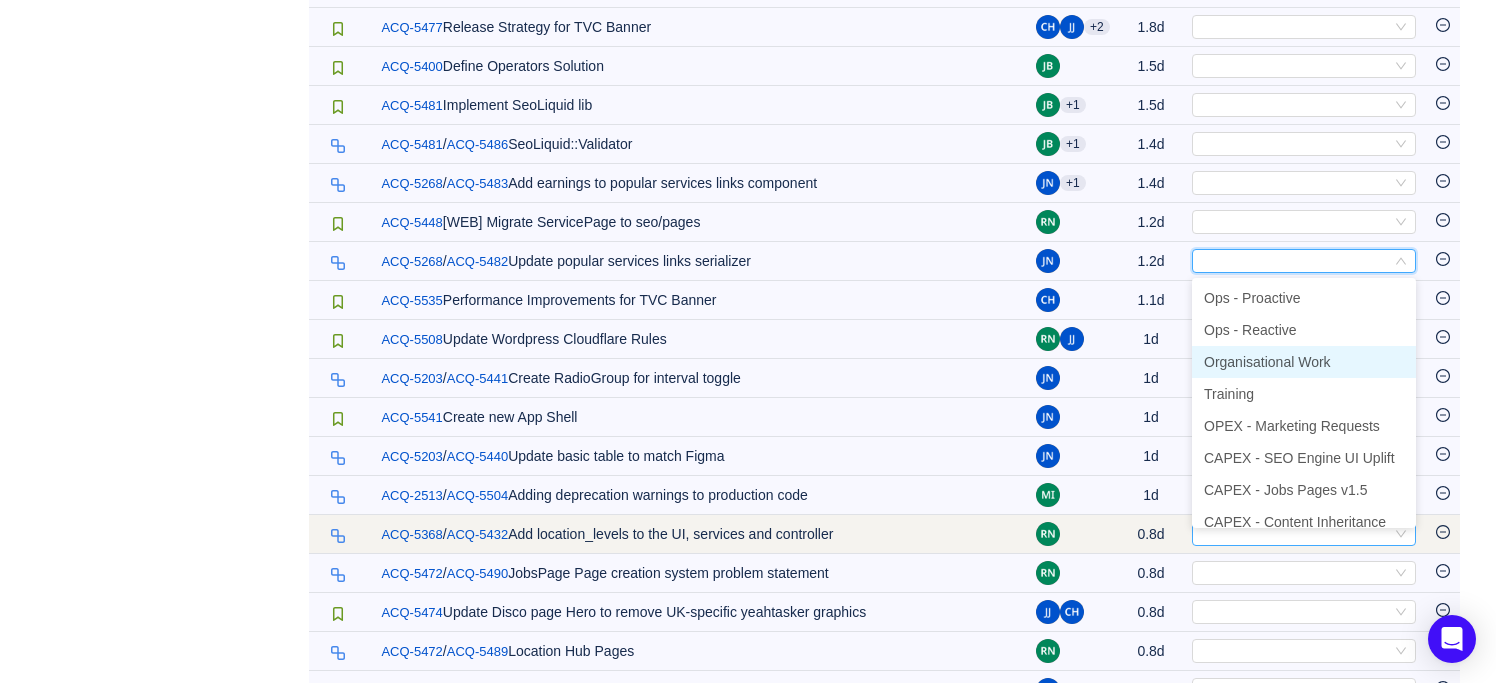 scroll, scrollTop: 10, scrollLeft: 0, axis: vertical 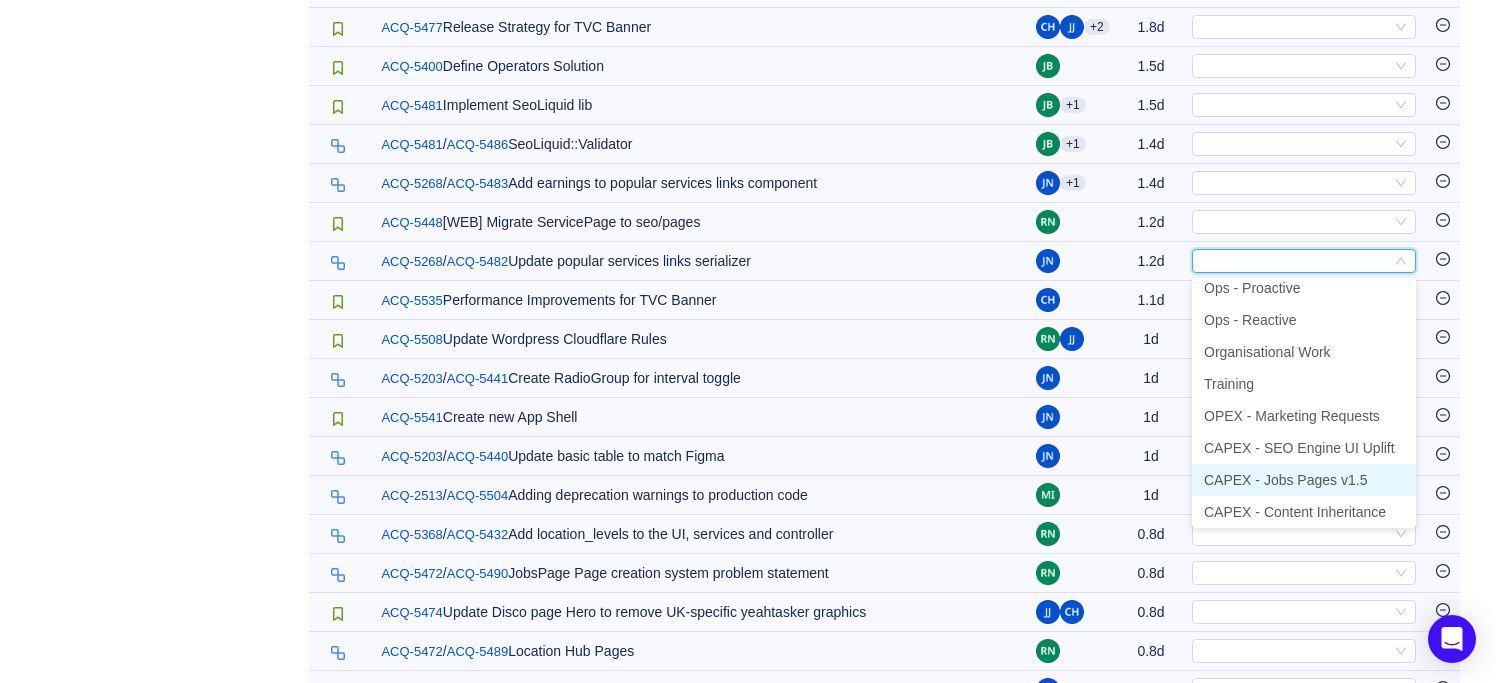 click on "CAPEX - Jobs Pages v1.5" at bounding box center (1285, 480) 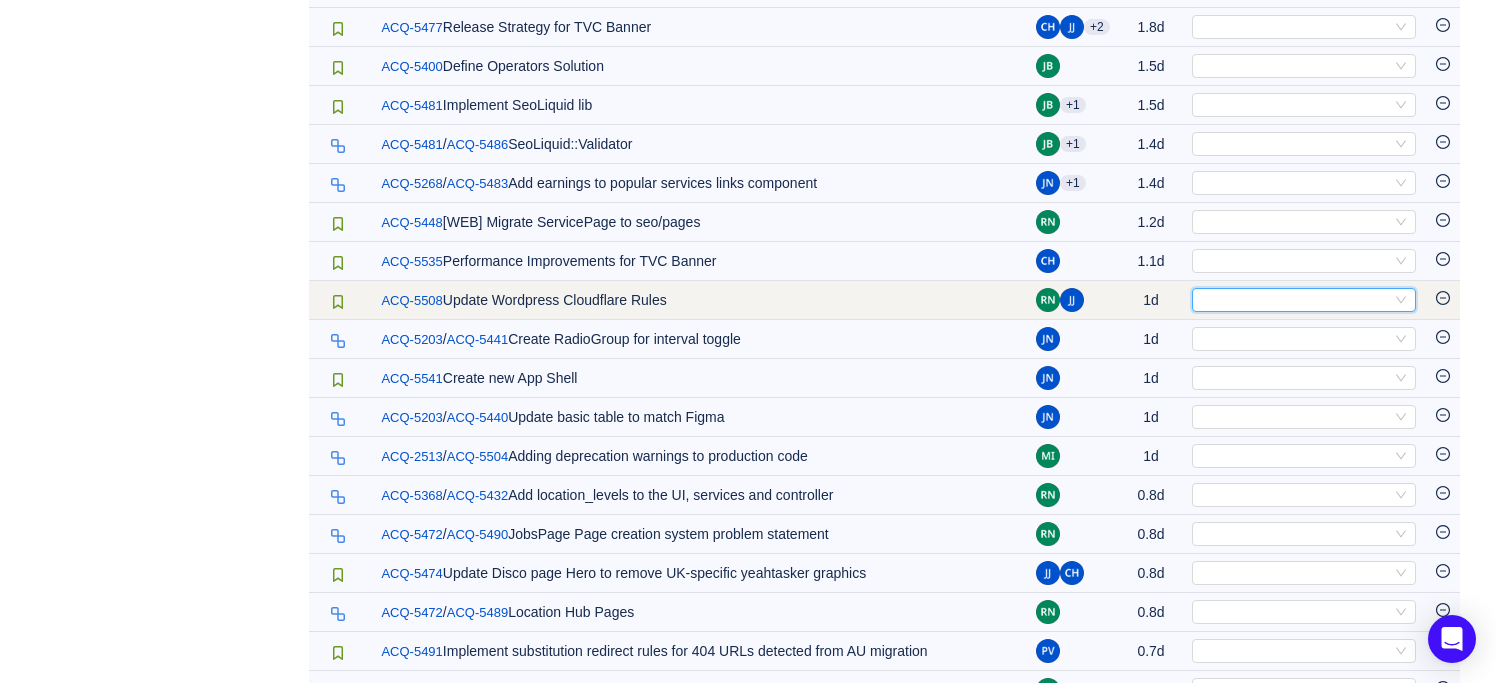 click on "Select" at bounding box center [1295, 300] 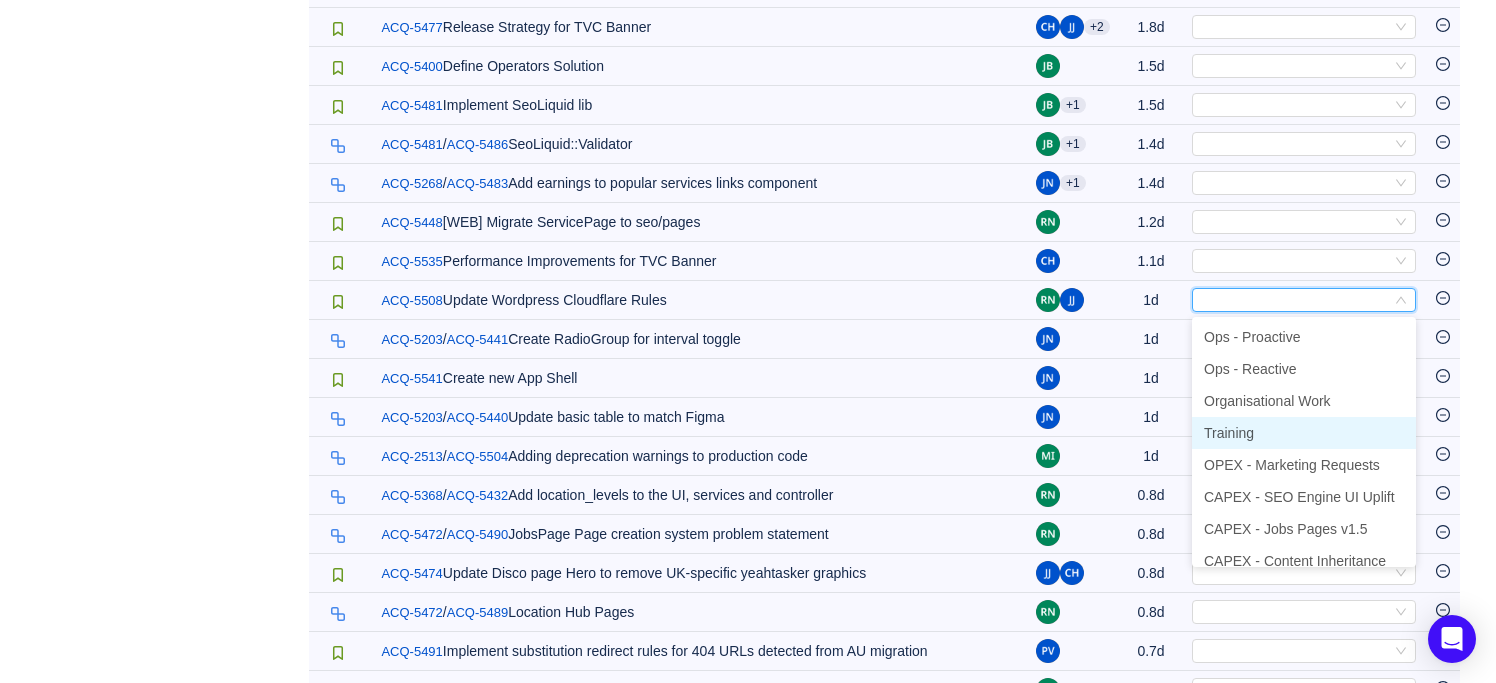 scroll, scrollTop: 14, scrollLeft: 0, axis: vertical 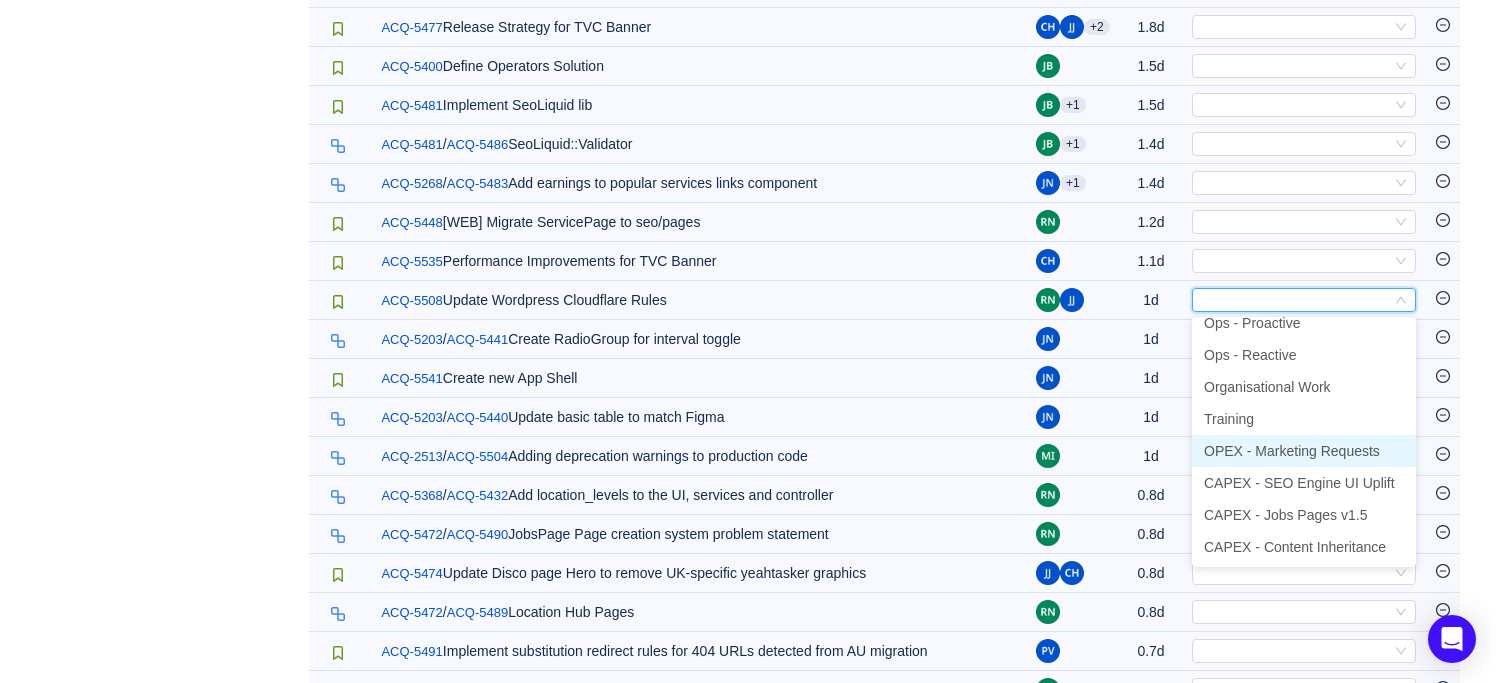 click on "OPEX - Marketing Requests" at bounding box center (1292, 451) 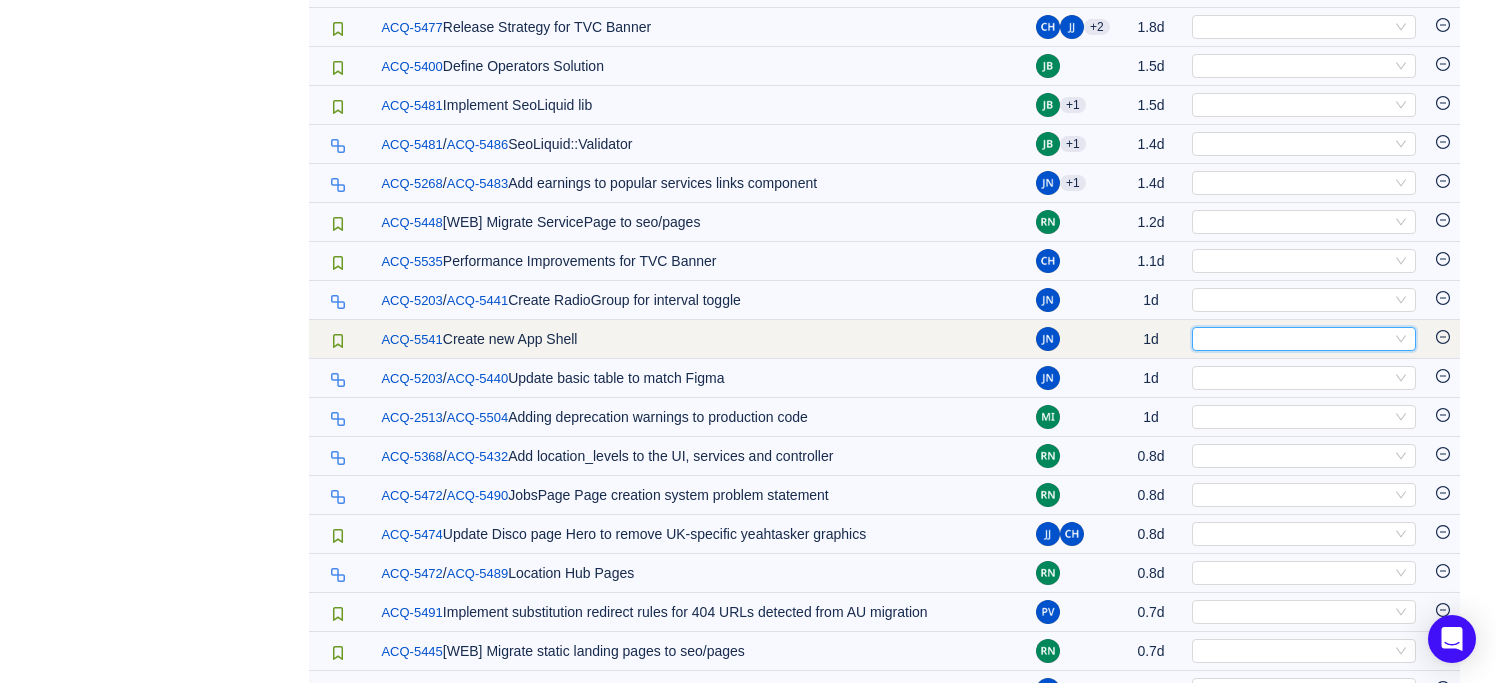 click on "Select" at bounding box center [1295, 339] 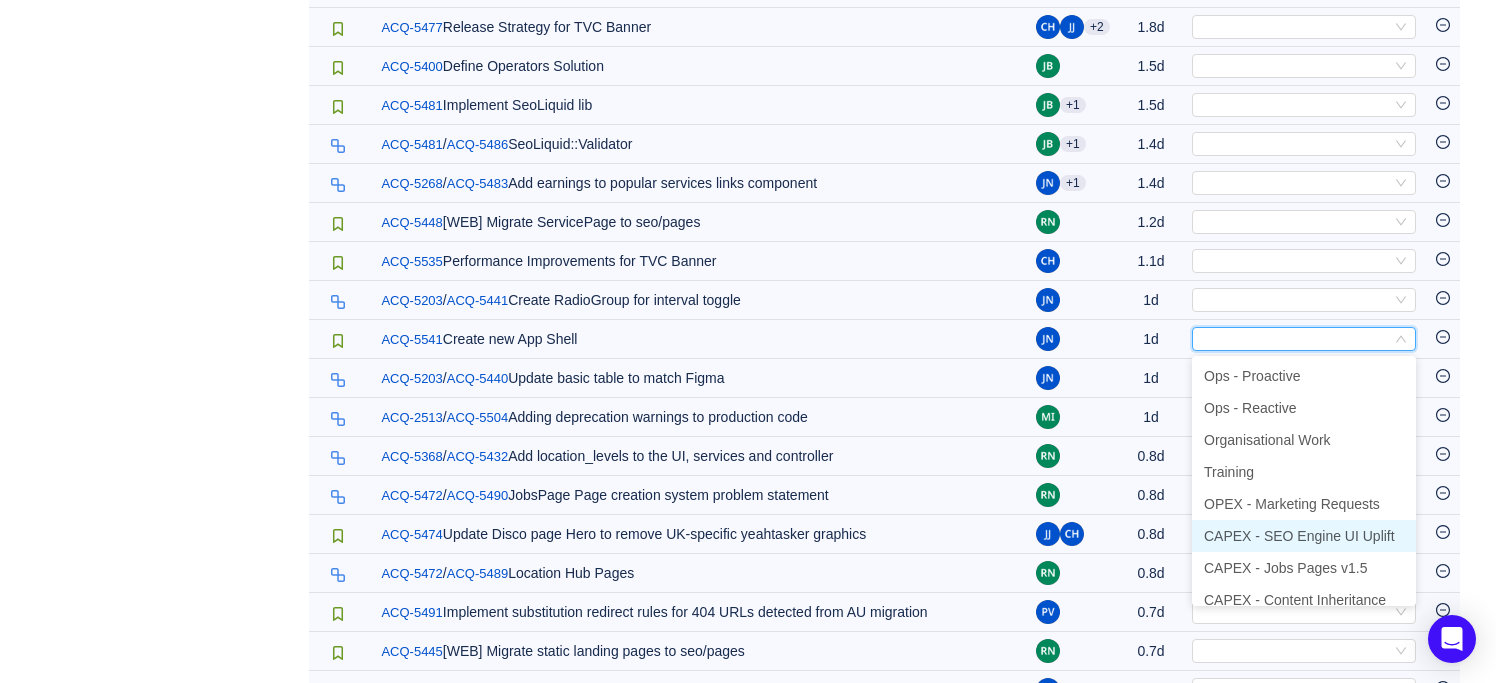 click on "CAPEX - SEO Engine UI Uplift" at bounding box center (1299, 536) 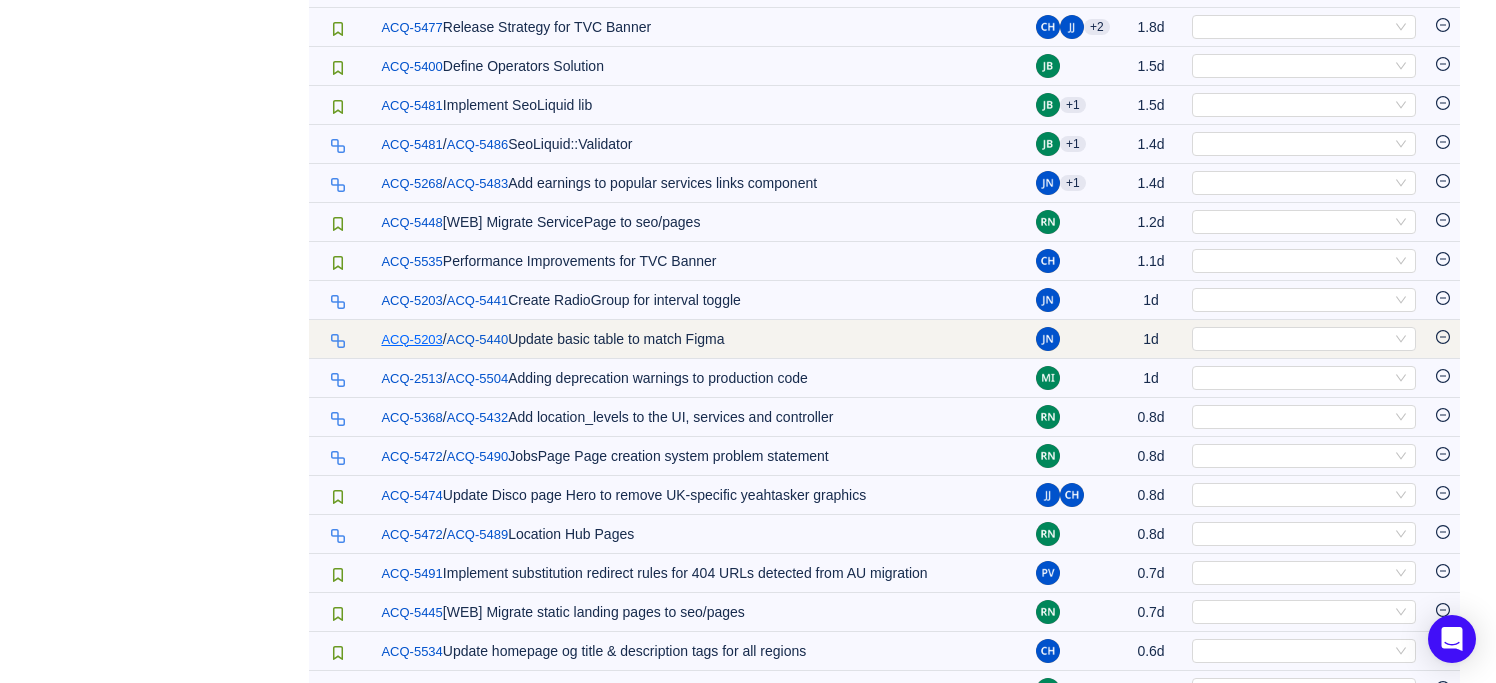 click on "ACQ-5203" at bounding box center (411, 340) 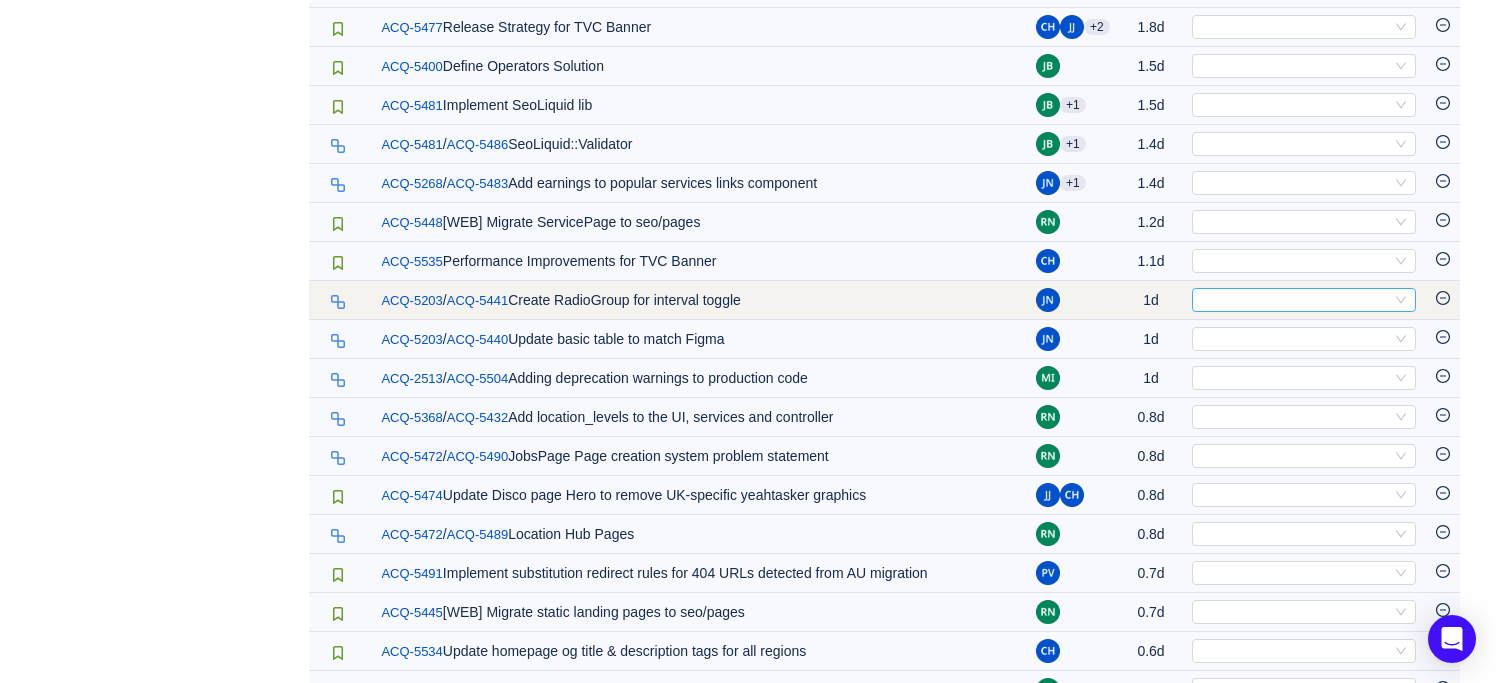 click on "Select" at bounding box center [1295, 300] 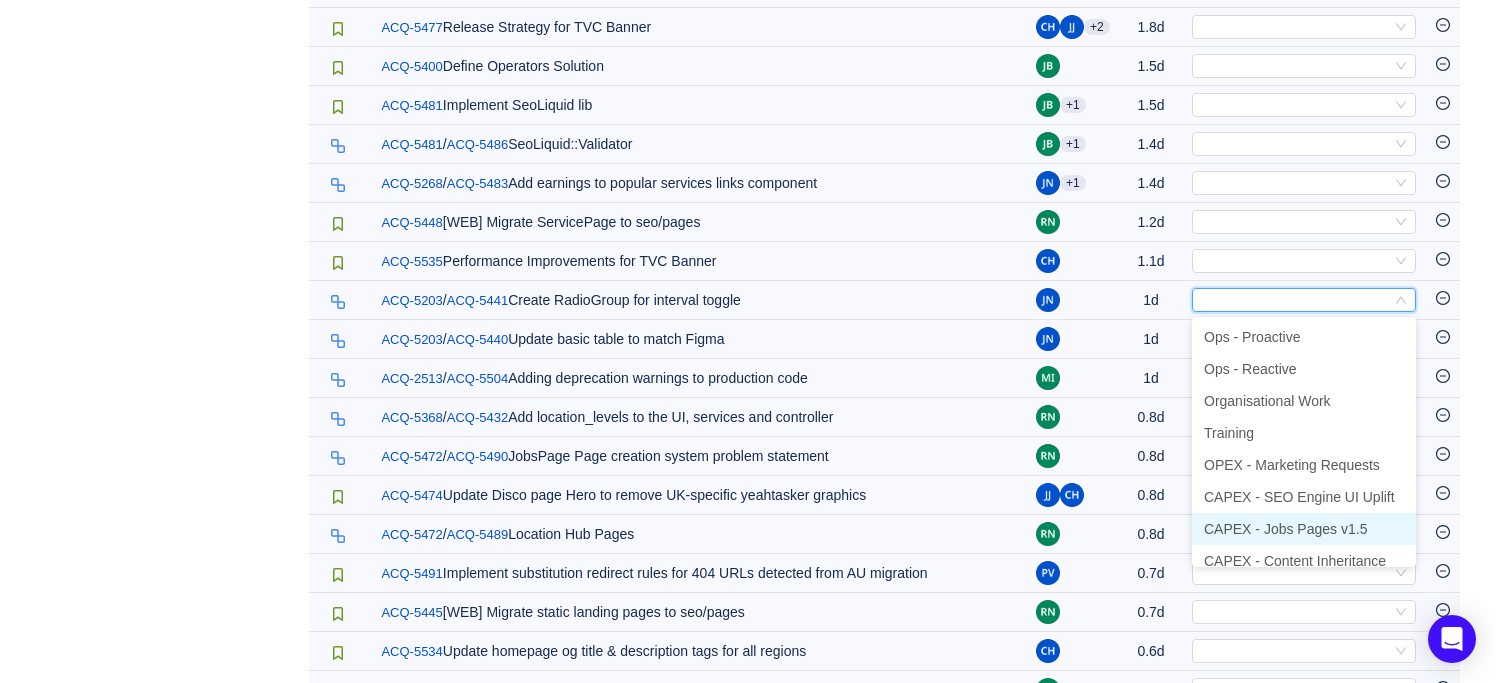 click on "CAPEX - Jobs Pages v1.5" at bounding box center [1285, 529] 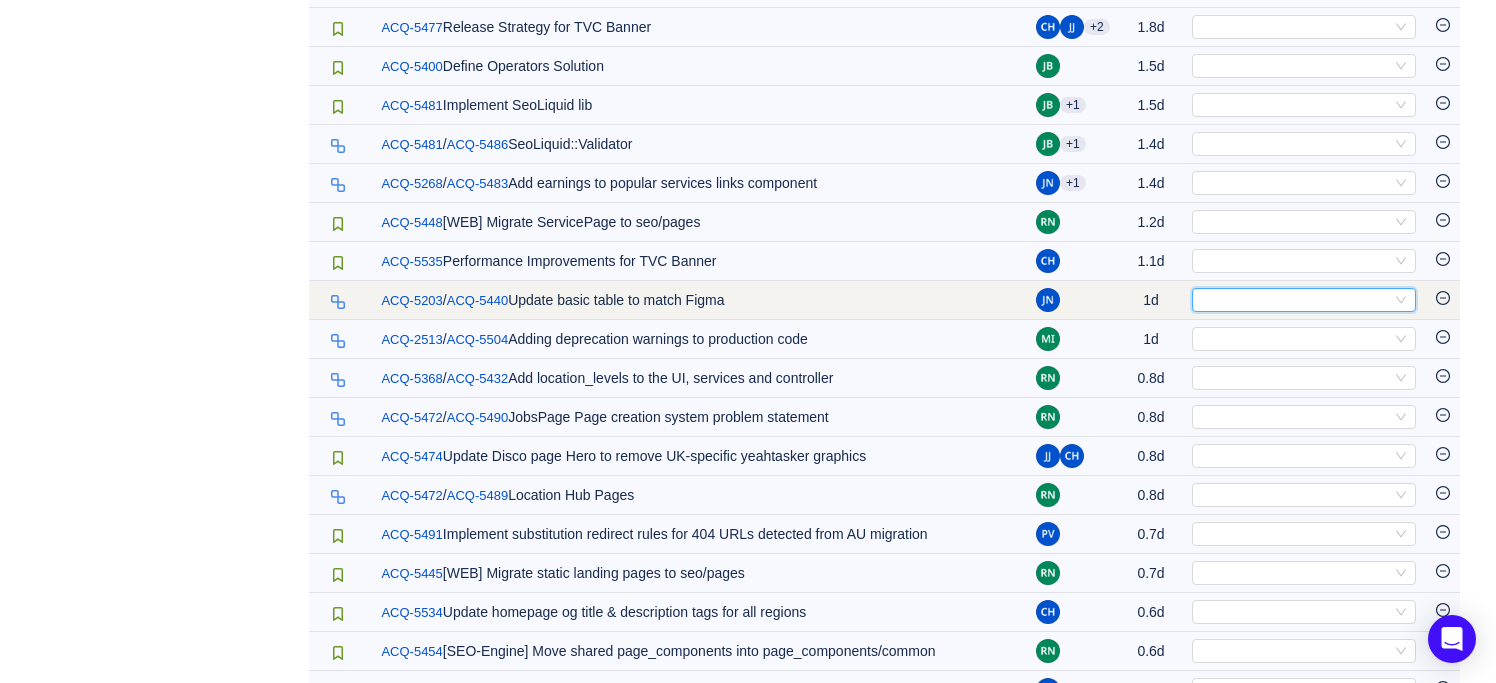 click on "Select" at bounding box center (1295, 300) 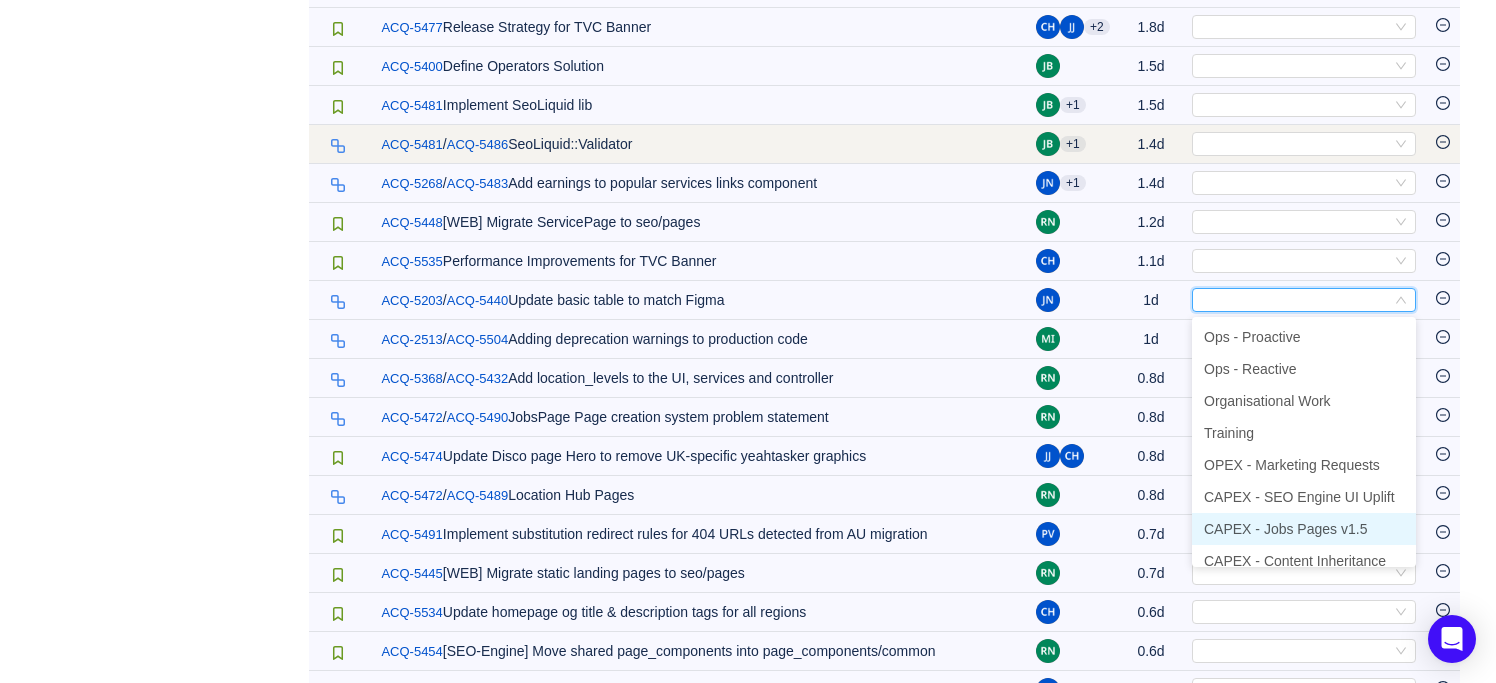 click on "CAPEX - Jobs Pages v1.5" at bounding box center [1285, 529] 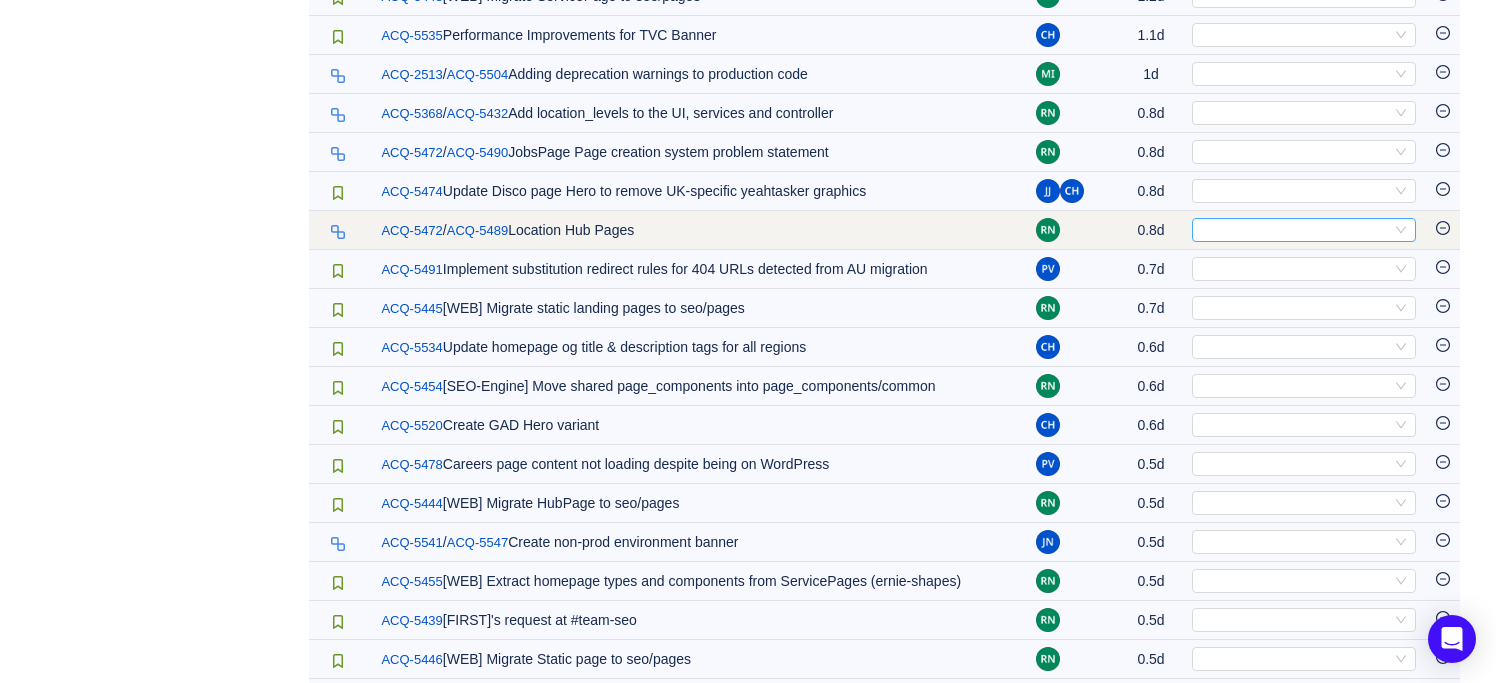 scroll, scrollTop: 1227, scrollLeft: 0, axis: vertical 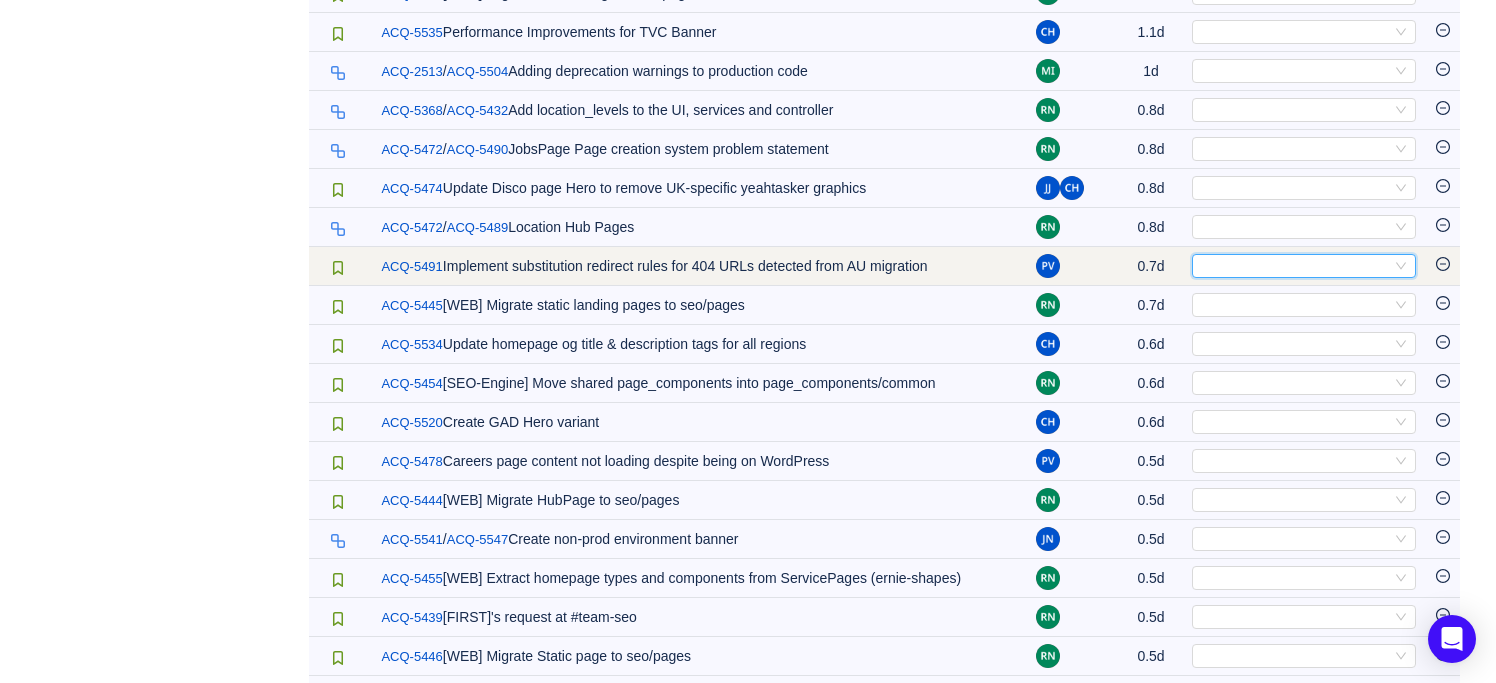 click on "Select" at bounding box center [1295, 266] 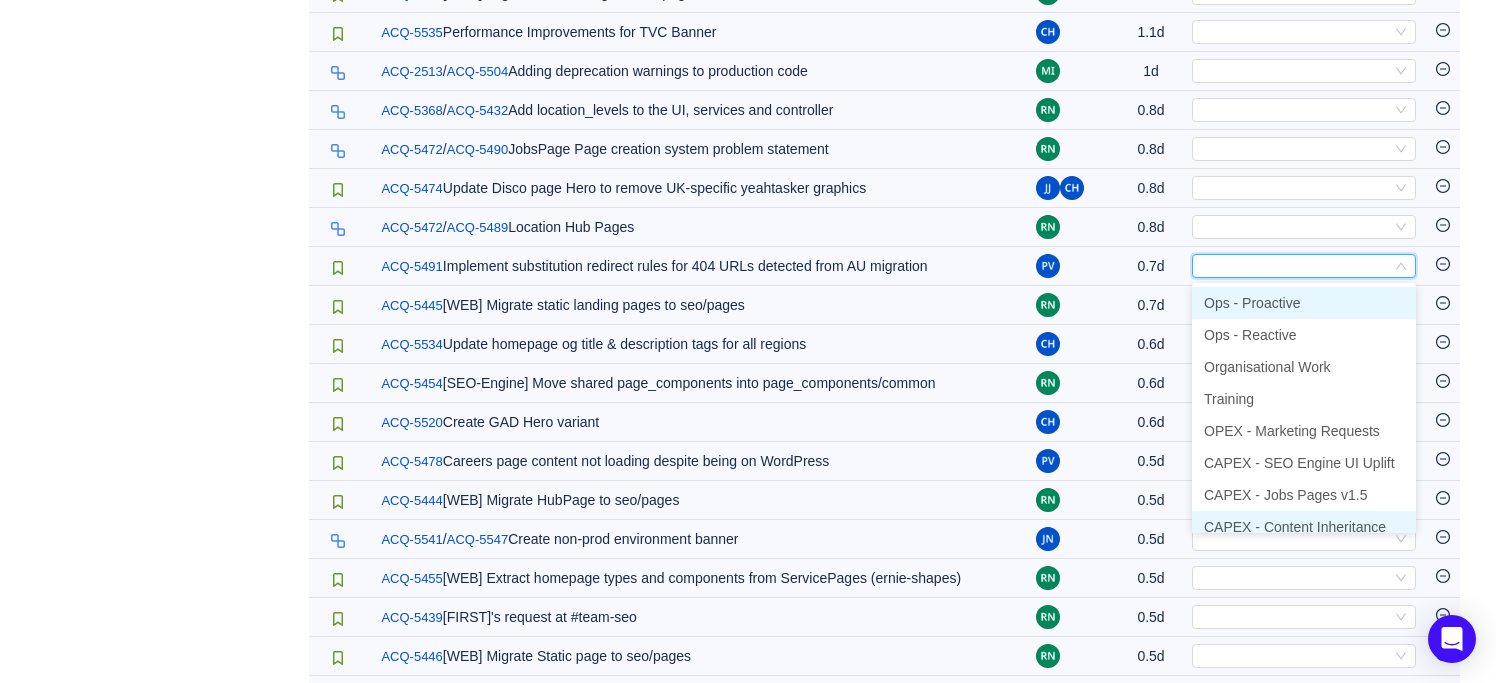 scroll, scrollTop: 10, scrollLeft: 0, axis: vertical 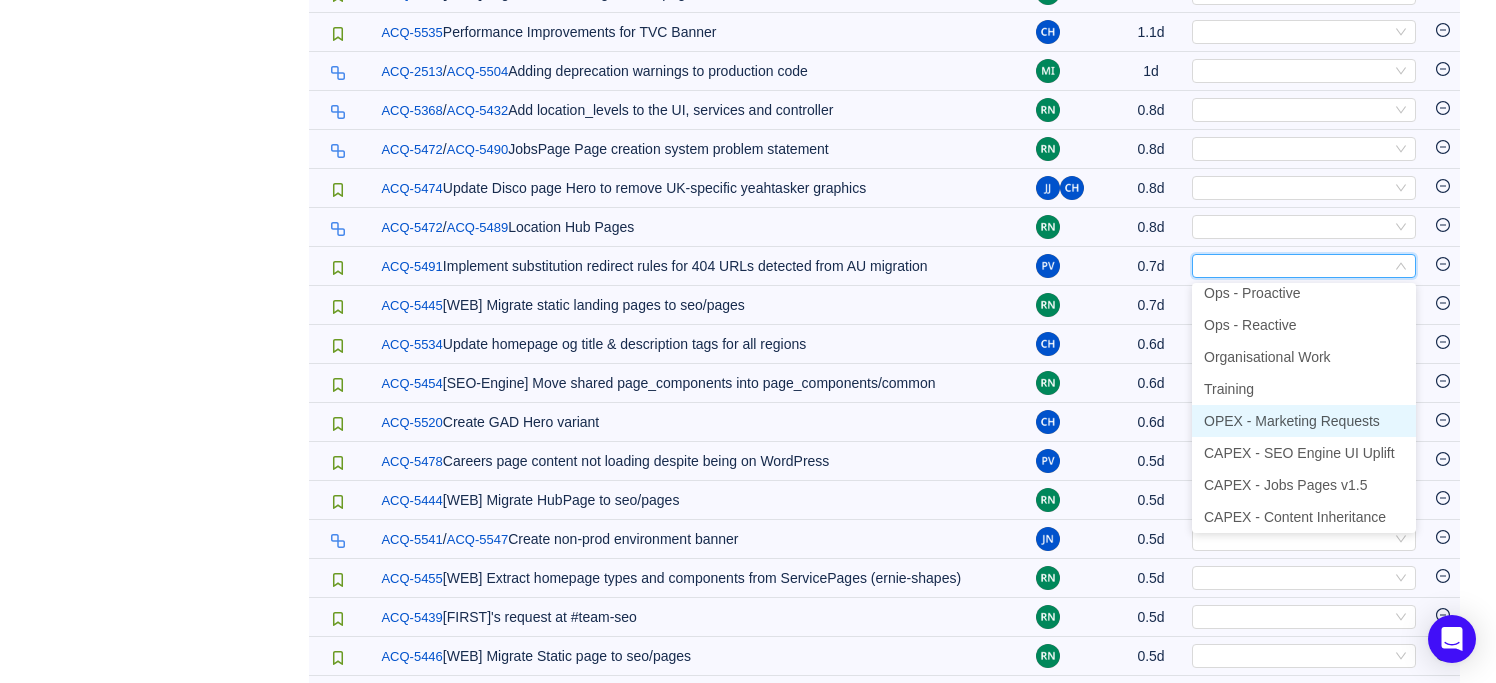 click on "OPEX - Marketing Requests" at bounding box center (1304, 421) 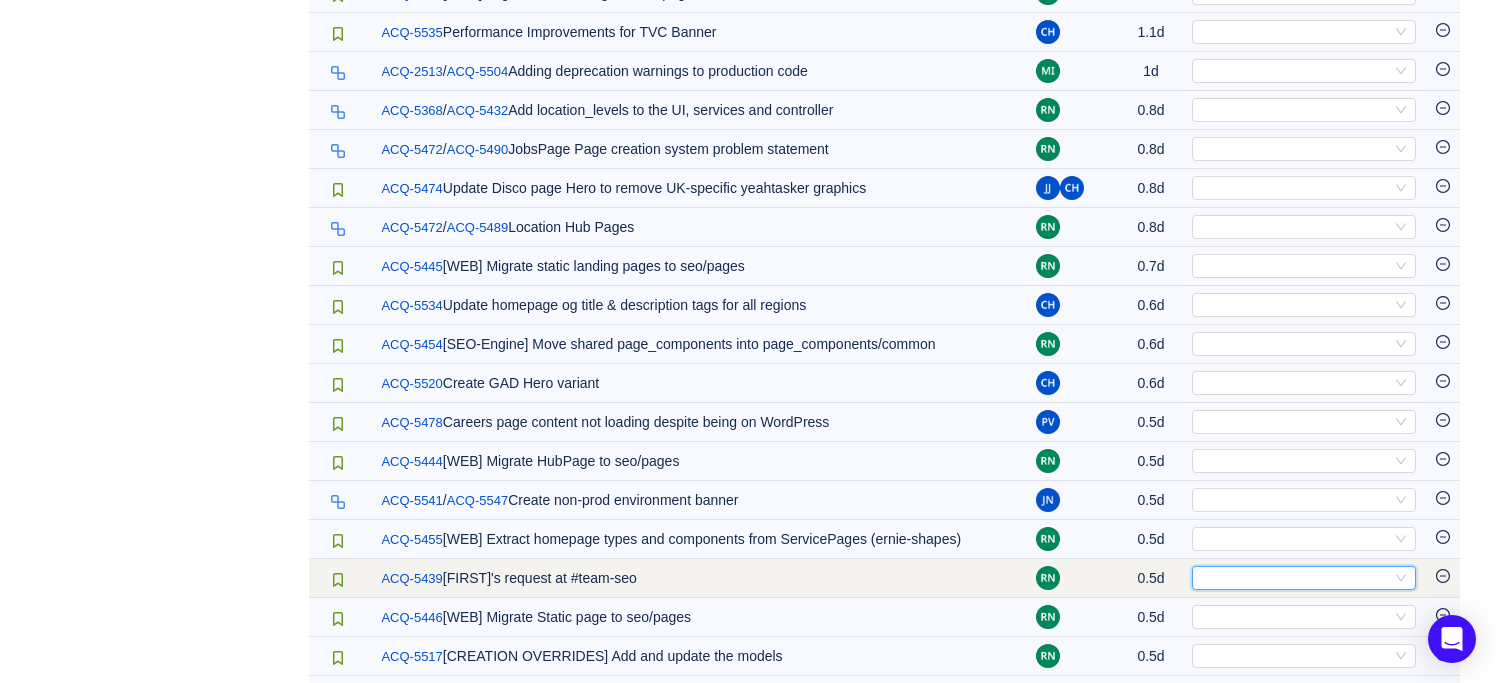 click on "Select" at bounding box center [1295, 578] 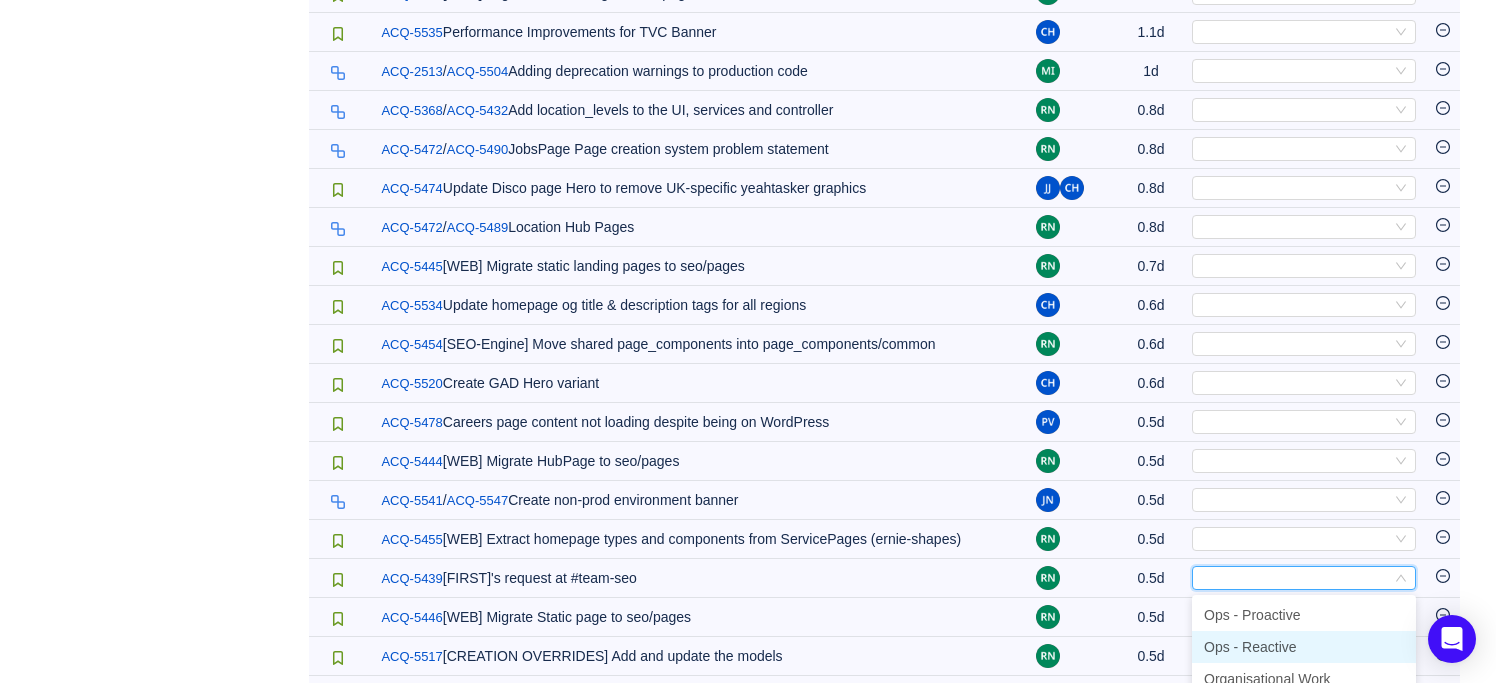 click on "Ops - Reactive" at bounding box center [1250, 647] 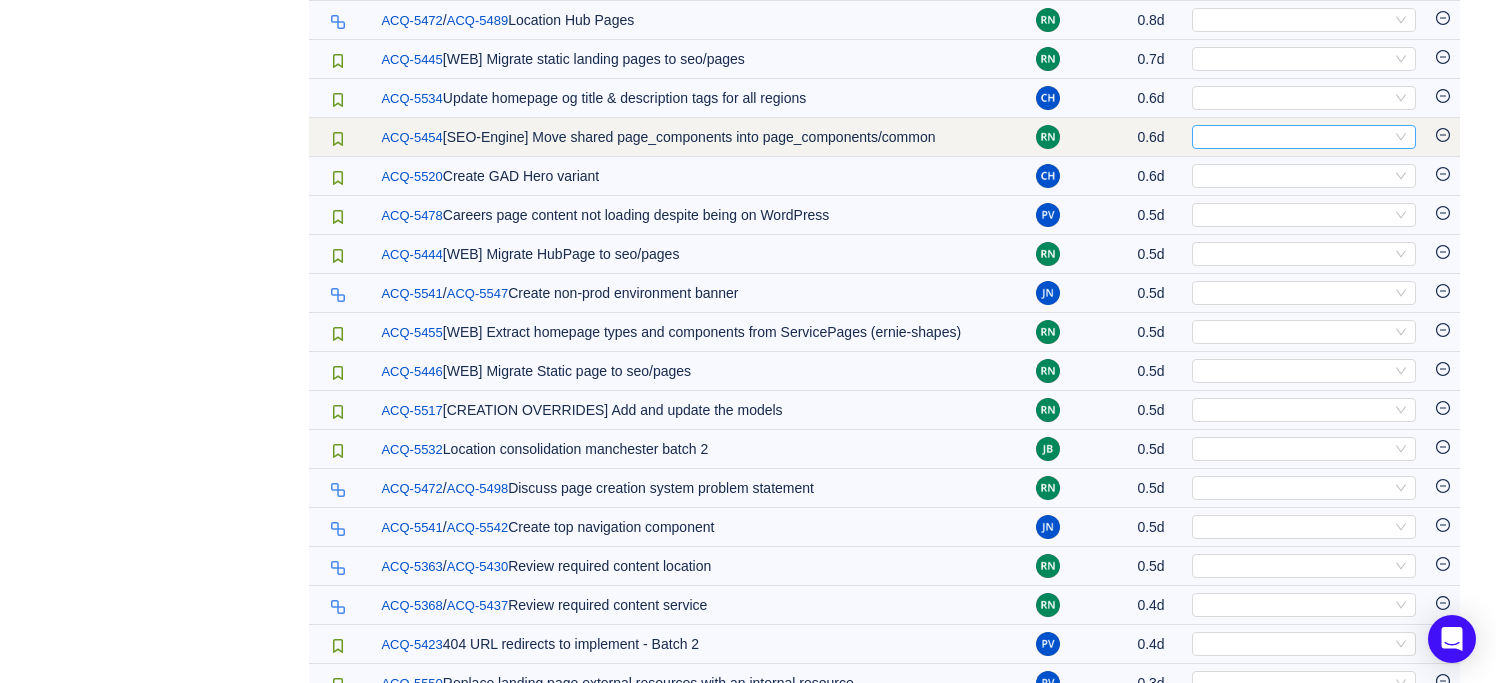 scroll, scrollTop: 1435, scrollLeft: 0, axis: vertical 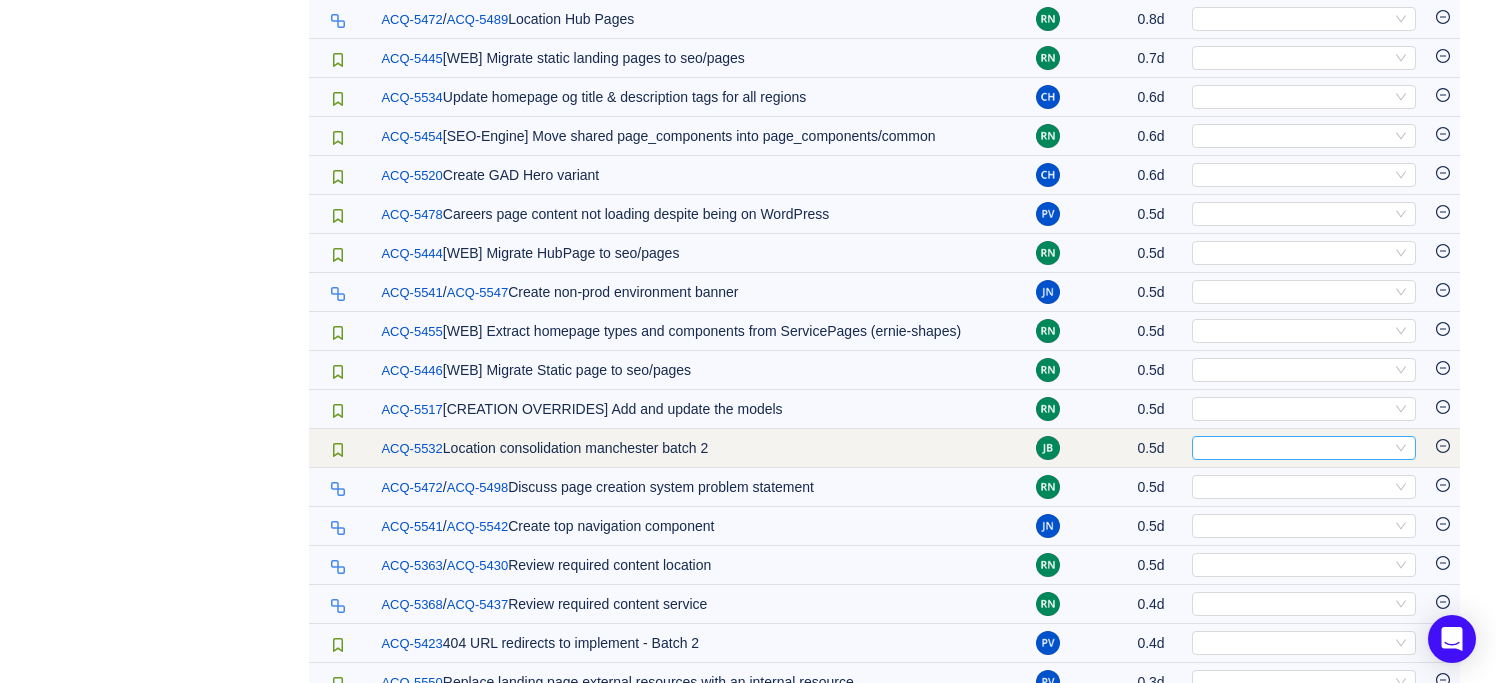 click on "Select" at bounding box center (1295, 448) 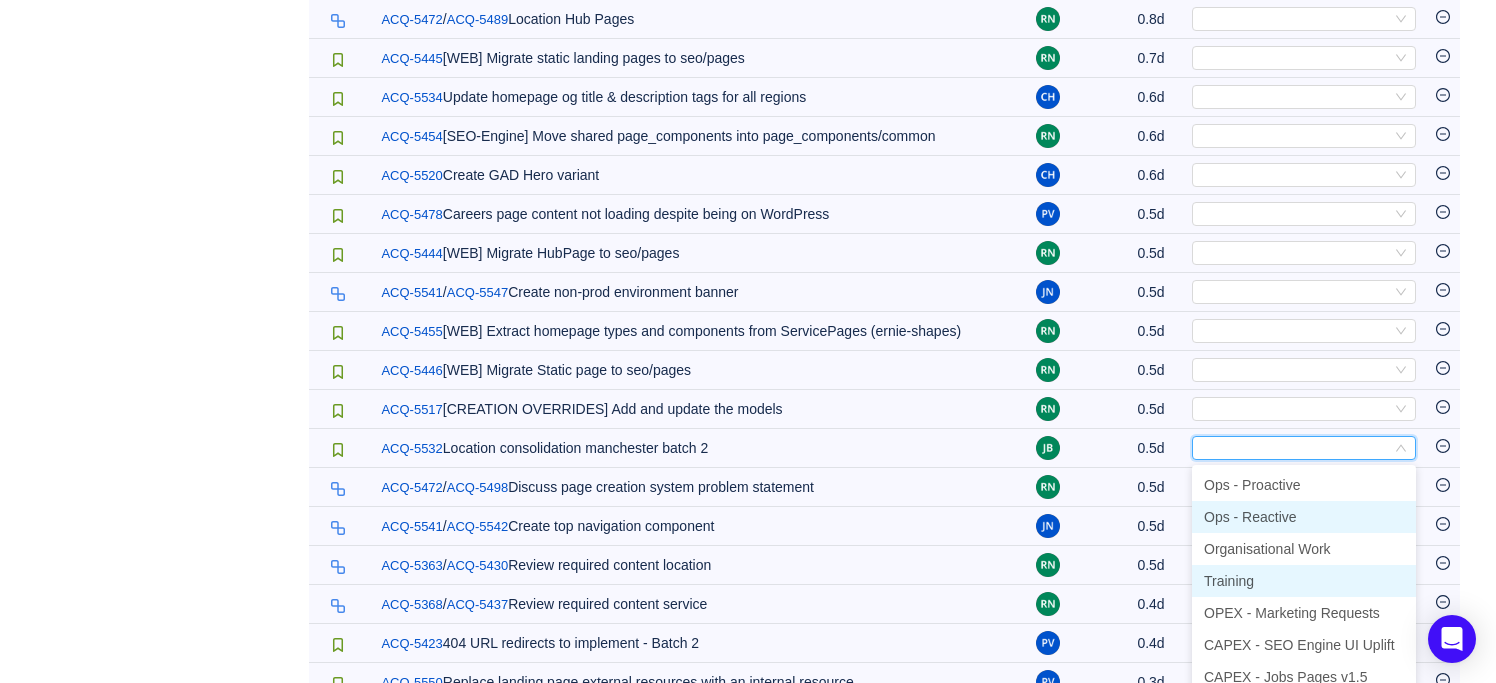 scroll, scrollTop: 8, scrollLeft: 0, axis: vertical 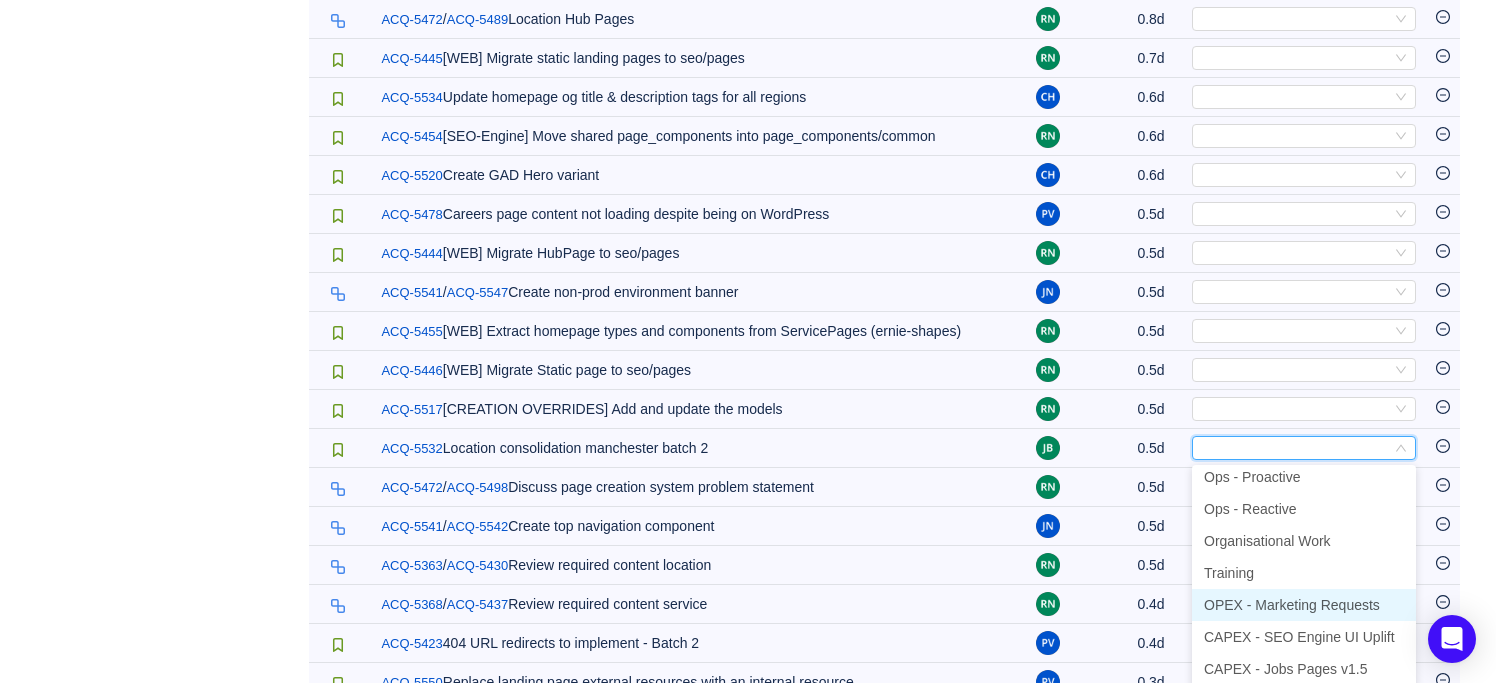 click on "OPEX - Marketing Requests" at bounding box center (1292, 605) 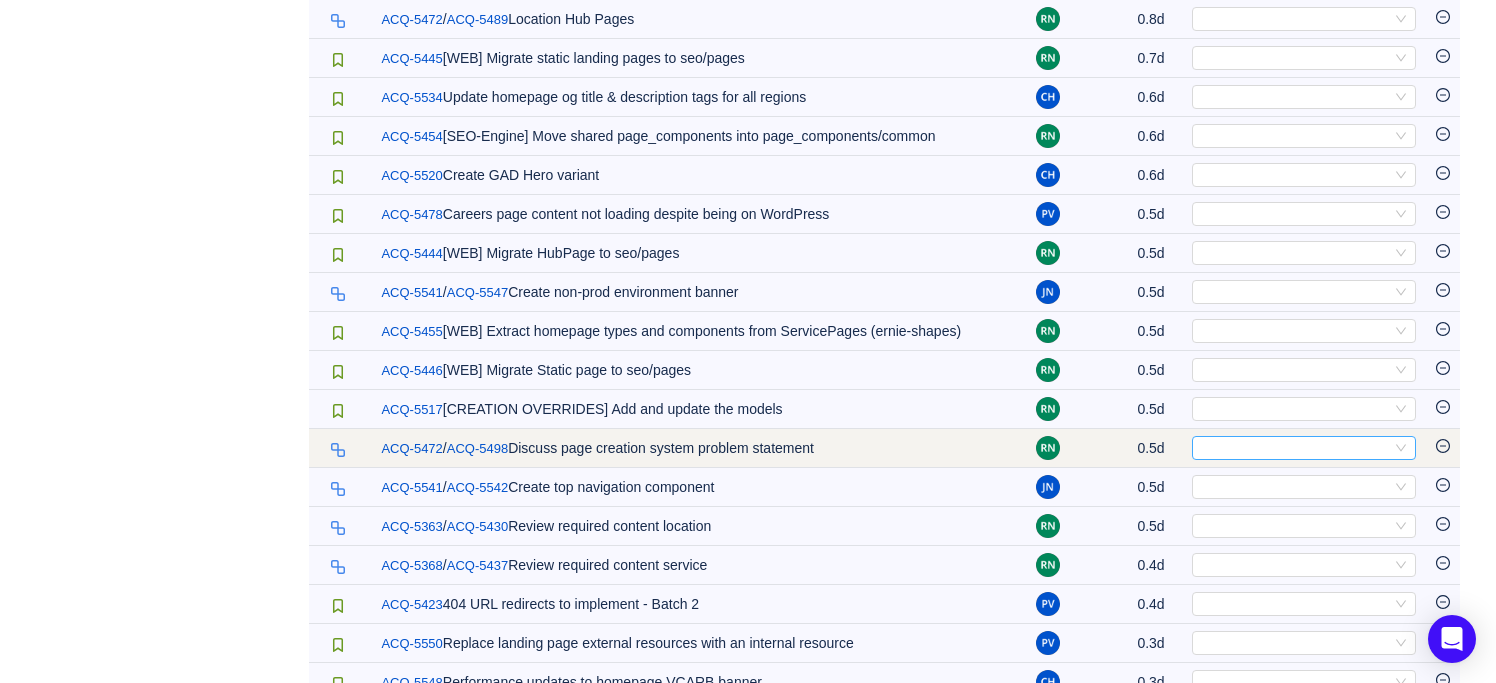 scroll, scrollTop: 1677, scrollLeft: 0, axis: vertical 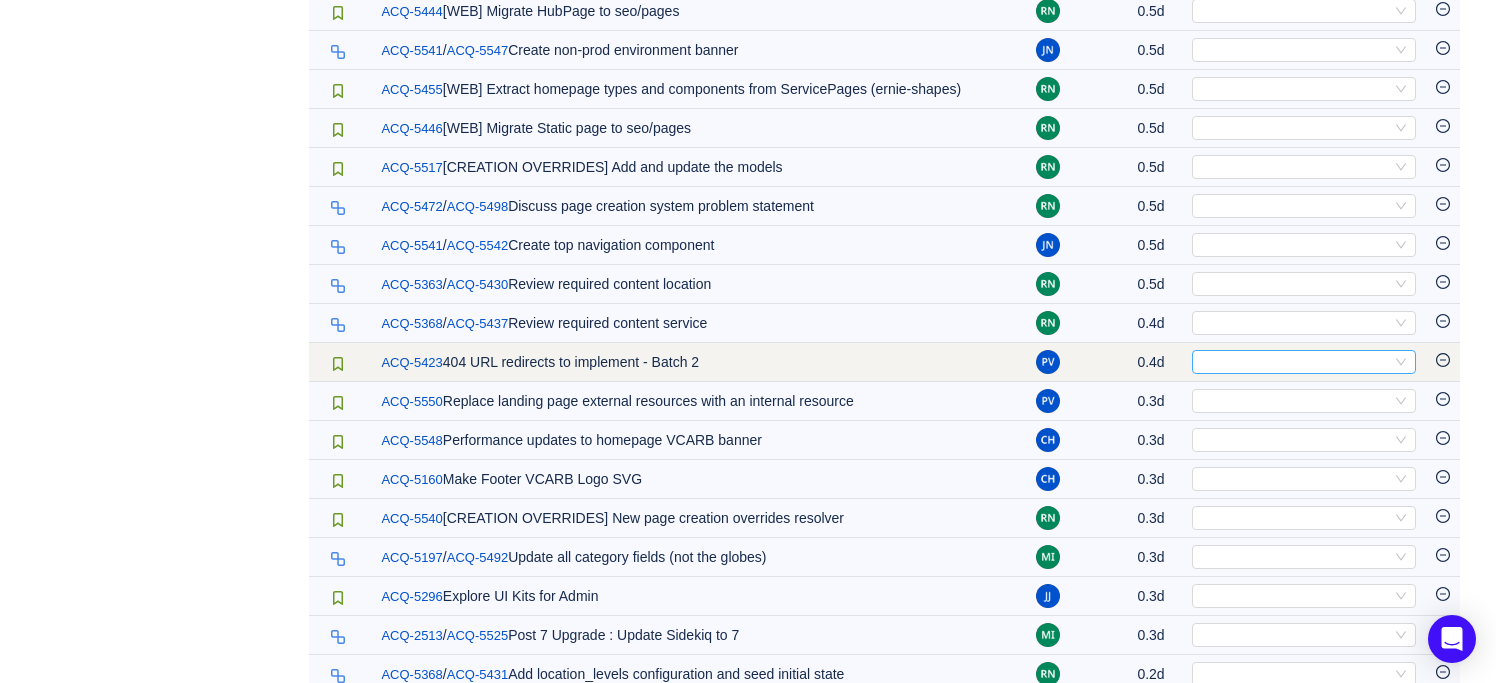 click on "Select" at bounding box center (1295, 362) 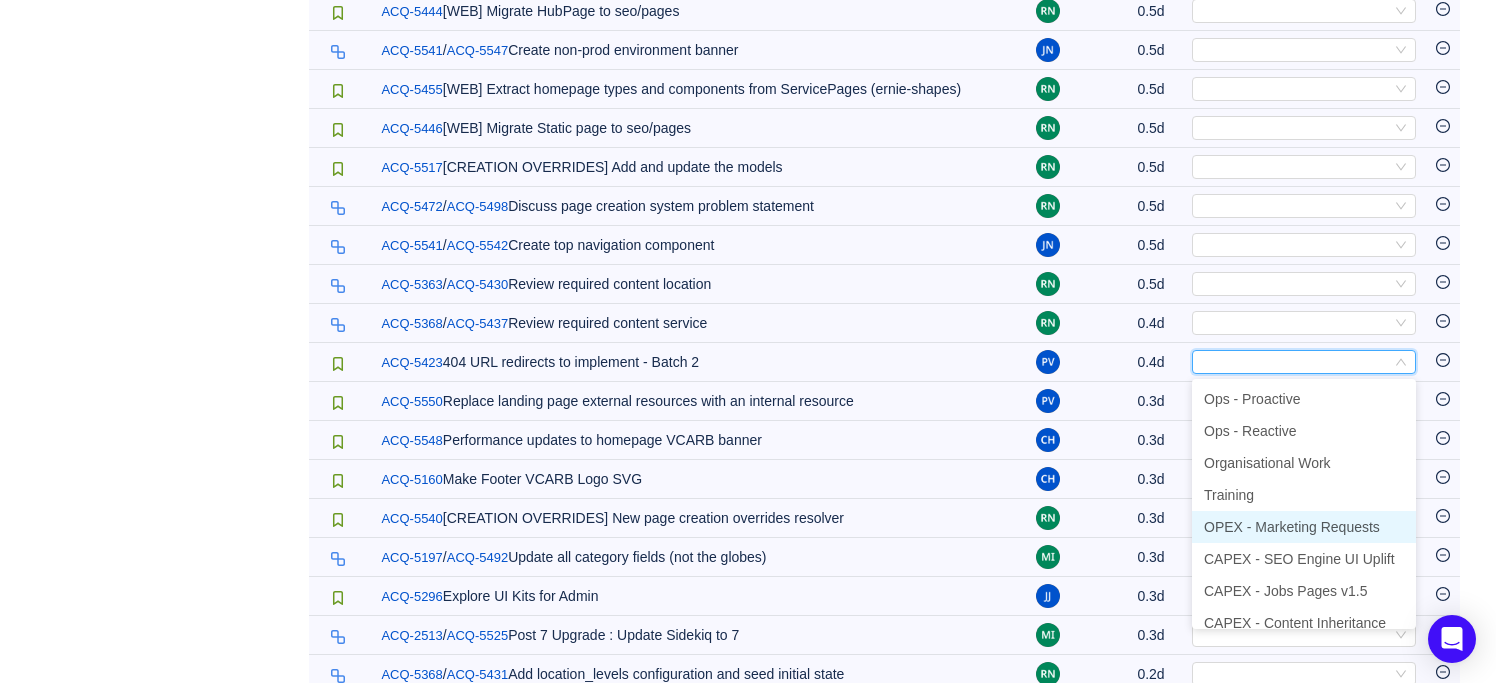scroll, scrollTop: 12, scrollLeft: 0, axis: vertical 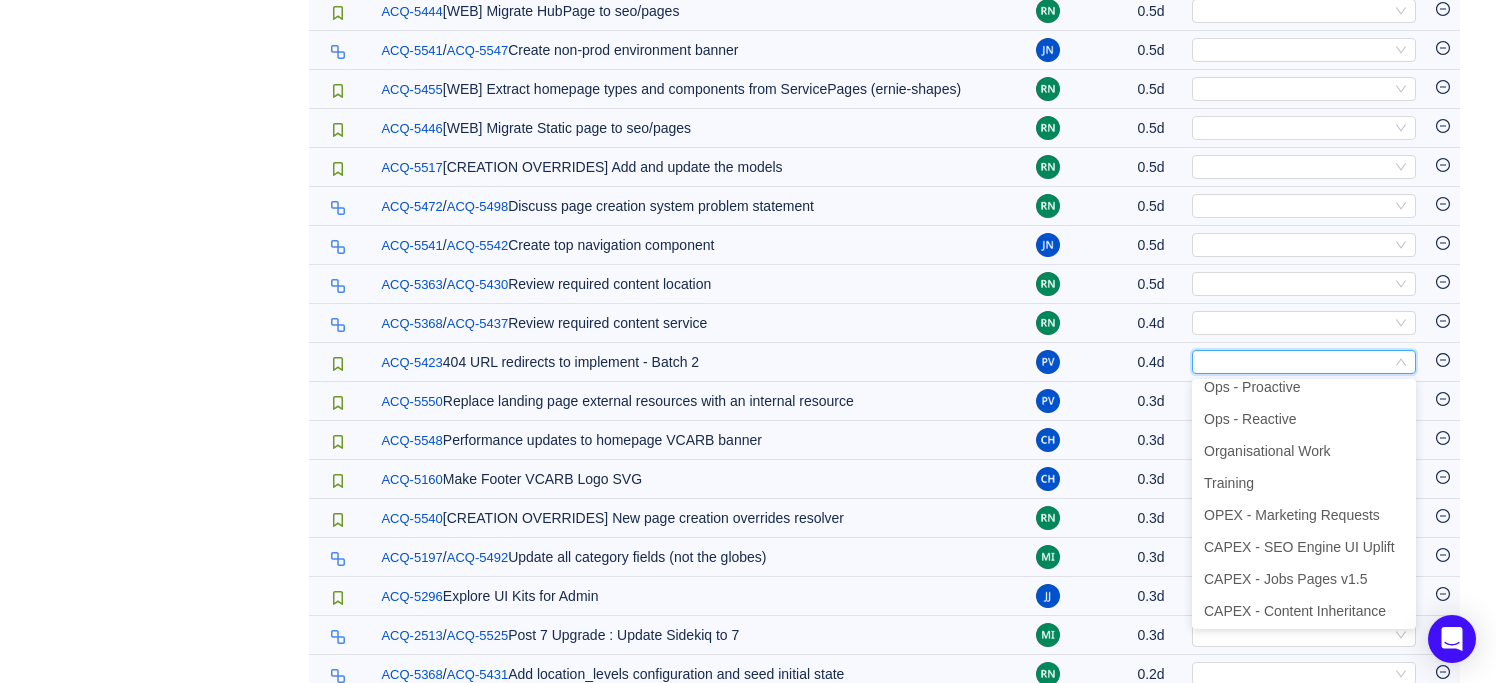 click on "Summary   Review   Scope   Categories   Audit Log   [DATE]   For Review  93%  Out of scope  1%  Reviewed  5%  Project   (20)  hide Airvenger … (163) Oneflare … (140) Data Org … (135) Production … (95) expand Select value    Issue Type   (32)  hide Task … (431) Event … (95) Subtask … (77) Bug … (77) expand Select value    Label   (49)  hide airtasker.com/service.own … (91) monitor … (87) opsgenie.atlassian.net/al … (69) alert.happened:in-hours … (67) expand Select value   Add Custom Field    Group by   Project  You will see tickets here after they were marked as out of scope  You will see tickets here after they were categorized  Well done, nothing left for review! Check the summary or select another period for review Close Open Summary Select   Apply Suggestions expand (6)  Technology Roadmap   63d  Select   Out of scope expand (72)  Creative Department   146.4d  Select   Out of scope expand (140)  Oneflare   246.1d  Select   Out of scope expand (5)  22.7d  Select   expand" at bounding box center [748, -189] 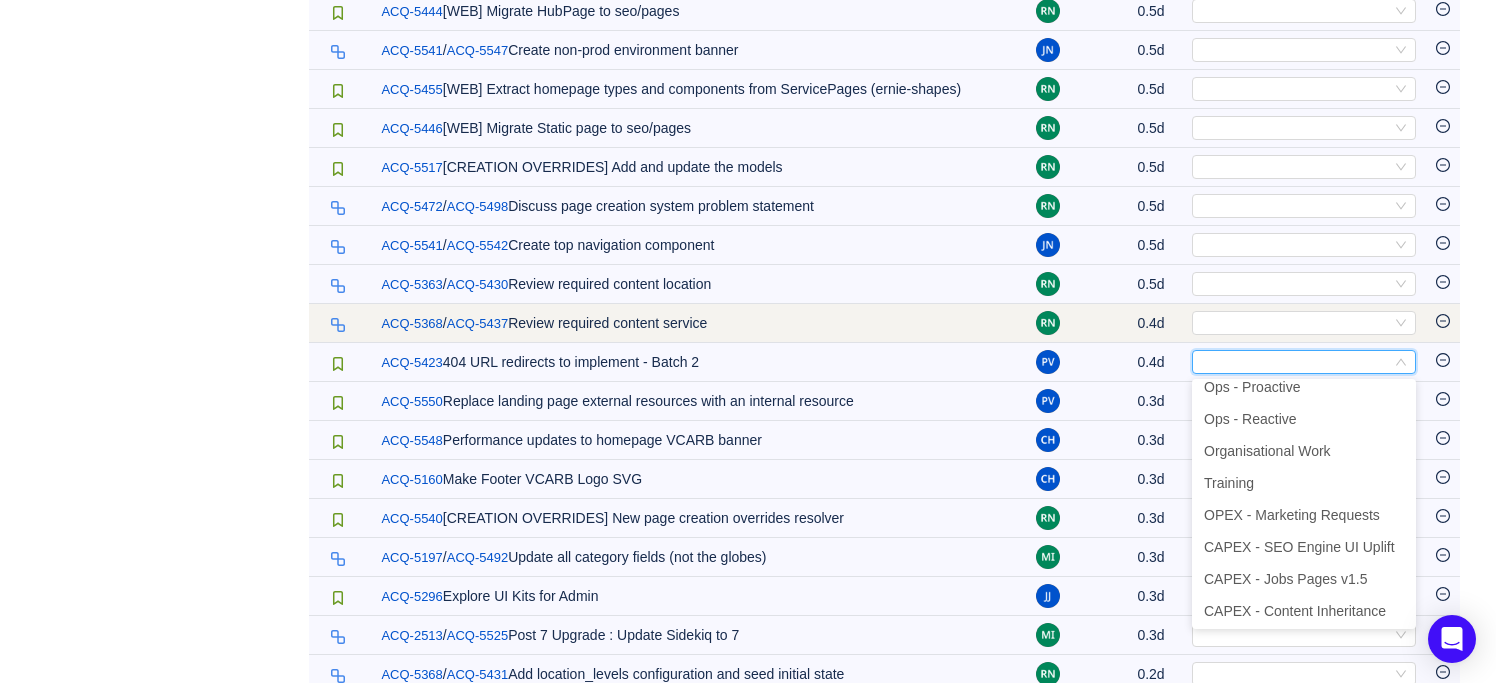 scroll, scrollTop: 4, scrollLeft: 0, axis: vertical 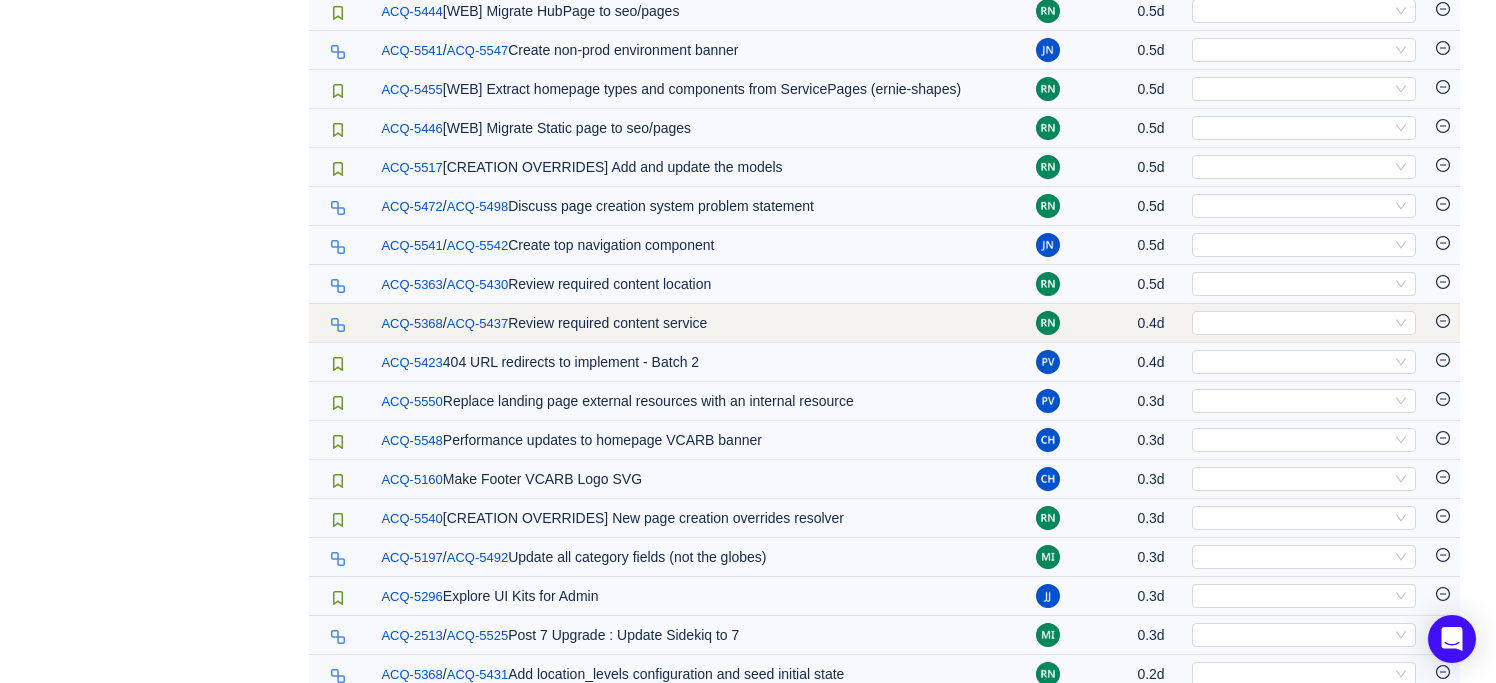 click 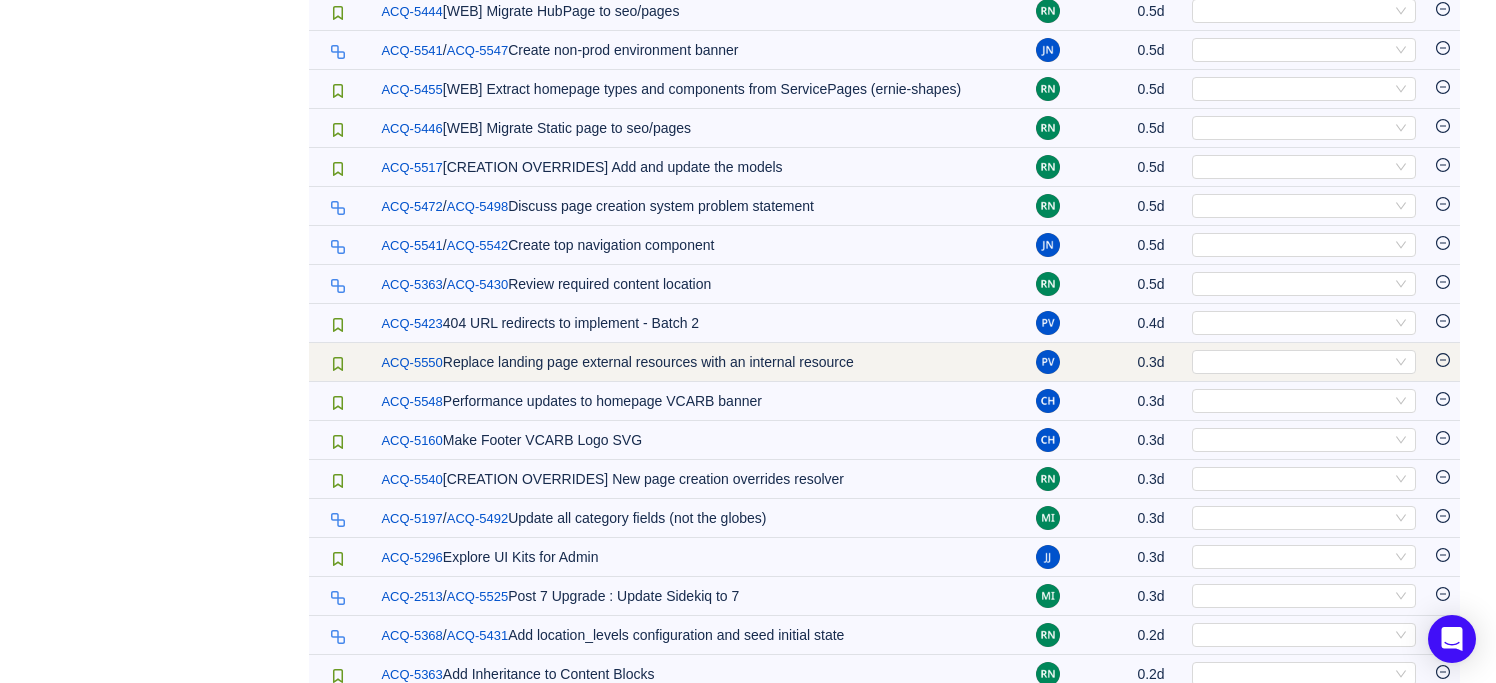 click 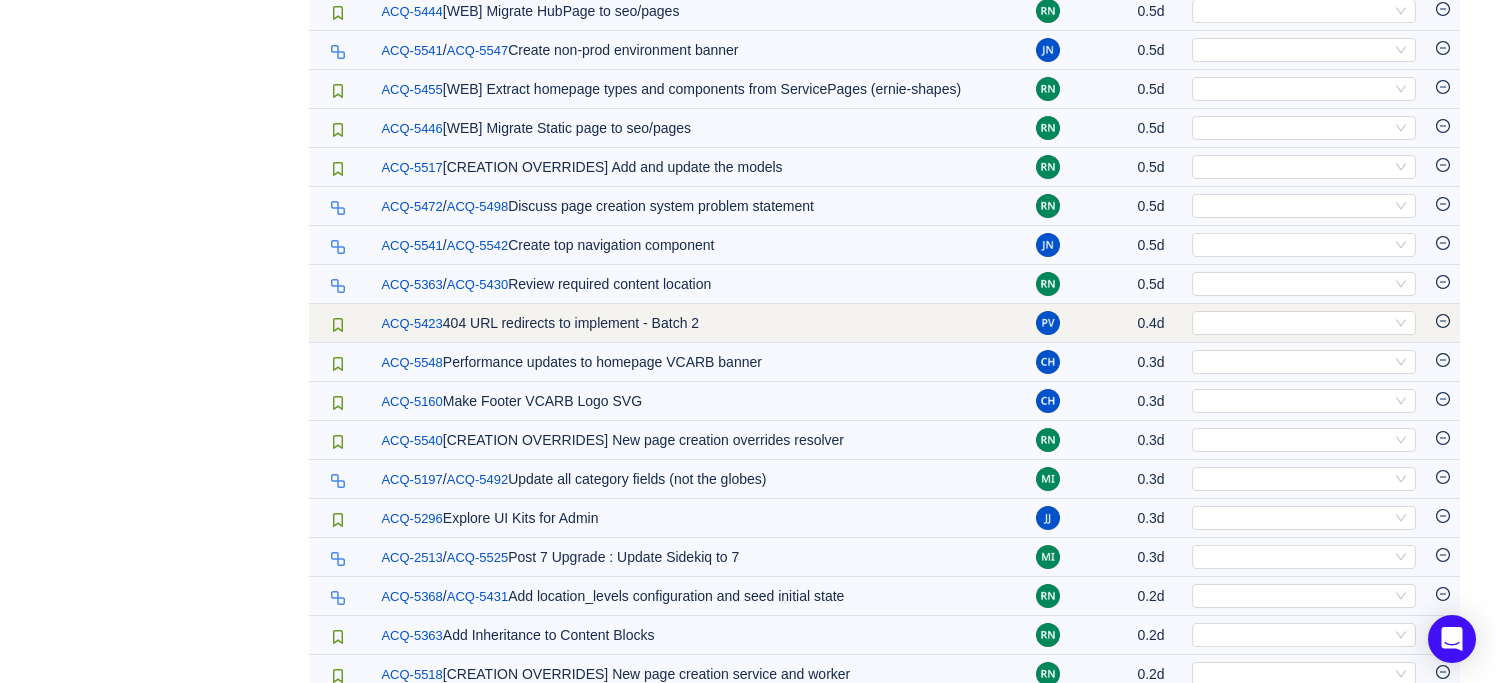 click 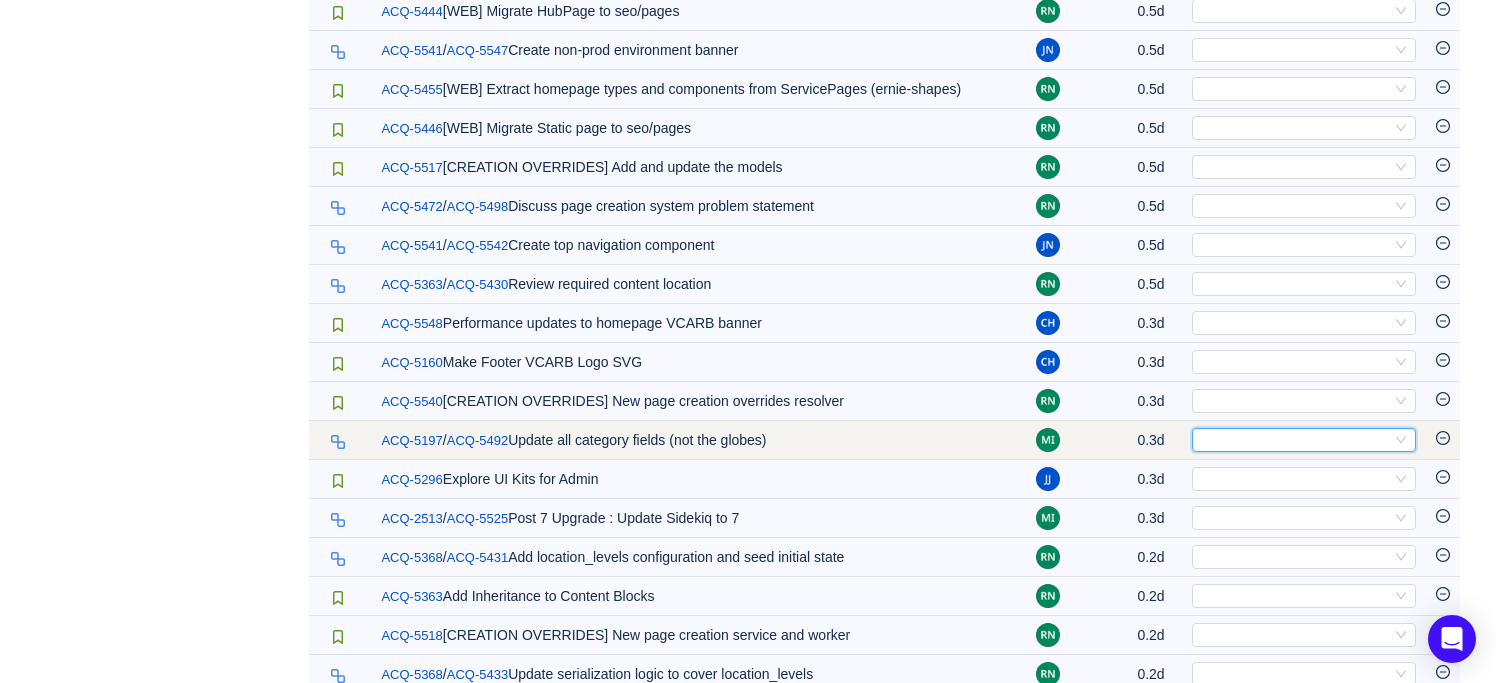 click on "Select" at bounding box center [1295, 440] 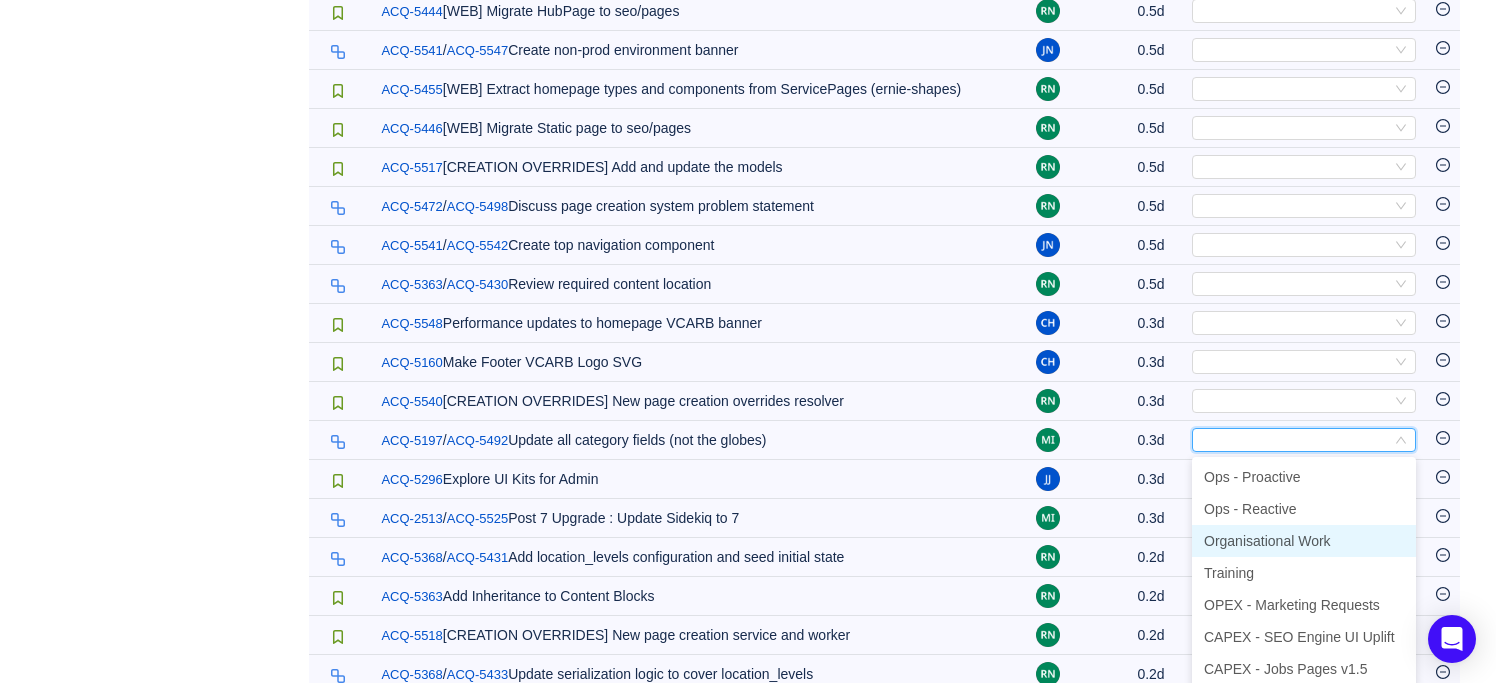 scroll, scrollTop: 14, scrollLeft: 0, axis: vertical 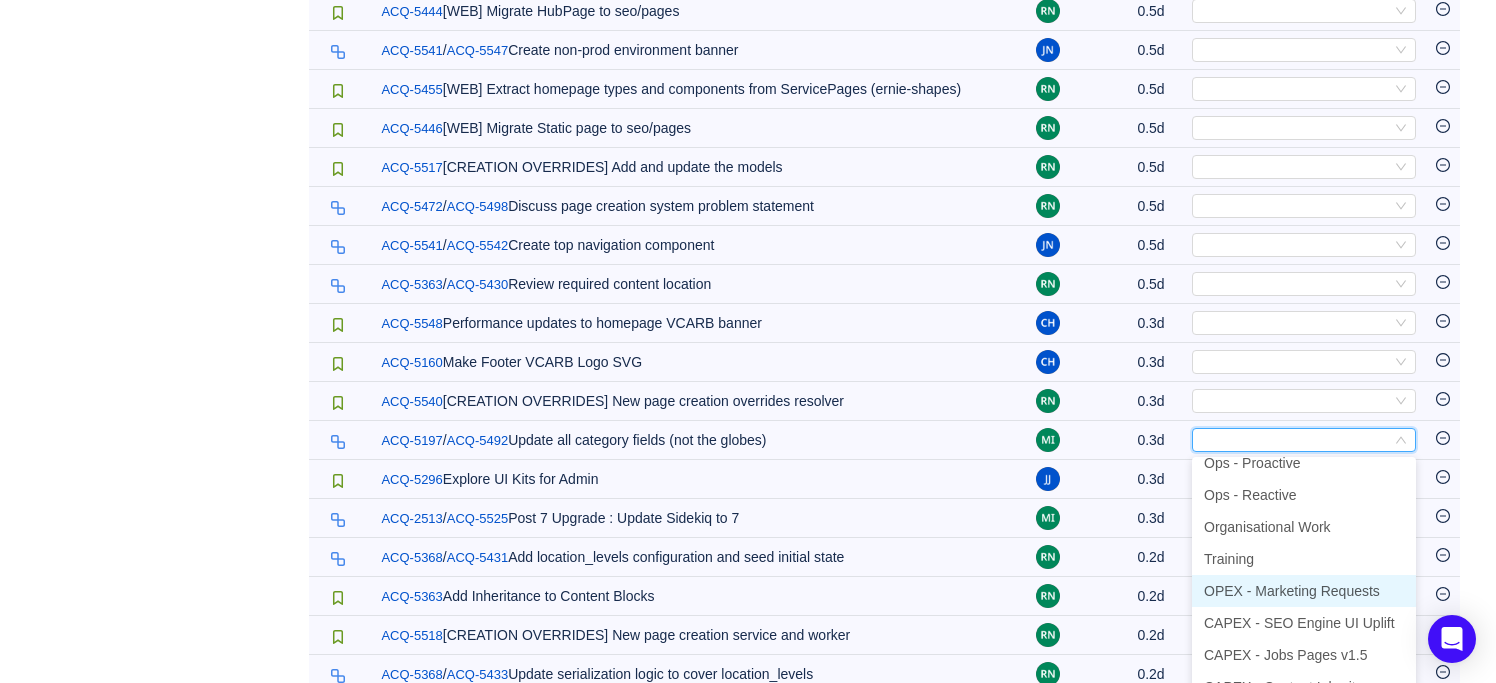 click on "OPEX - Marketing Requests" at bounding box center [1292, 591] 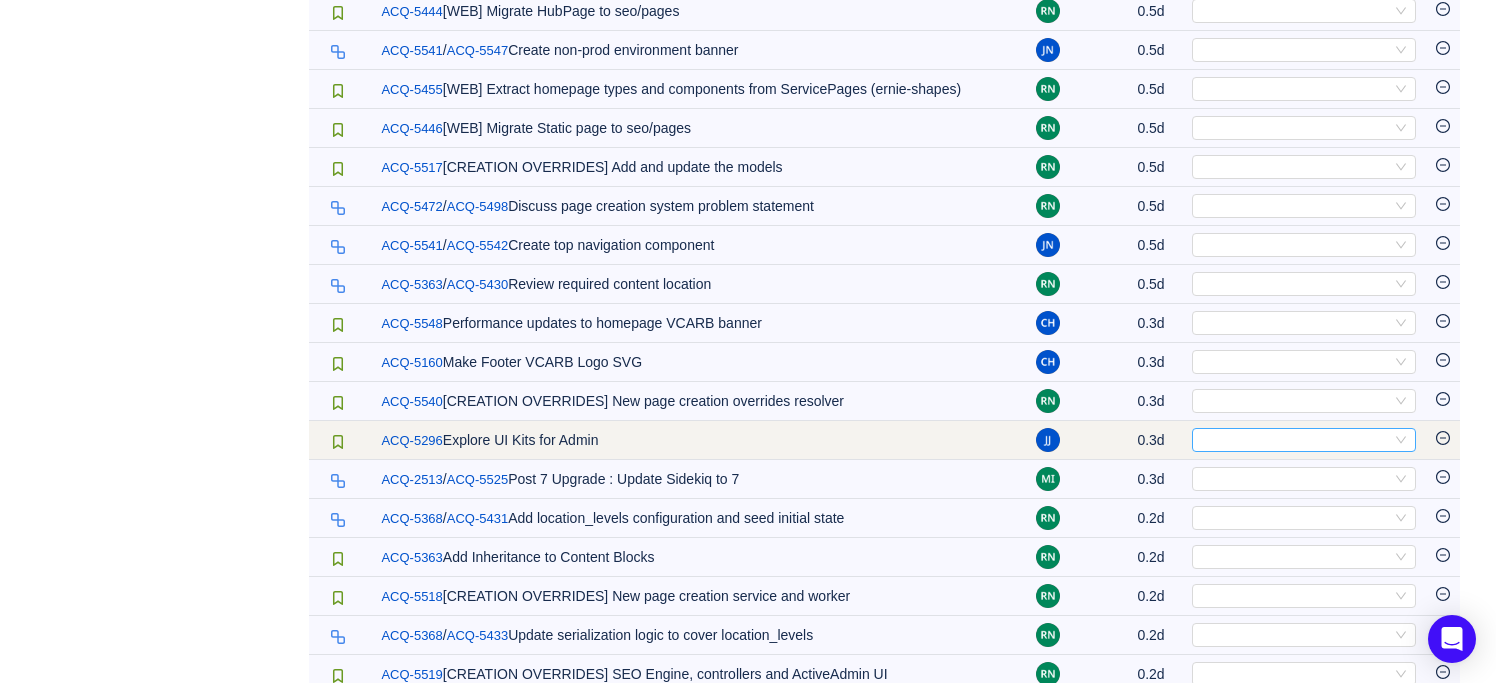 click on "Select" at bounding box center (1295, 440) 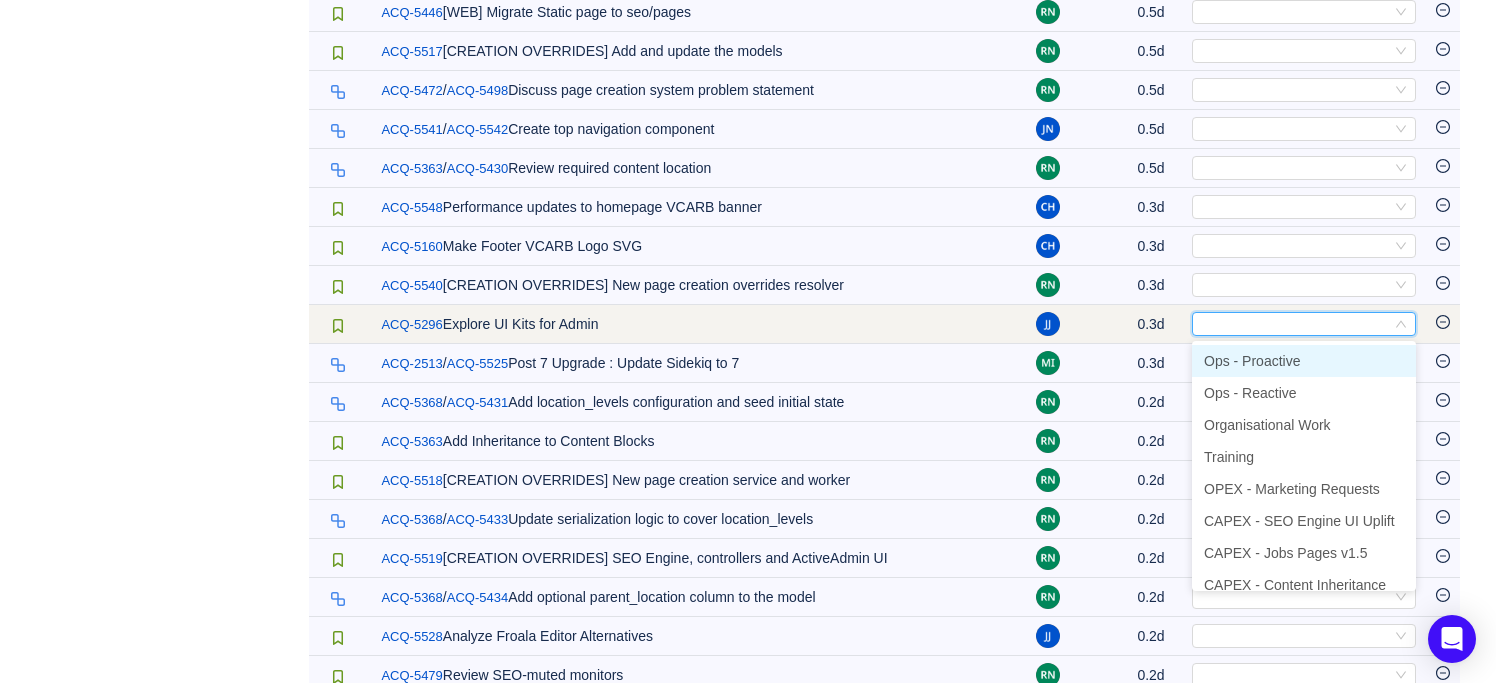scroll, scrollTop: 1825, scrollLeft: 0, axis: vertical 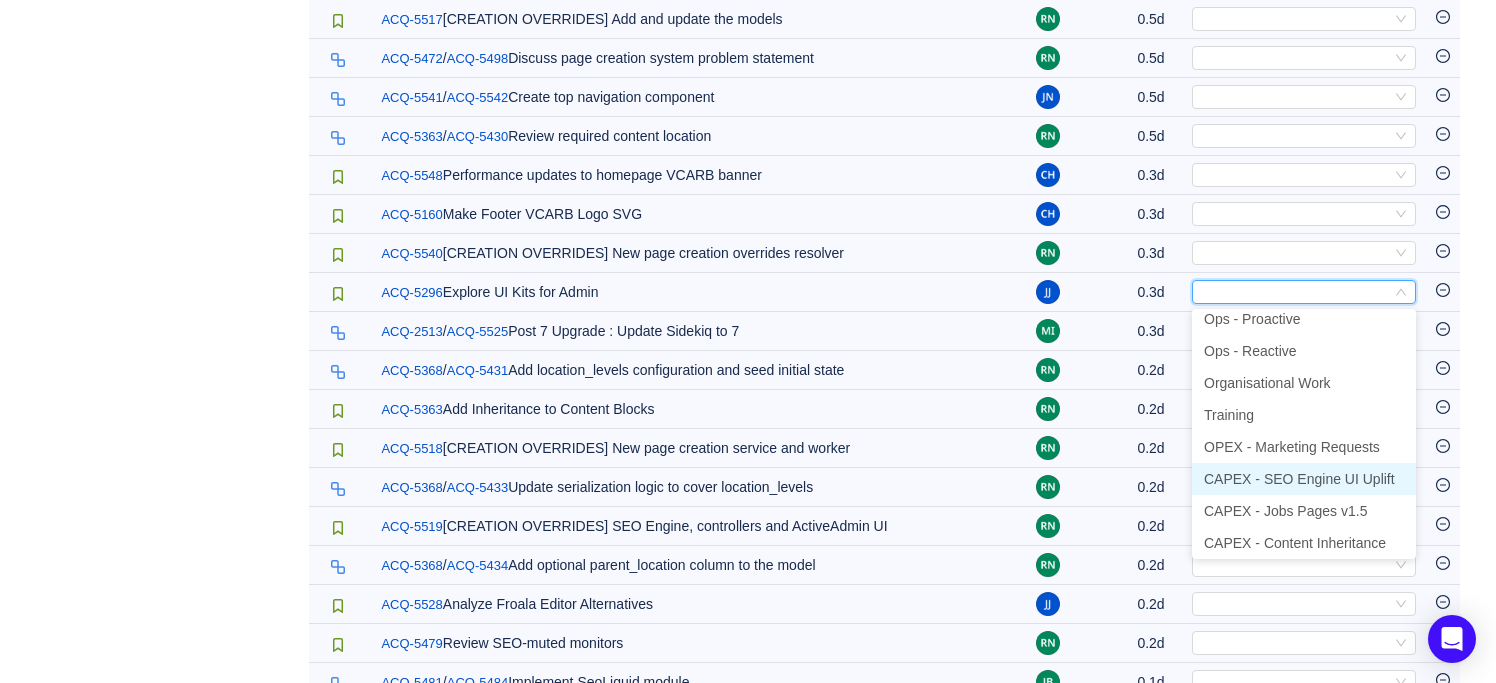 click on "CAPEX - SEO Engine UI Uplift" at bounding box center (1304, 479) 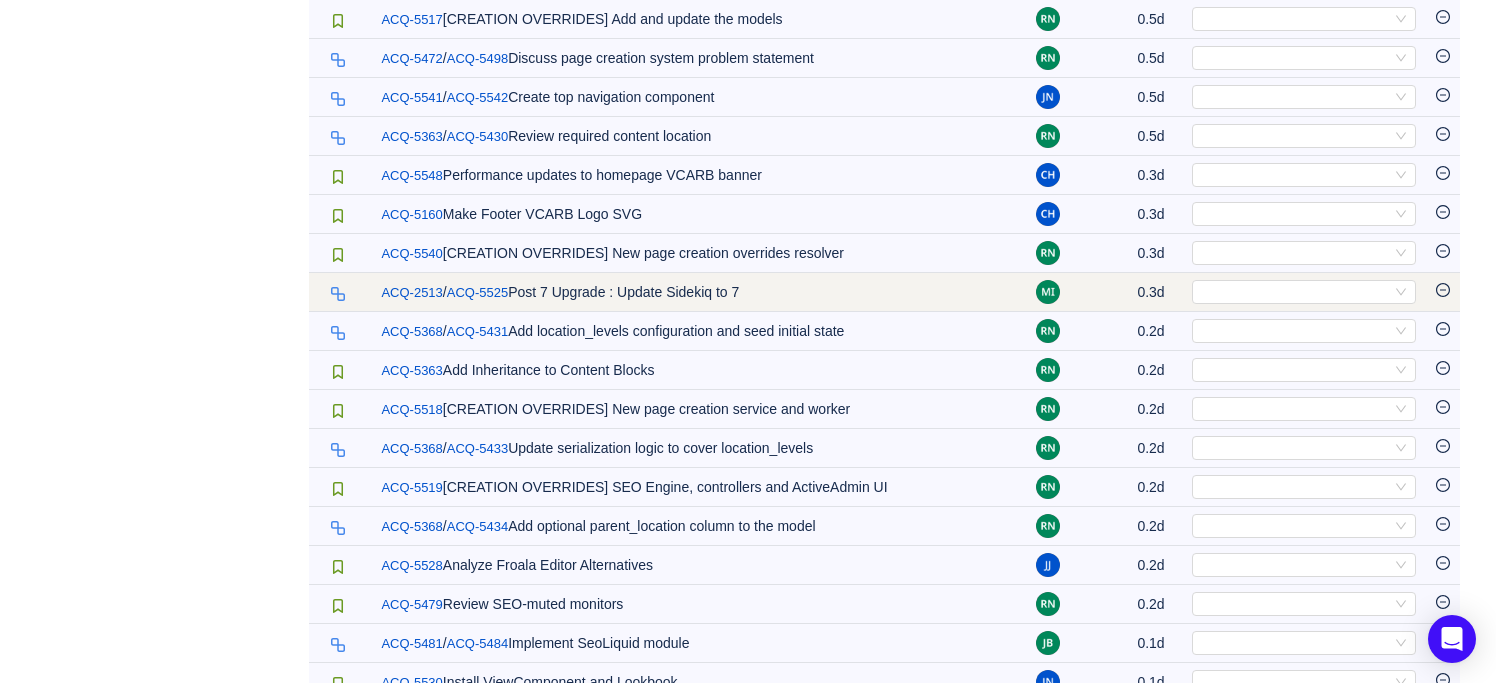 click 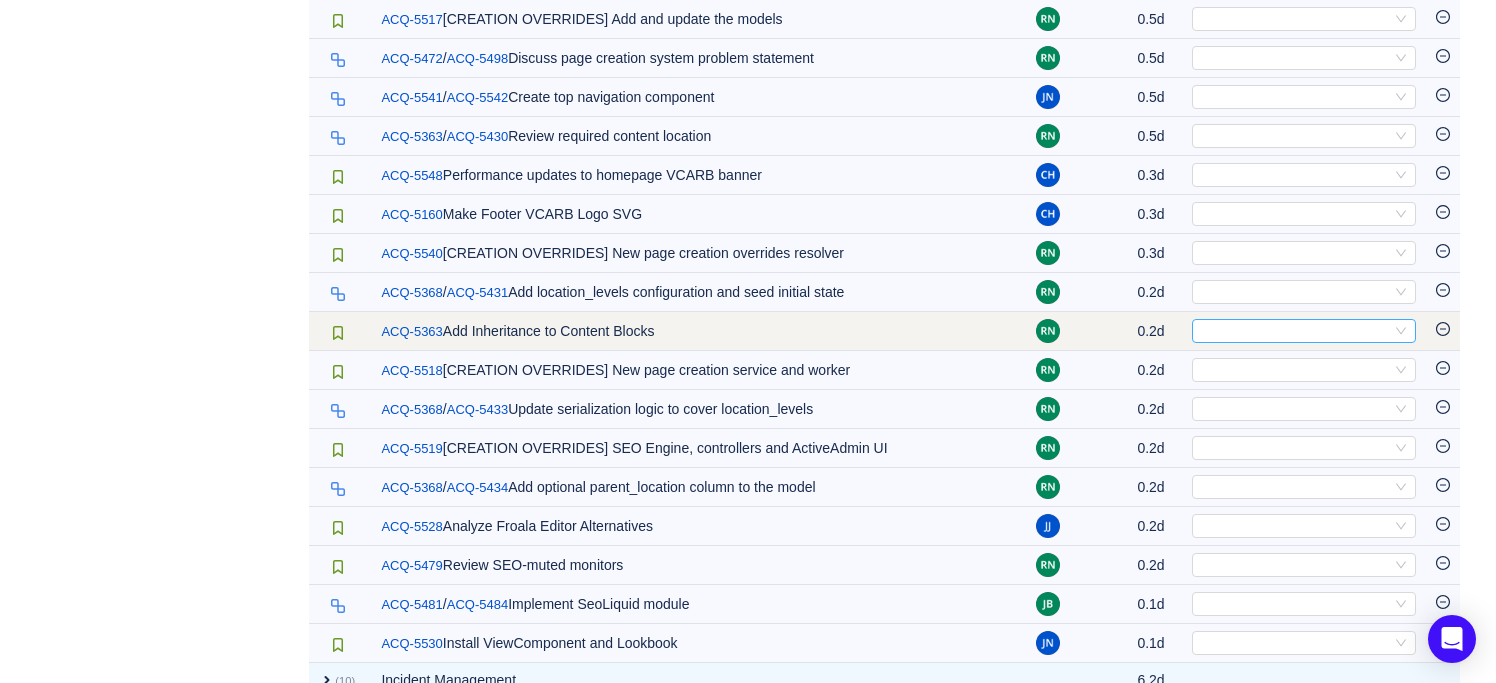 click on "Select" at bounding box center (1295, 331) 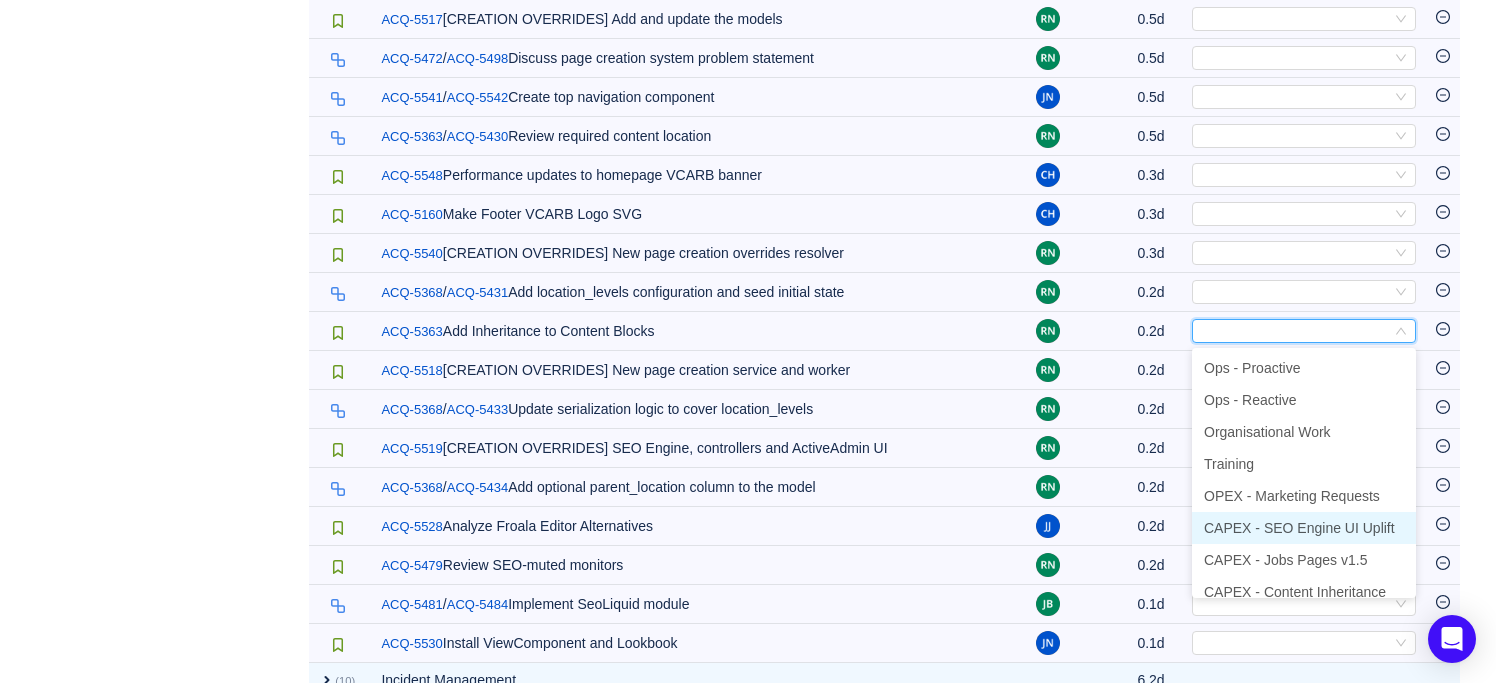 scroll, scrollTop: 14, scrollLeft: 0, axis: vertical 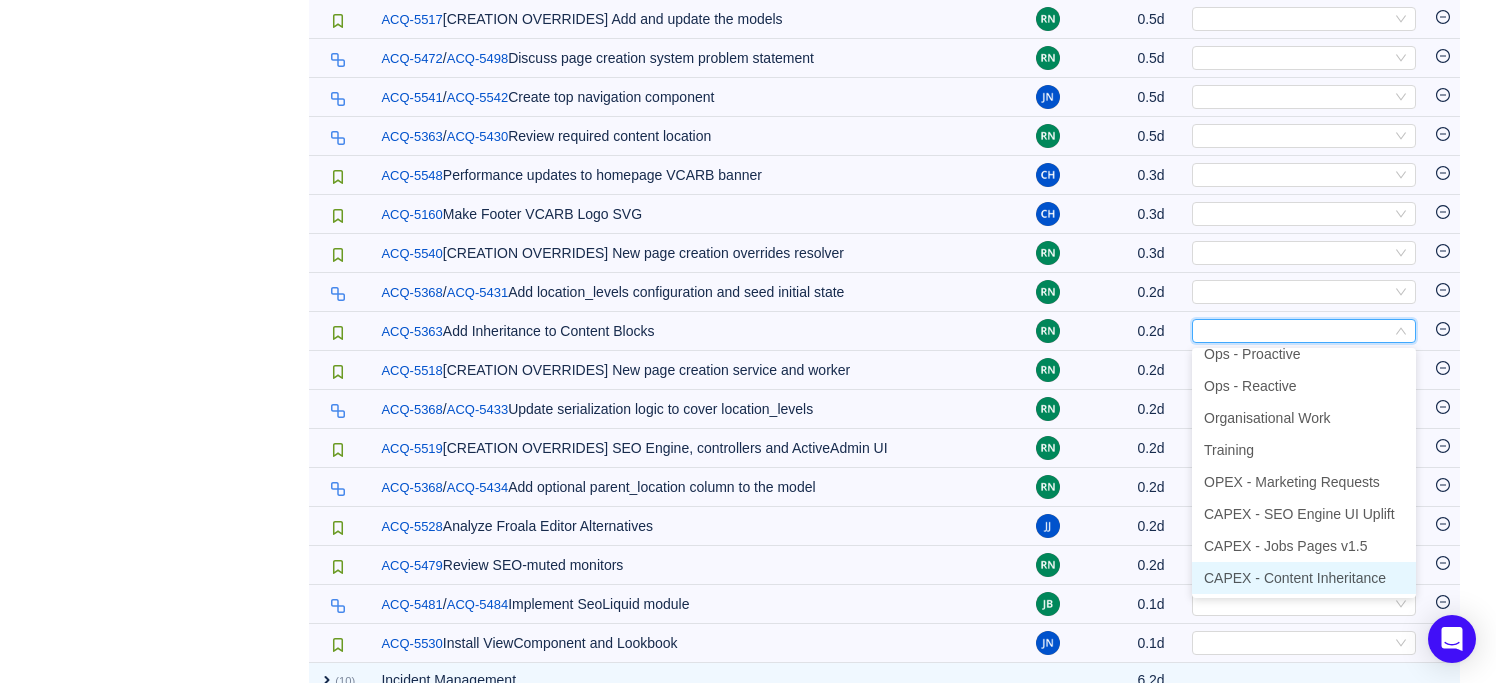 click on "CAPEX - Content Inheritance" at bounding box center [1295, 578] 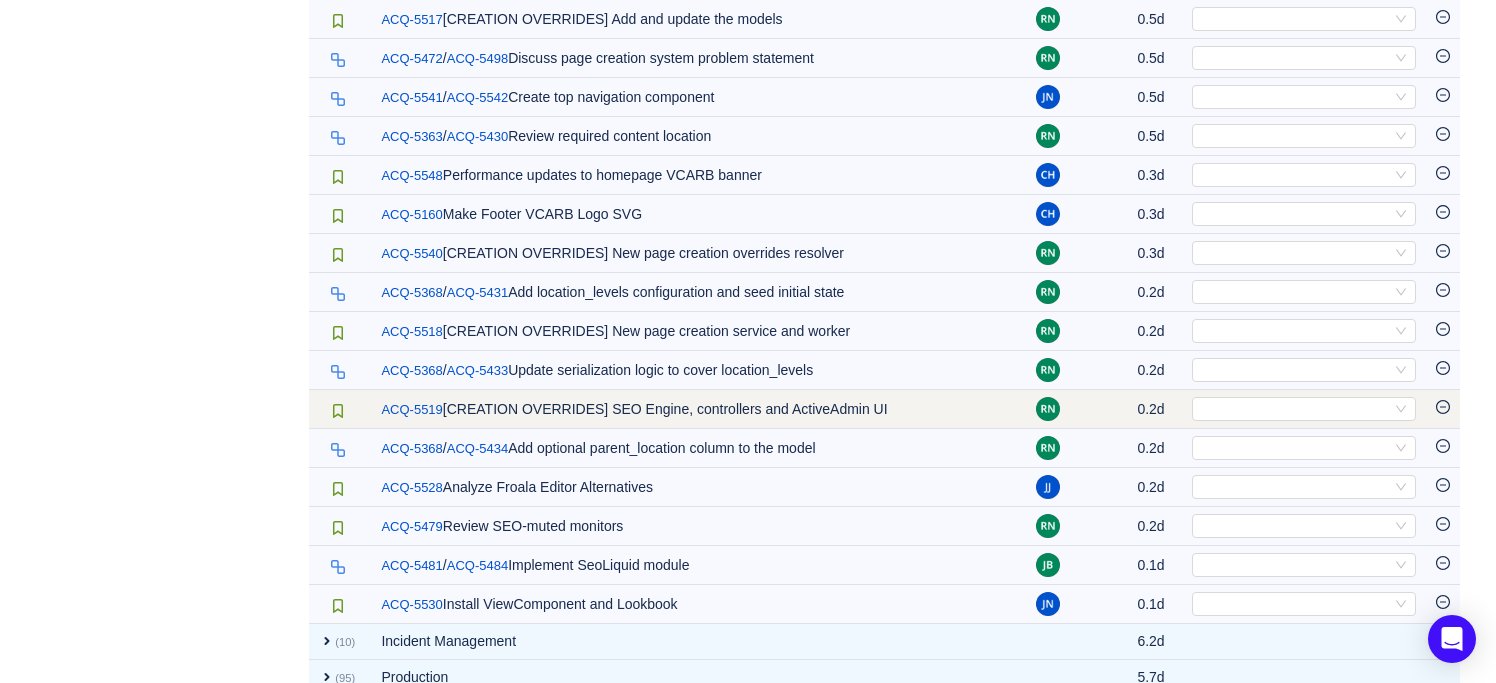 scroll, scrollTop: 1900, scrollLeft: 0, axis: vertical 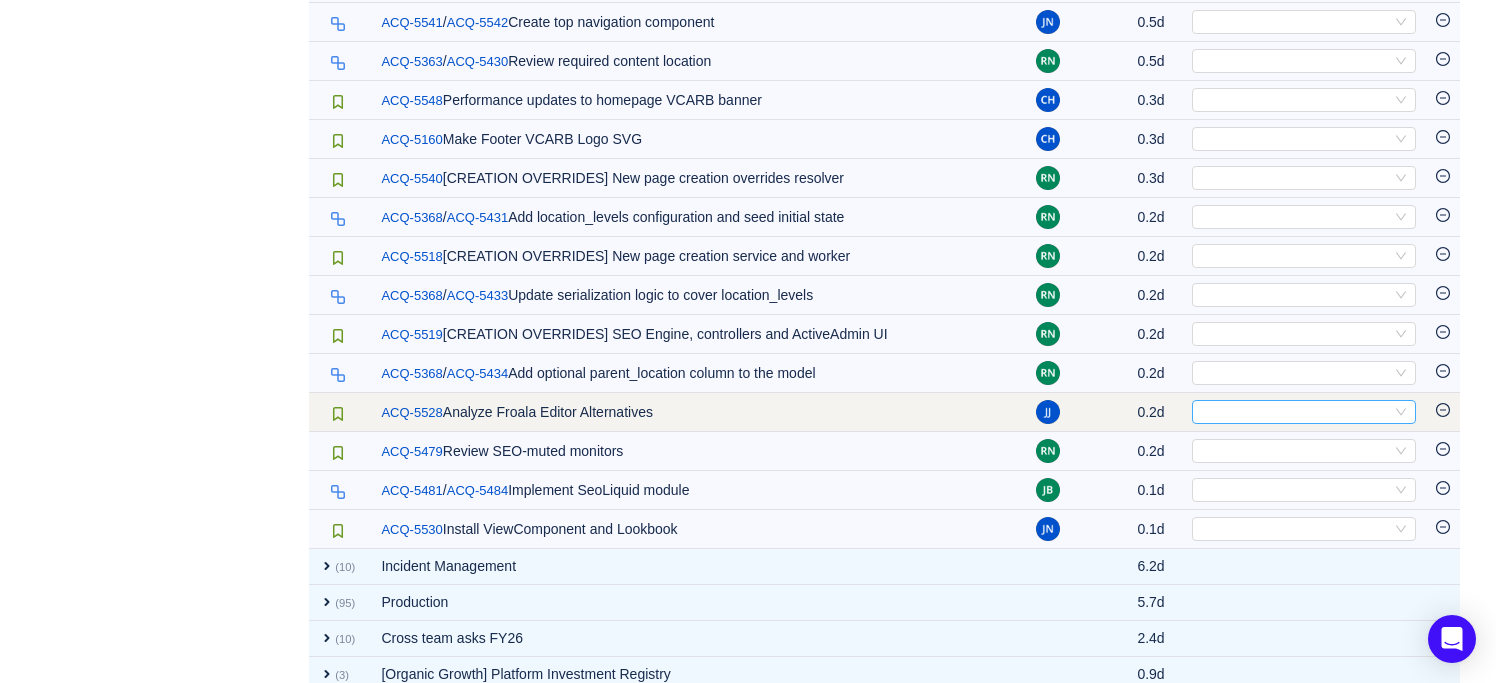 click on "Select" at bounding box center (1295, 412) 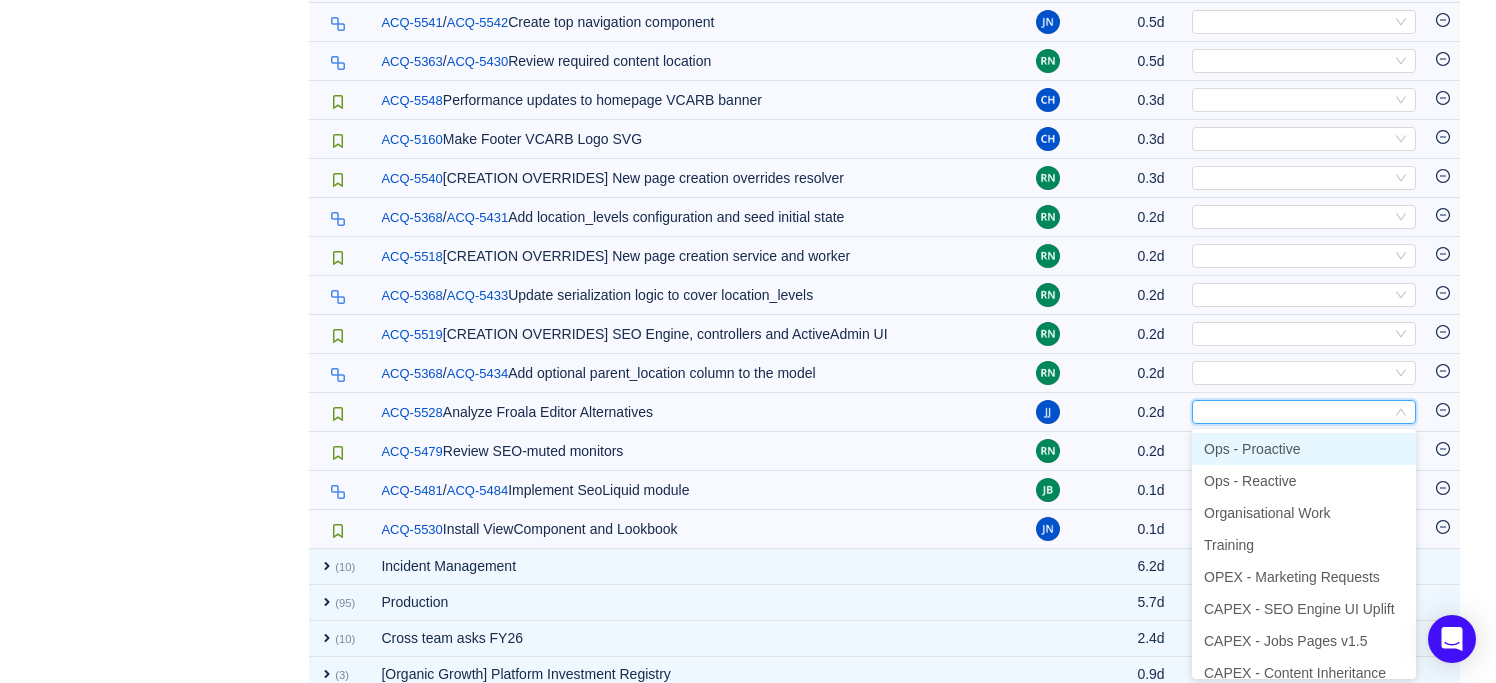 click on "Summary   Review   Scope   Categories   Audit Log   [DATE]   For Review  93%  Out of scope  1%  Reviewed  5%  Project   (20)  hide Airvenger … (163) Oneflare … (140) Data Org … (135) Production … (95) expand Select value    Issue Type   (32)  hide Task … (431) Event … (95) Bug … (77) Subtask … (74) expand Select value    Label   (49)  hide airtasker.com/service.own … (91) monitor … (87) opsgenie.atlassian.net/al … (69) alert.happened:in-hours … (67) expand Select value   Add Custom Field    Group by   Project  You will see tickets here after they were marked as out of scope  You will see tickets here after they were categorized  Well done, nothing left for review! Check the summary or select another period for review Close Open Summary Select   Apply Suggestions expand (6)  Technology Roadmap   63d  Select   Out of scope expand (72)  Creative Department   146.4d  Select   Out of scope expand (140)  Oneflare   246.1d  Select   Out of scope expand (5)  22.7d  Select   expand" at bounding box center (748, -548) 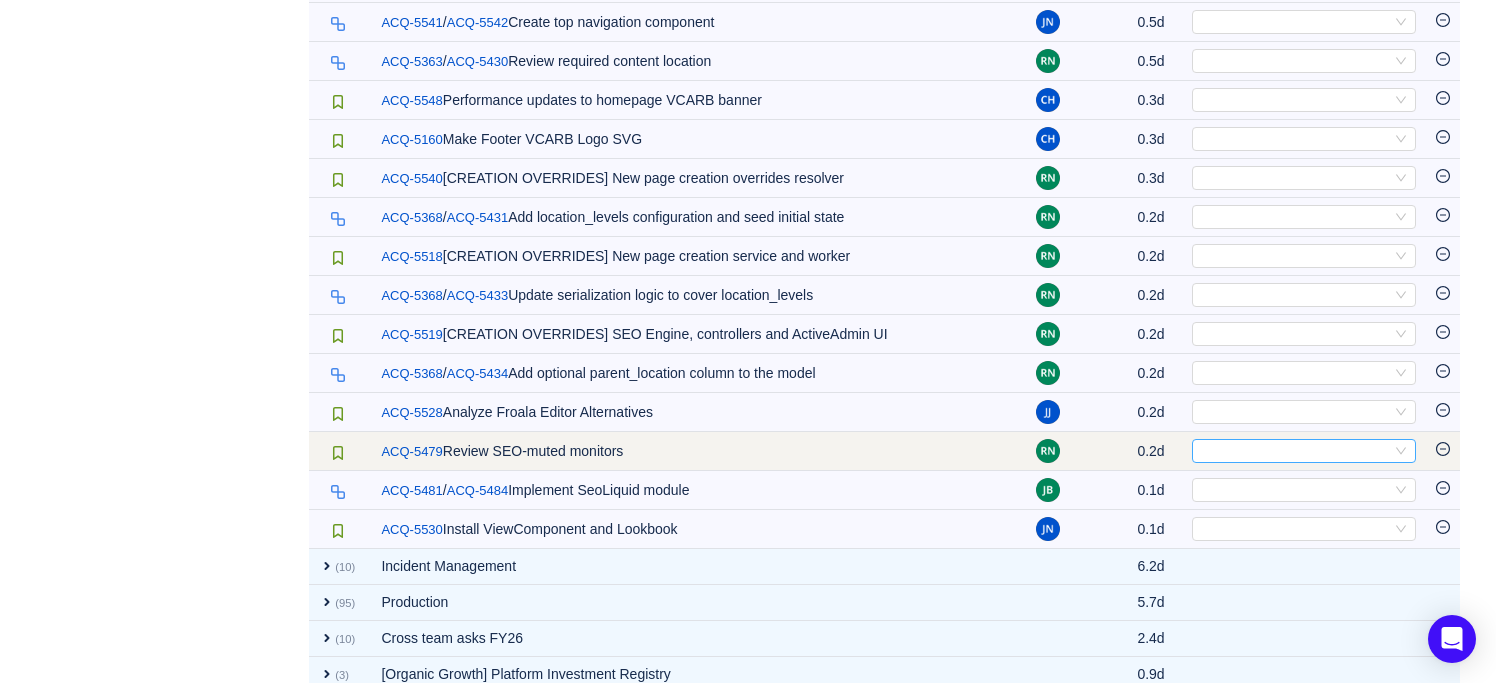 click on "Select" at bounding box center [1295, 451] 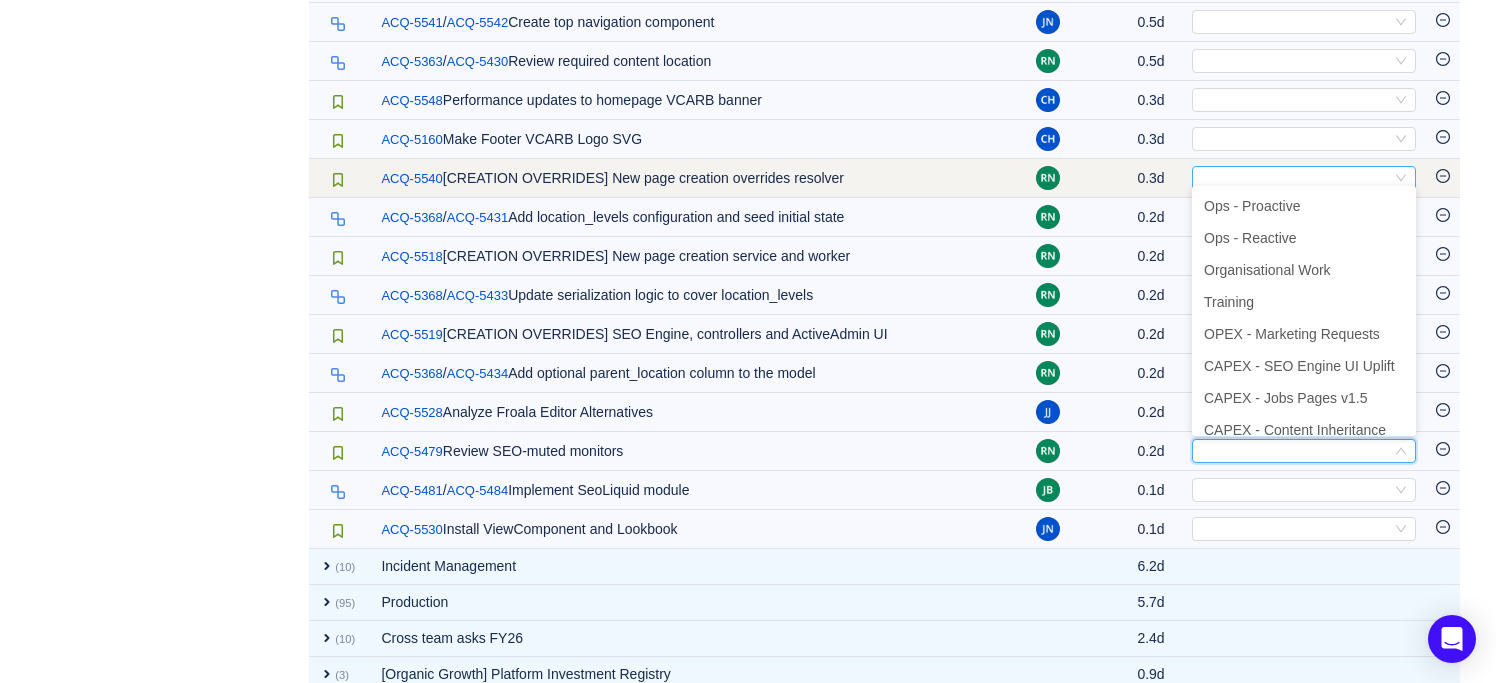 scroll, scrollTop: 4, scrollLeft: 0, axis: vertical 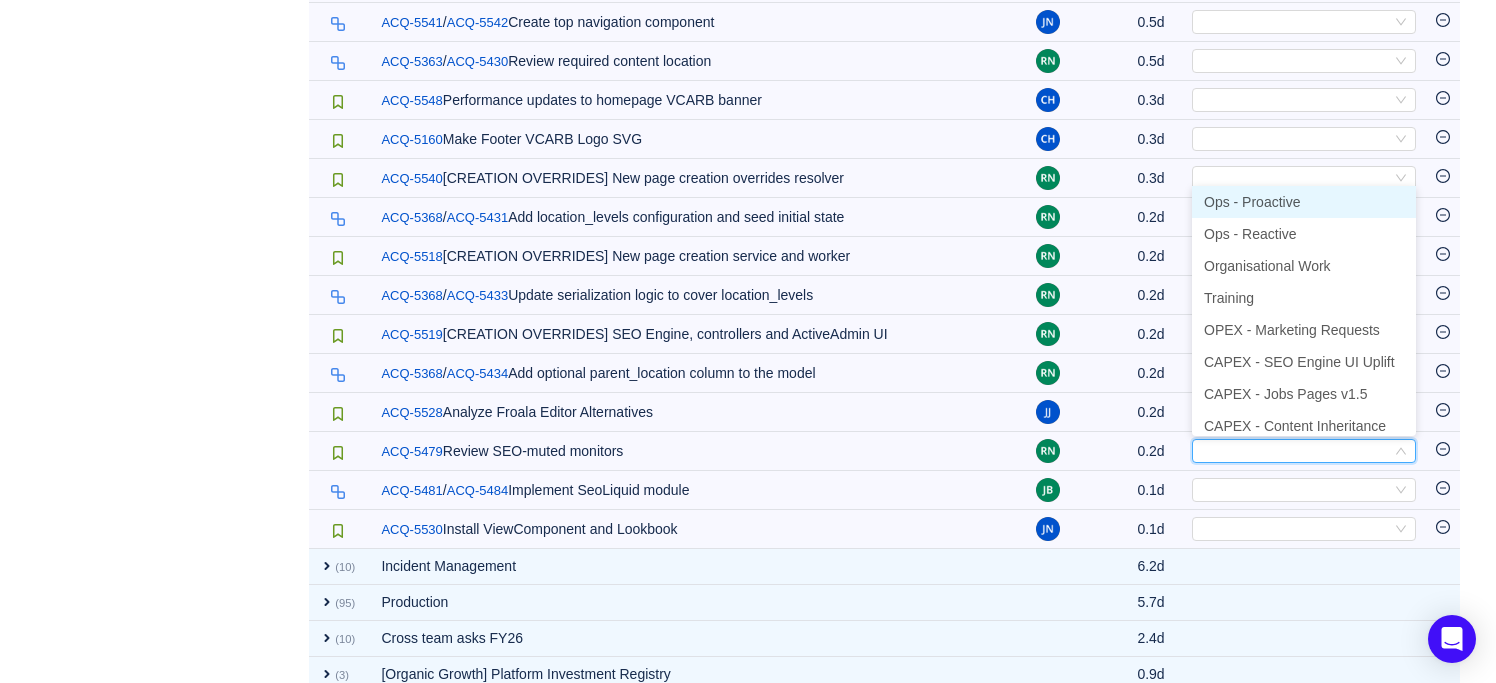 click on "Ops - Proactive" at bounding box center (1252, 202) 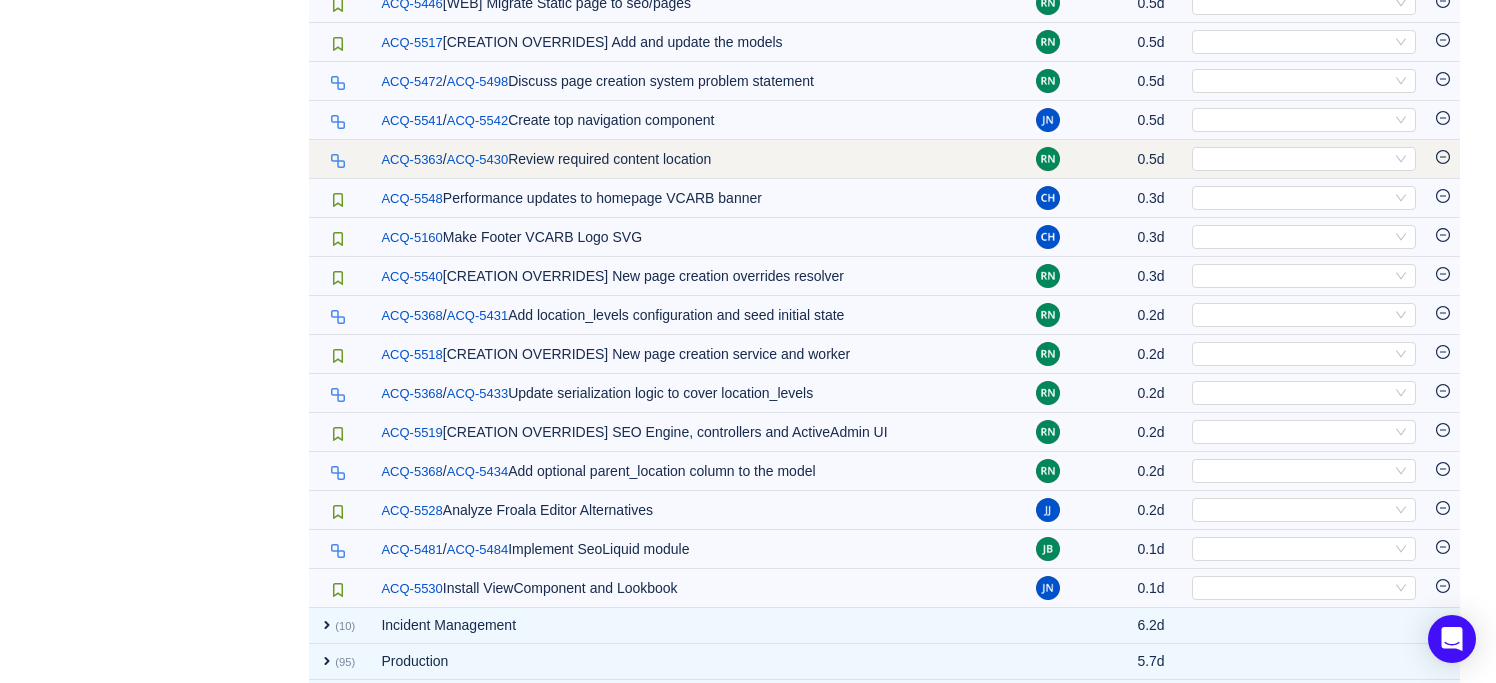 scroll, scrollTop: 1805, scrollLeft: 0, axis: vertical 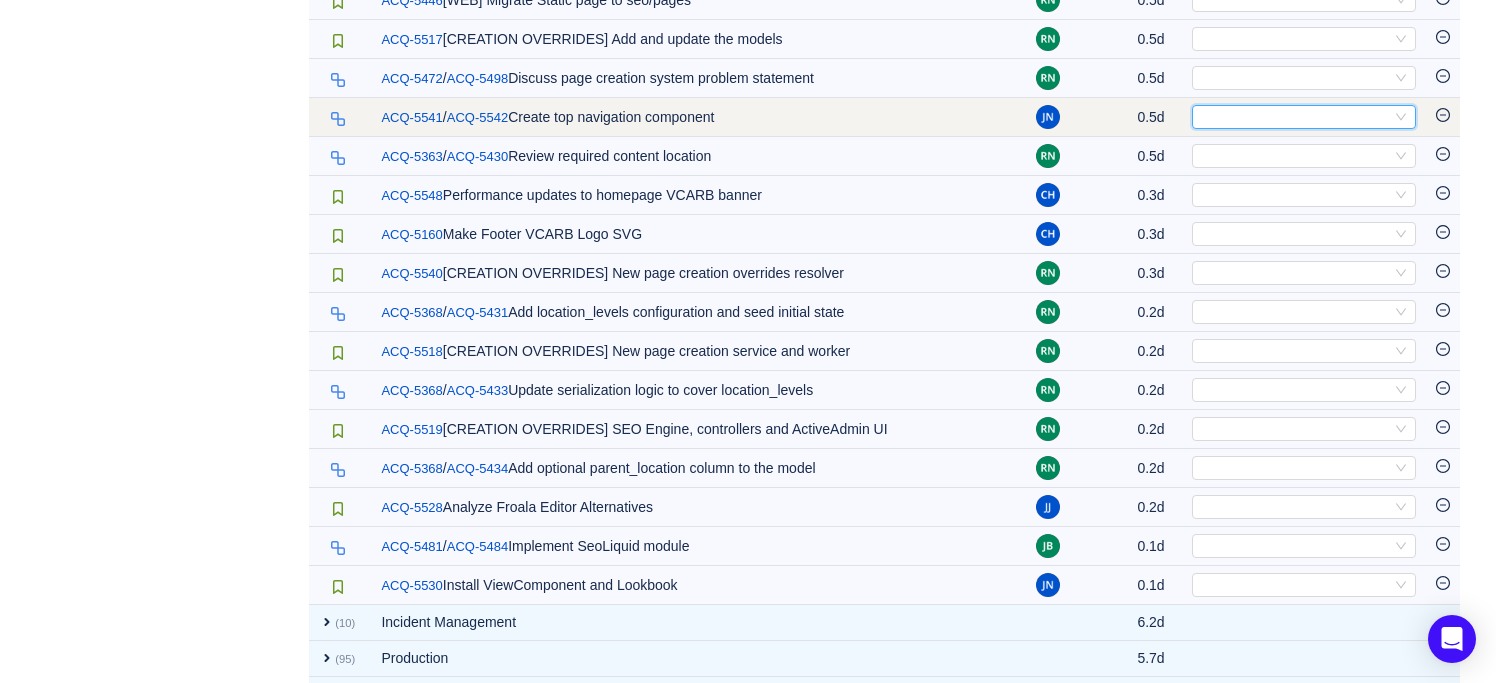 click on "Select" at bounding box center (1295, 117) 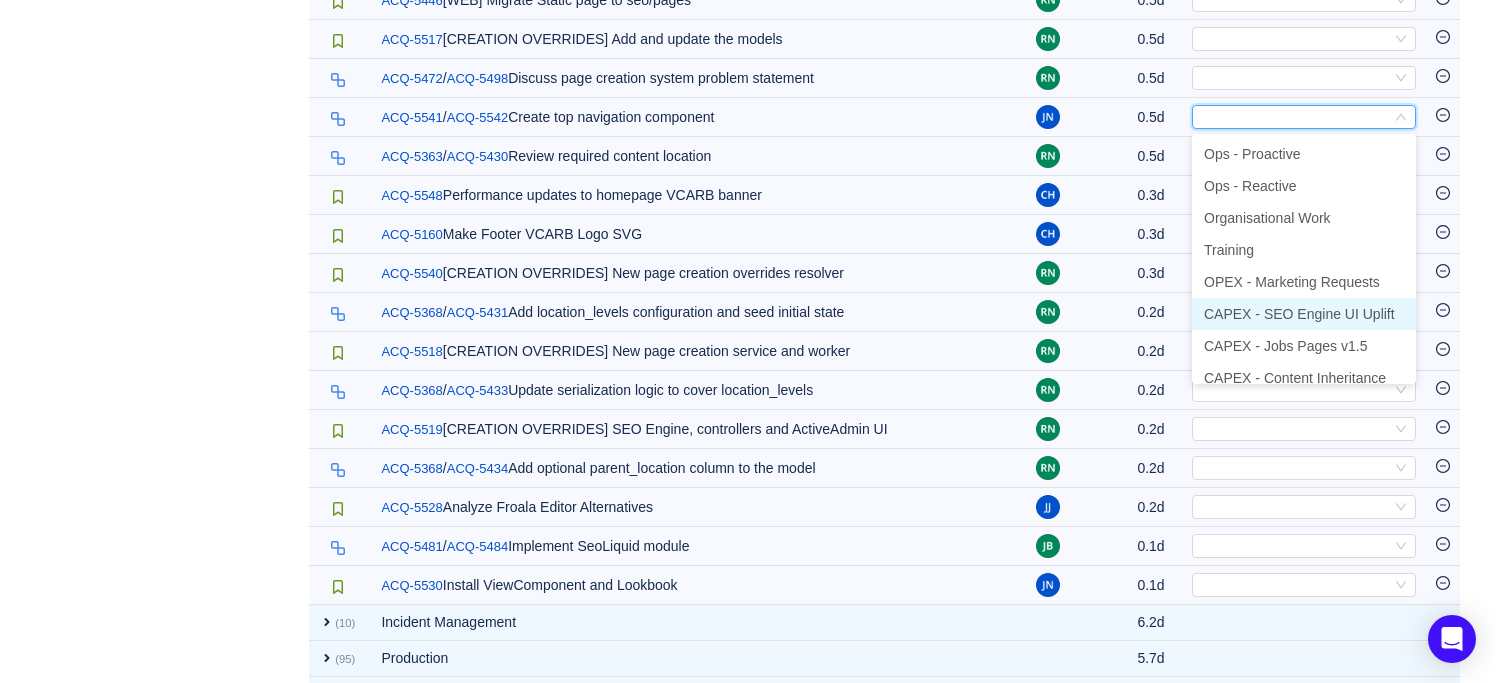 click on "CAPEX - SEO Engine UI Uplift" at bounding box center (1304, 314) 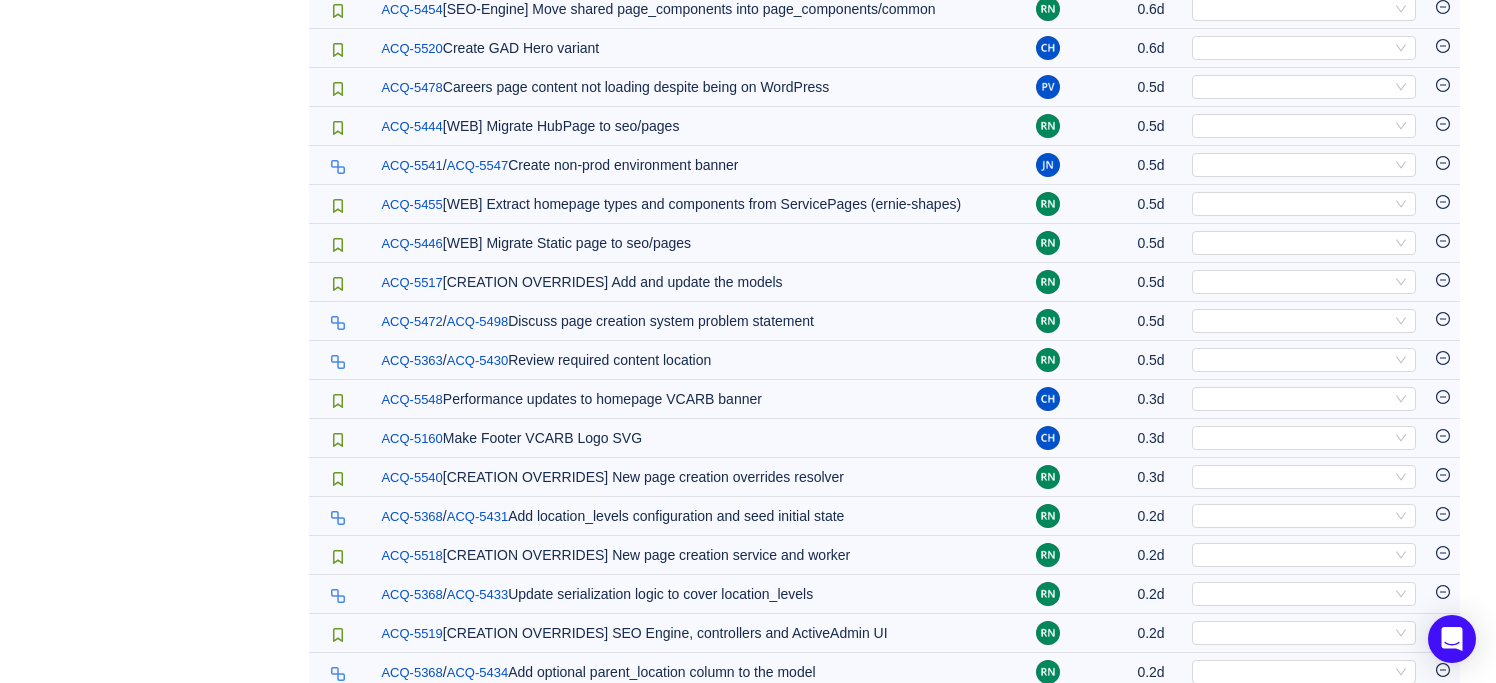 scroll, scrollTop: 1534, scrollLeft: 0, axis: vertical 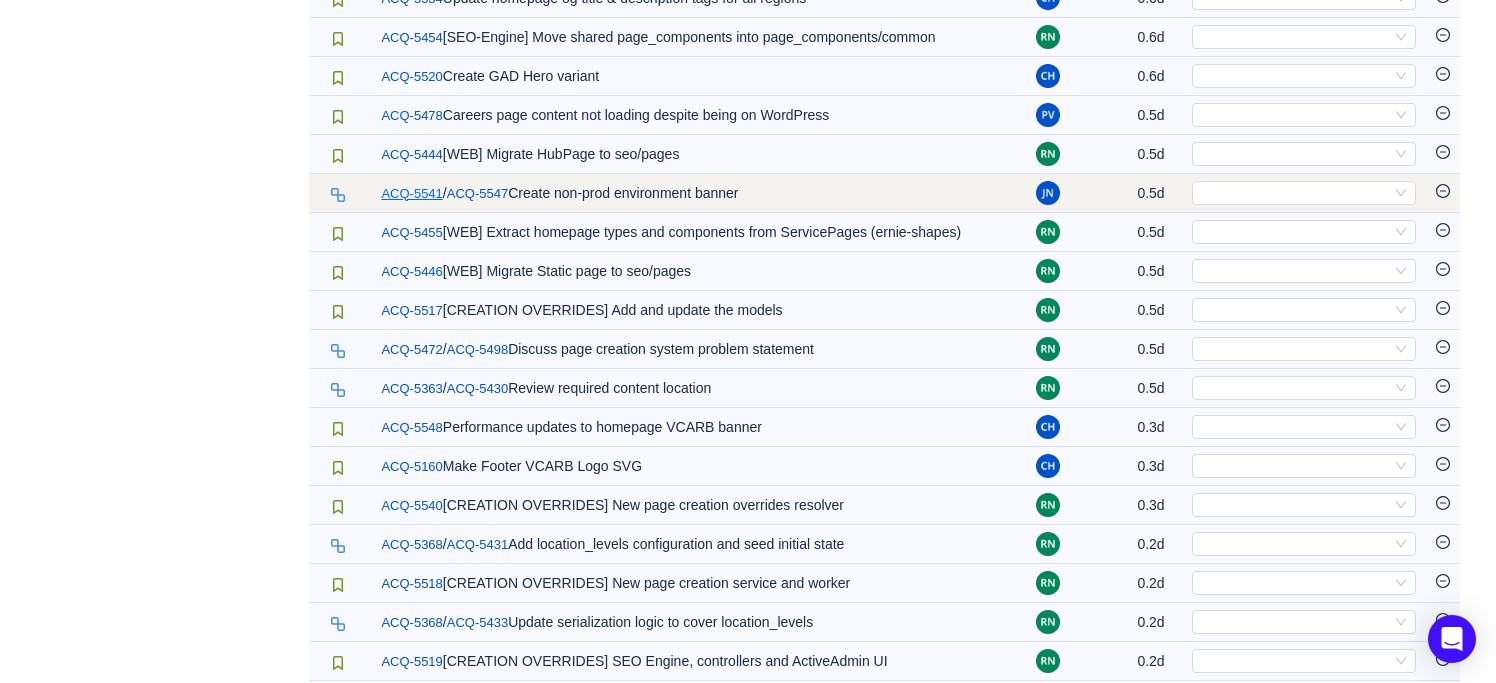 click on "ACQ-5541" at bounding box center (411, 194) 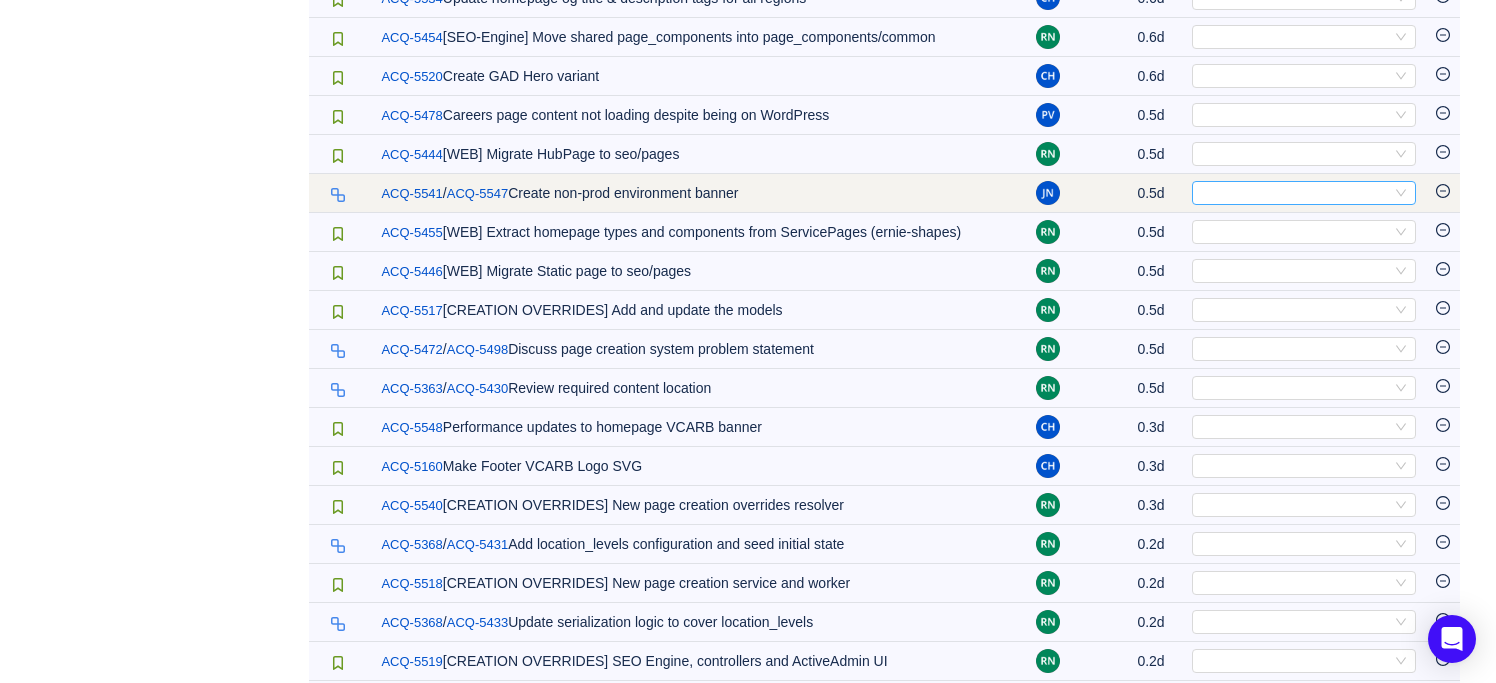 click on "Select" at bounding box center [1295, 193] 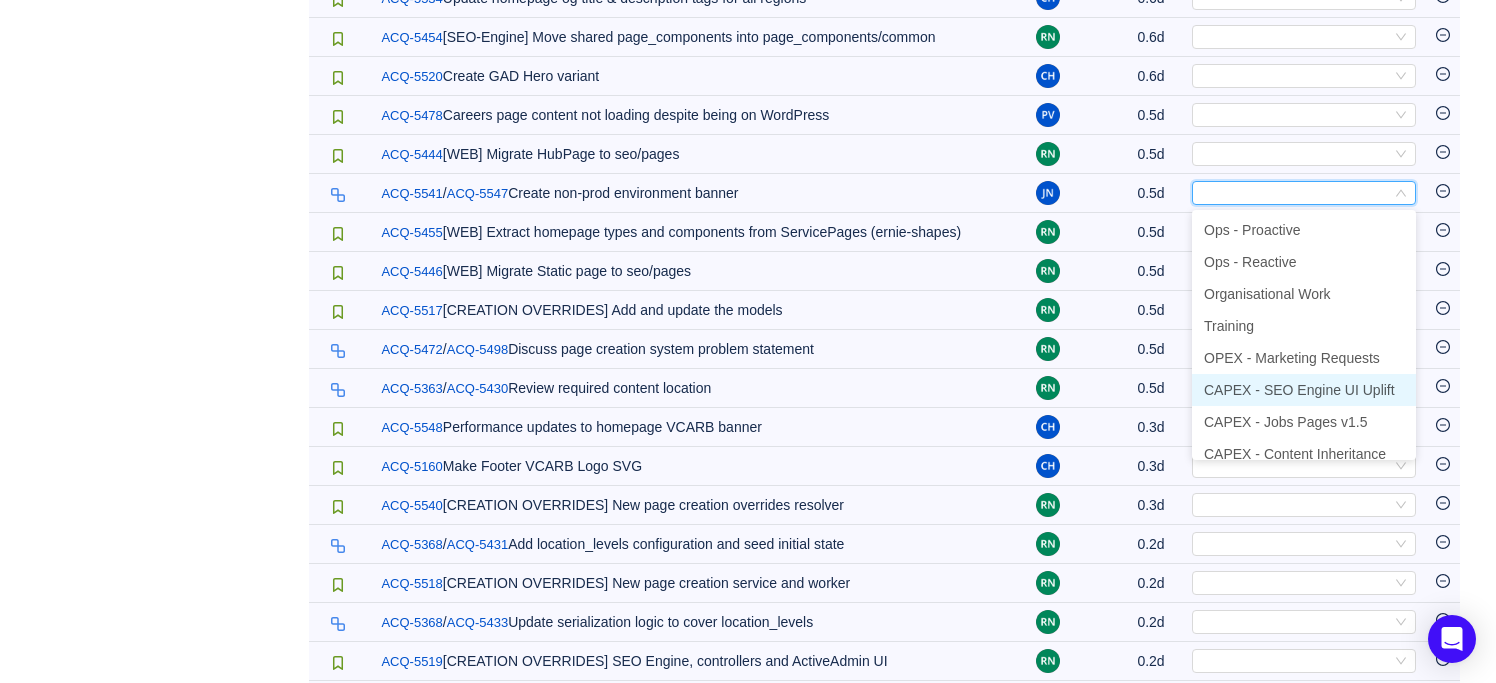 click on "CAPEX - SEO Engine UI Uplift" at bounding box center [1299, 390] 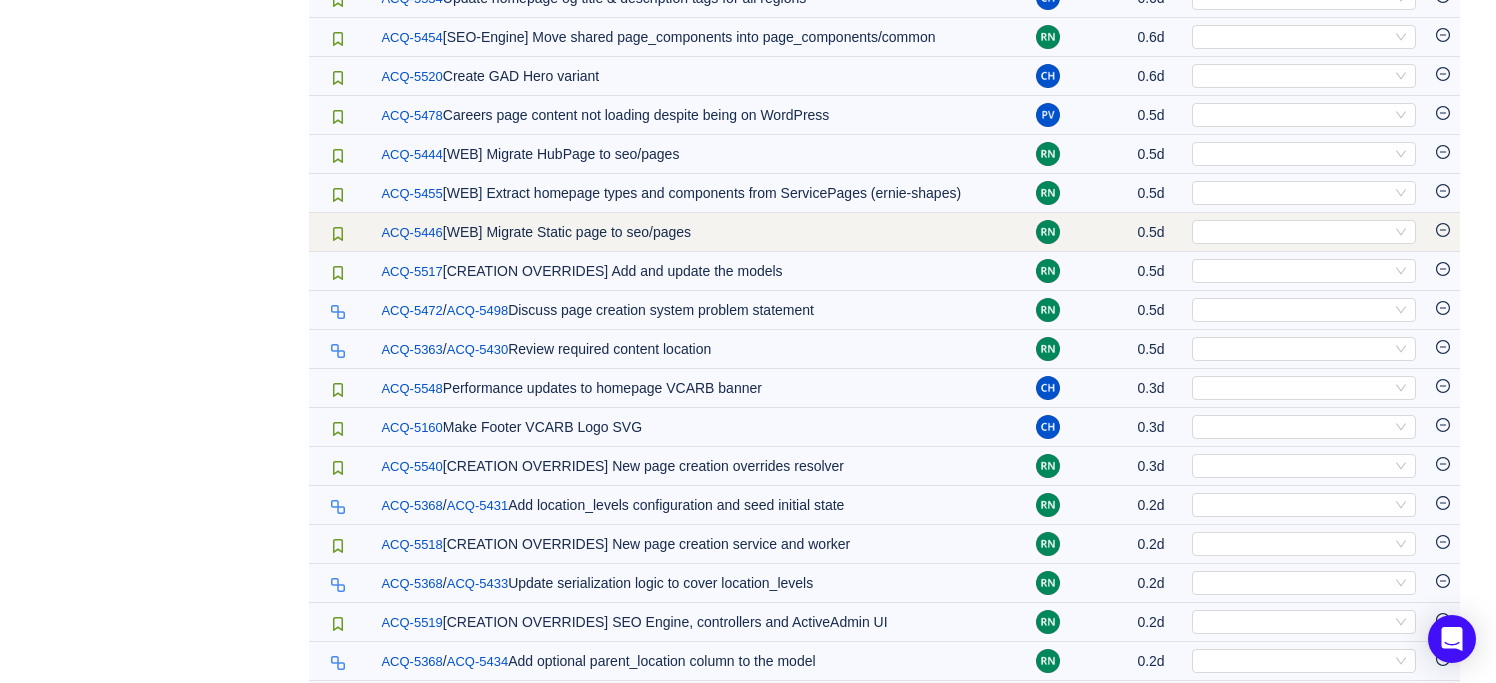 scroll, scrollTop: 1338, scrollLeft: 0, axis: vertical 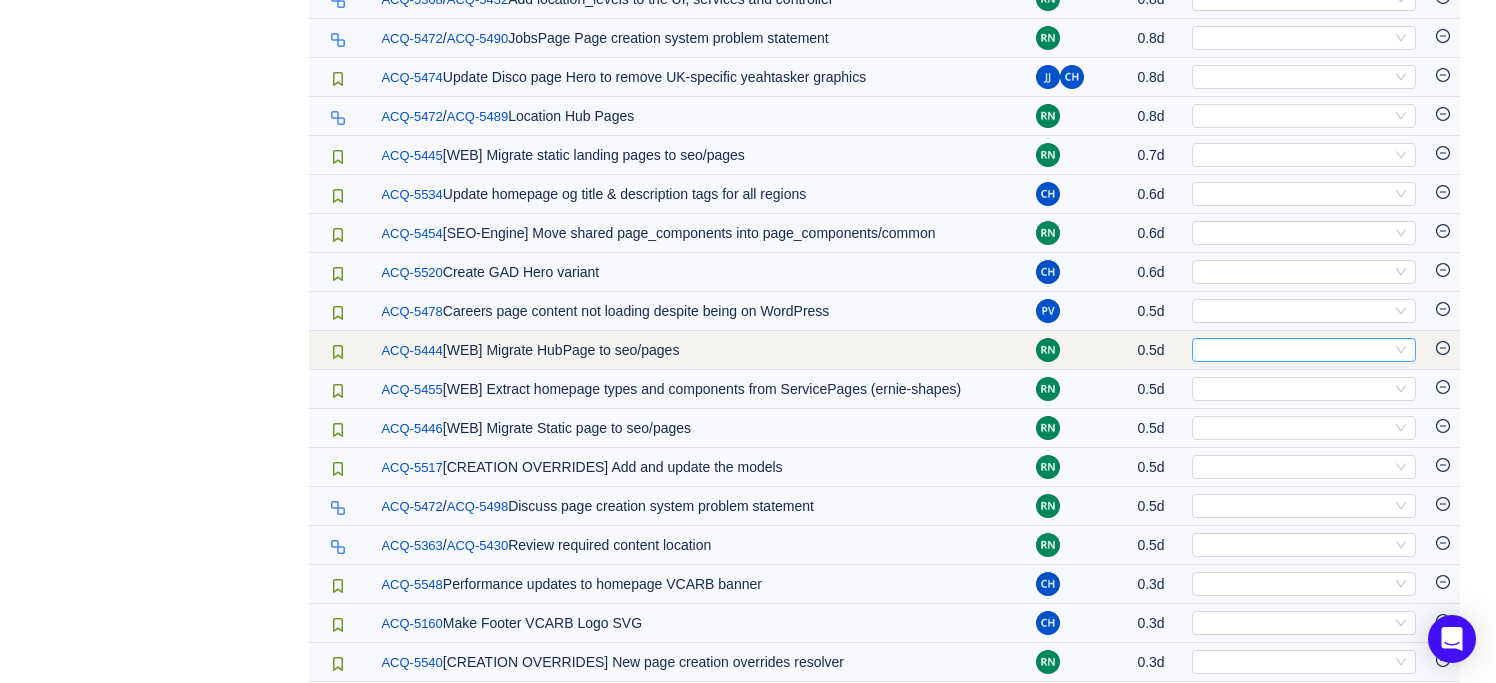 click on "Select" at bounding box center [1295, 350] 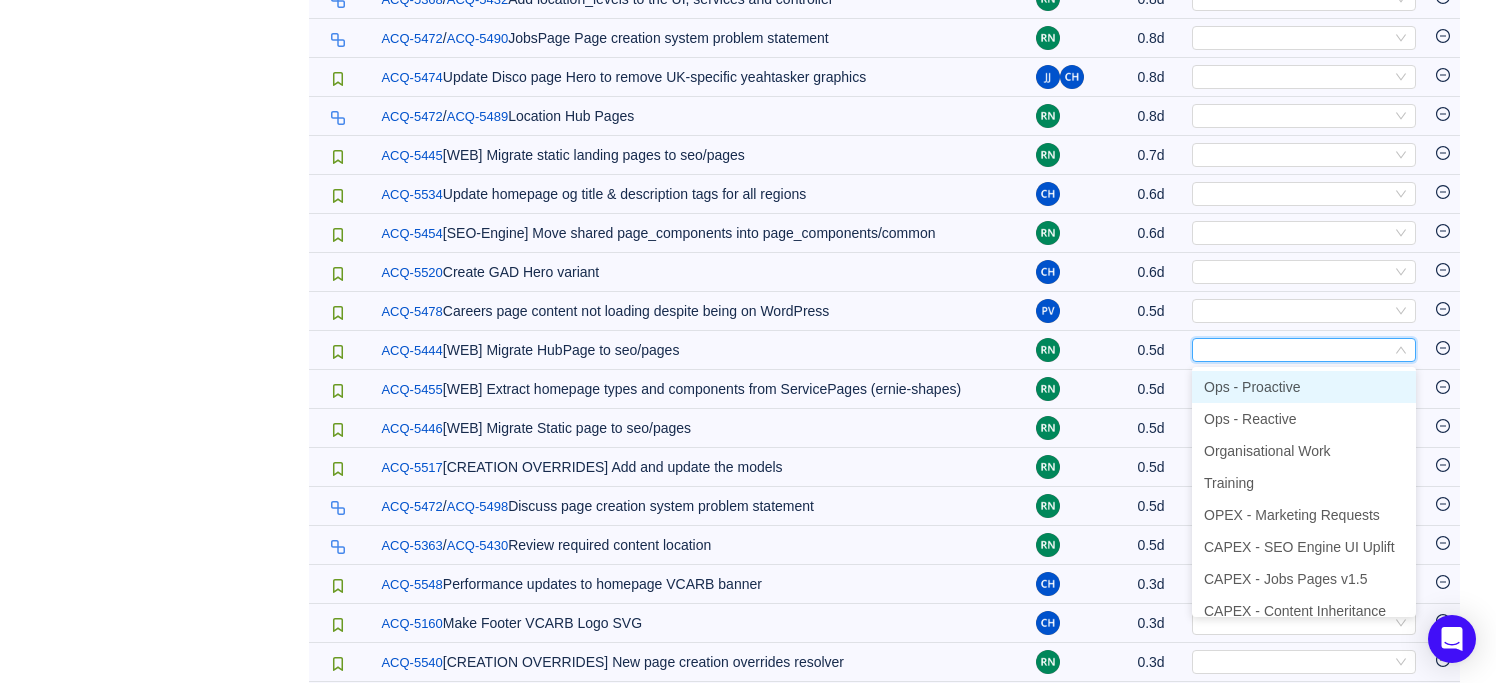 click on "Ops - Proactive" at bounding box center [1252, 387] 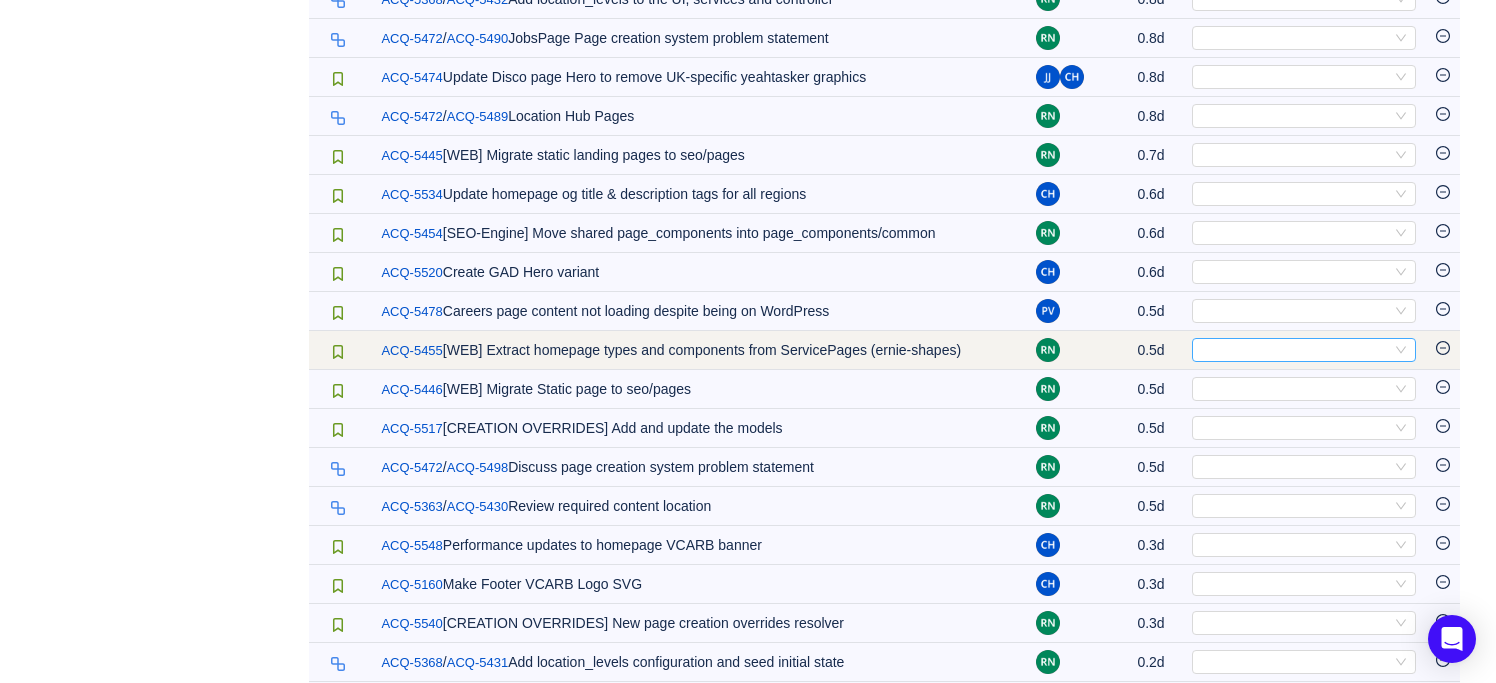 click on "Select" at bounding box center [1295, 350] 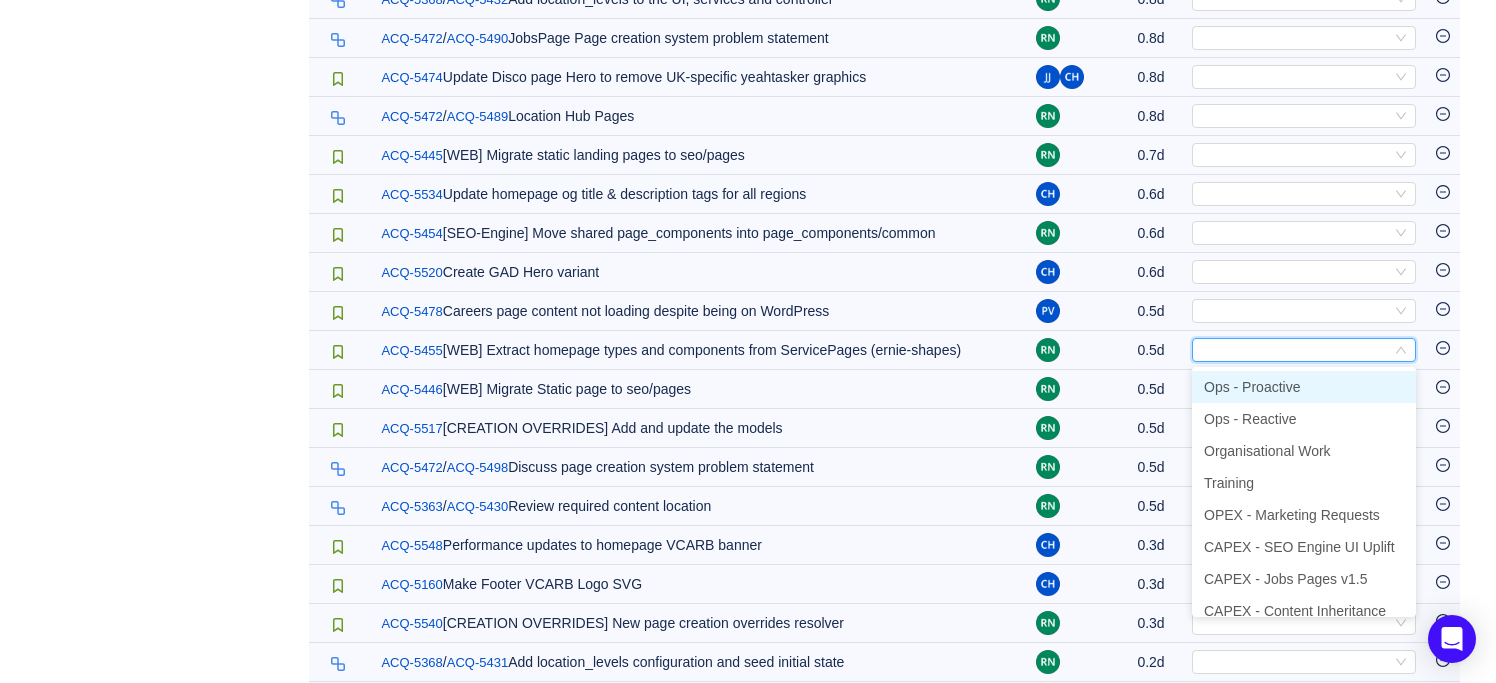 click on "Ops - Proactive" at bounding box center [1252, 387] 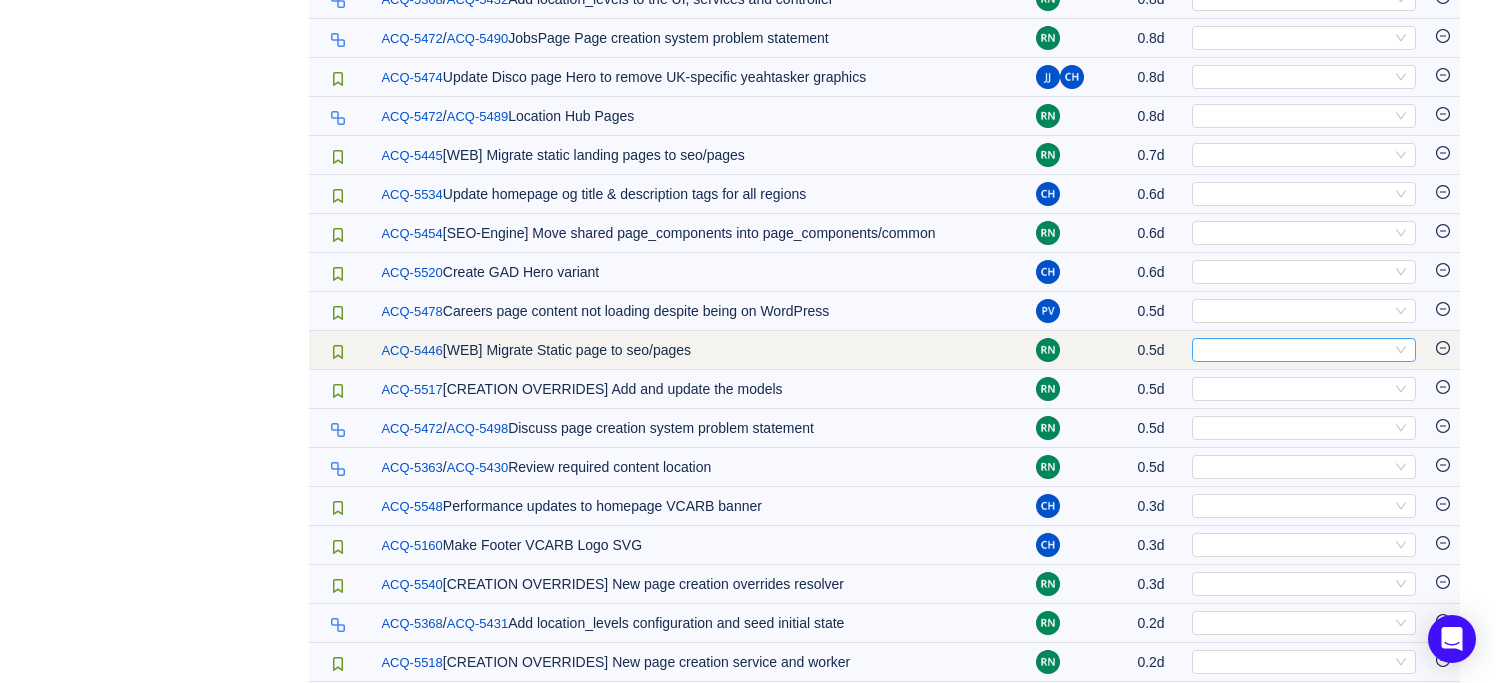 click on "Select" at bounding box center (1295, 350) 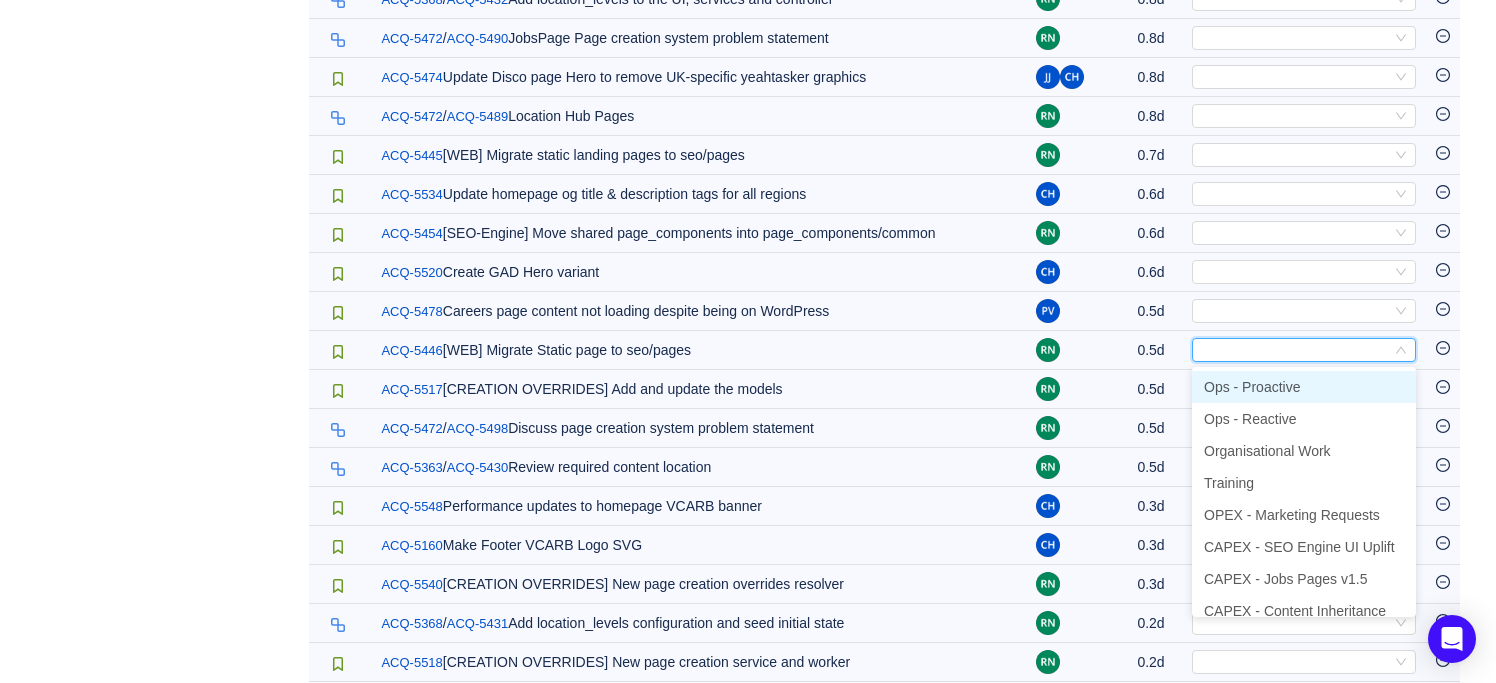 click on "Ops - Proactive" at bounding box center (1252, 387) 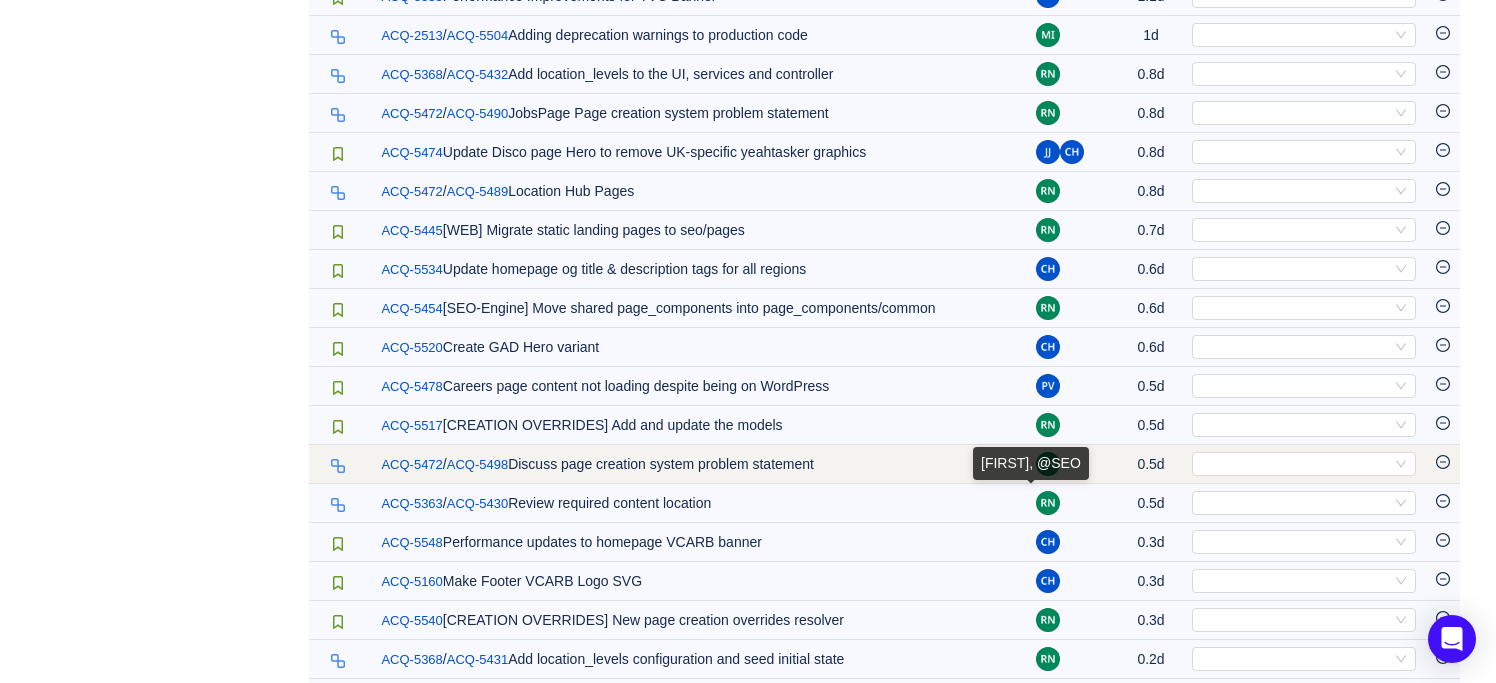 scroll, scrollTop: 1248, scrollLeft: 0, axis: vertical 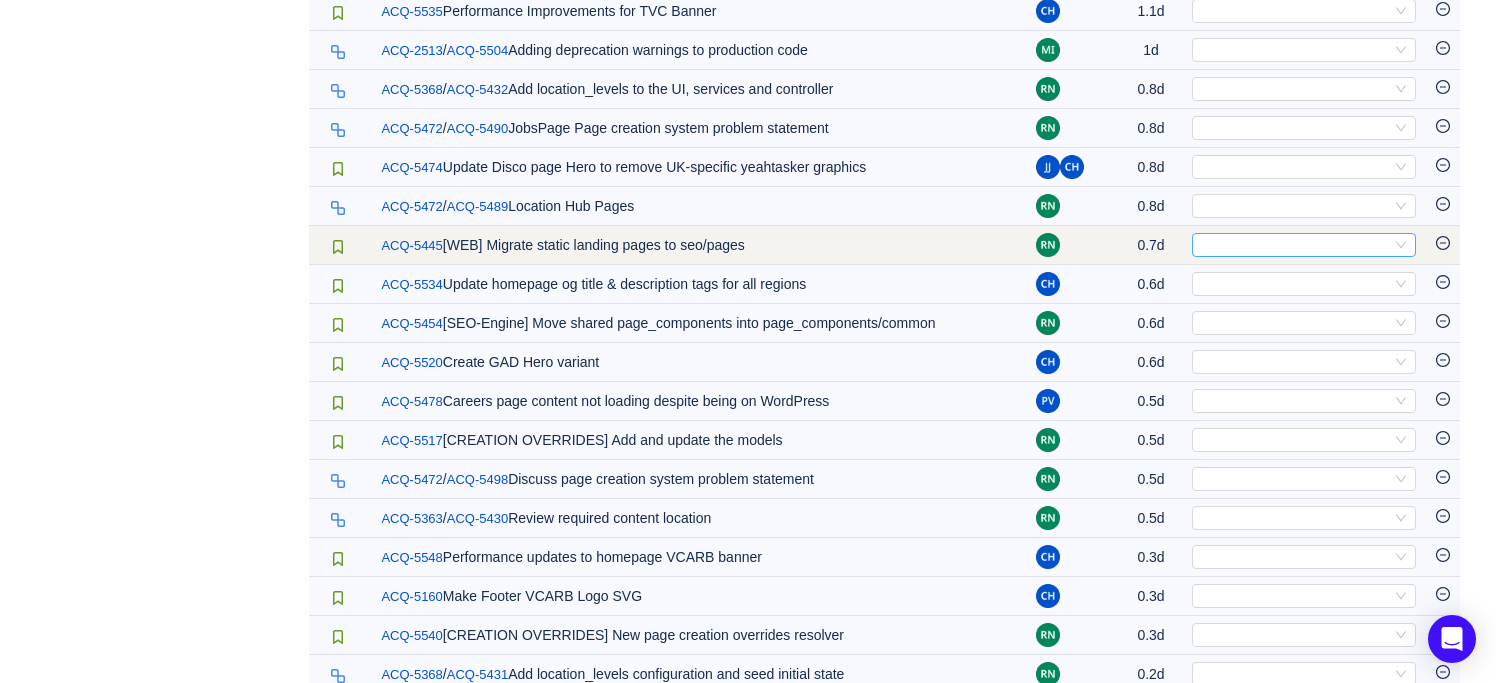 click on "Select" at bounding box center (1295, 245) 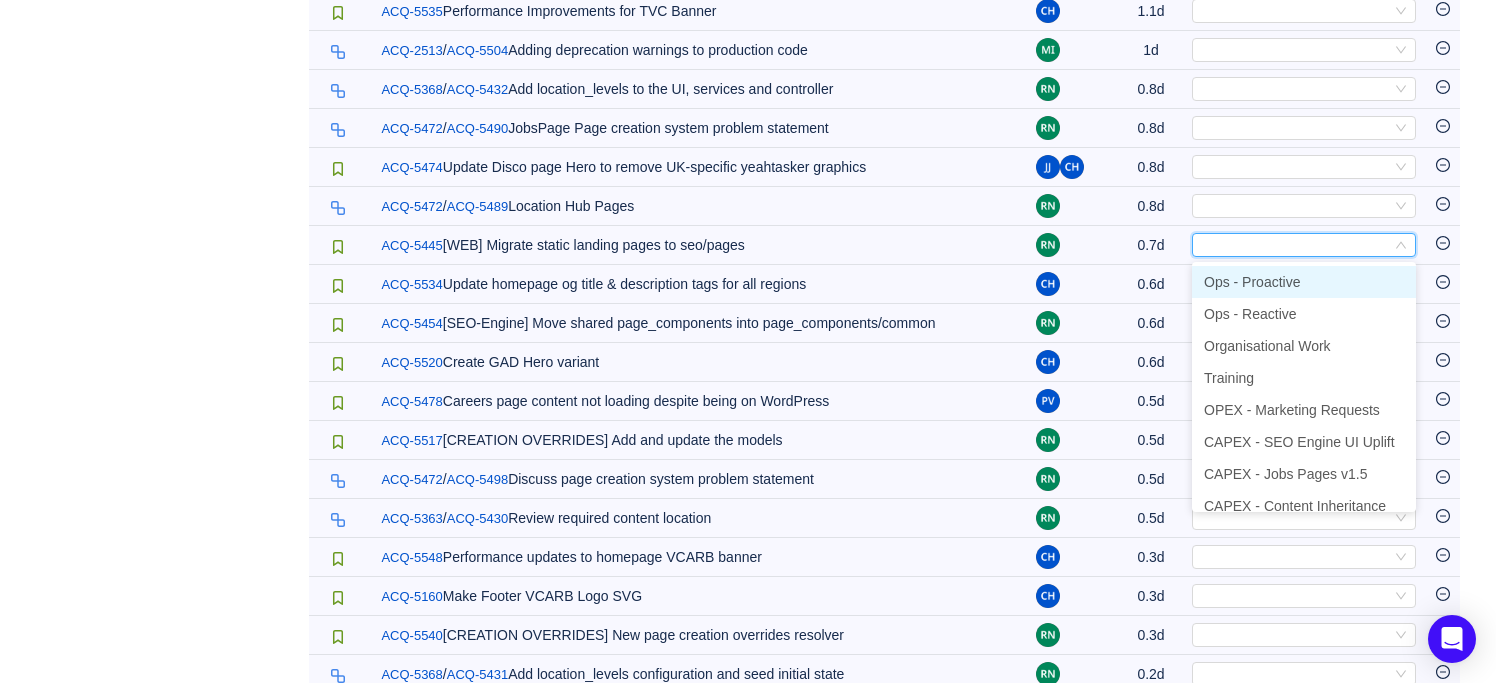 click on "Ops - Proactive" at bounding box center [1252, 282] 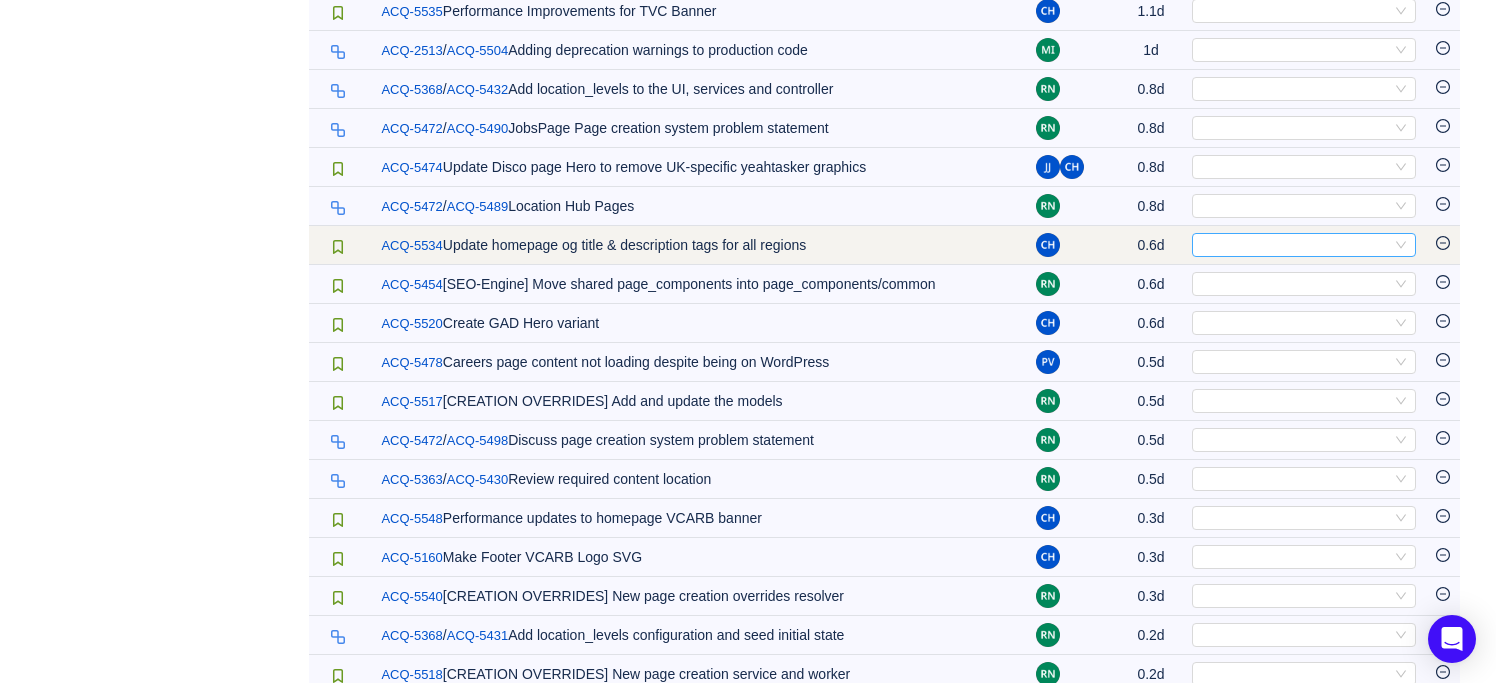 click on "Select" at bounding box center [1295, 245] 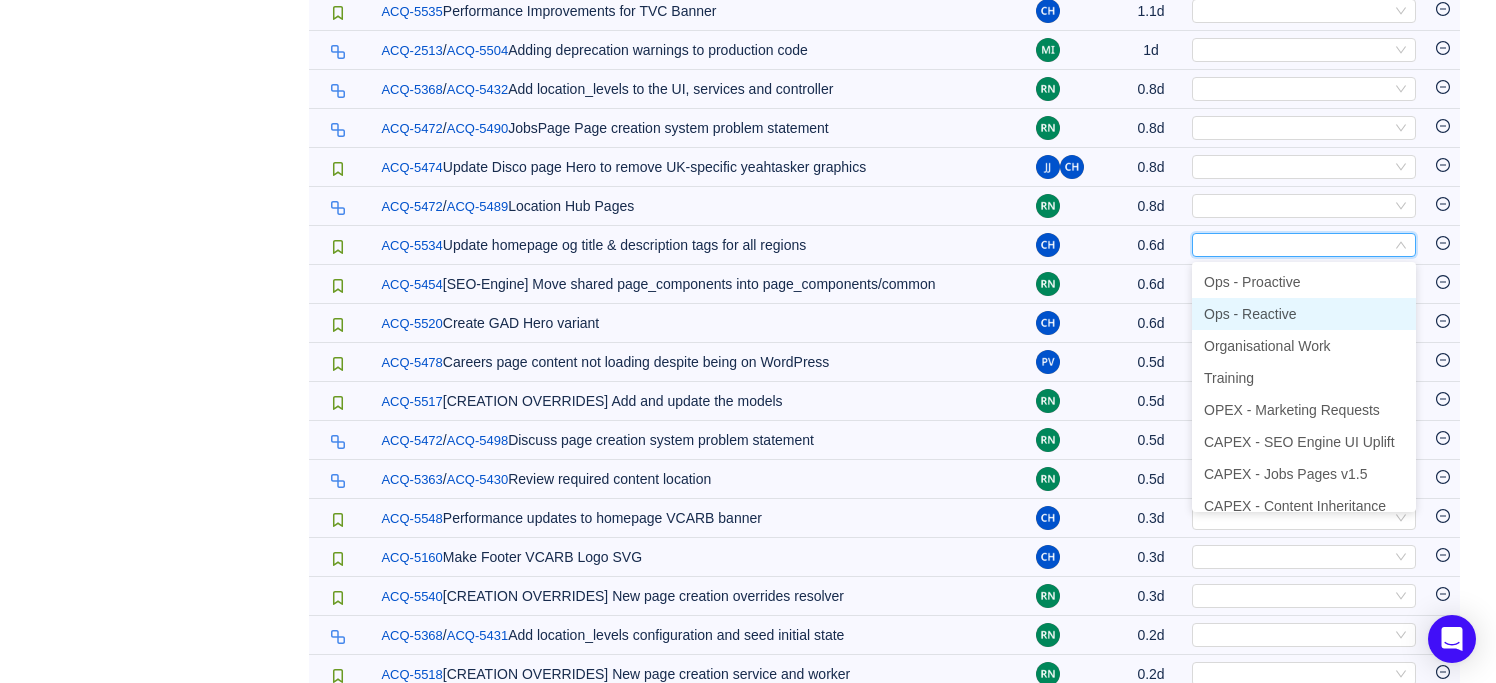 click on "Ops - Reactive" at bounding box center (1250, 314) 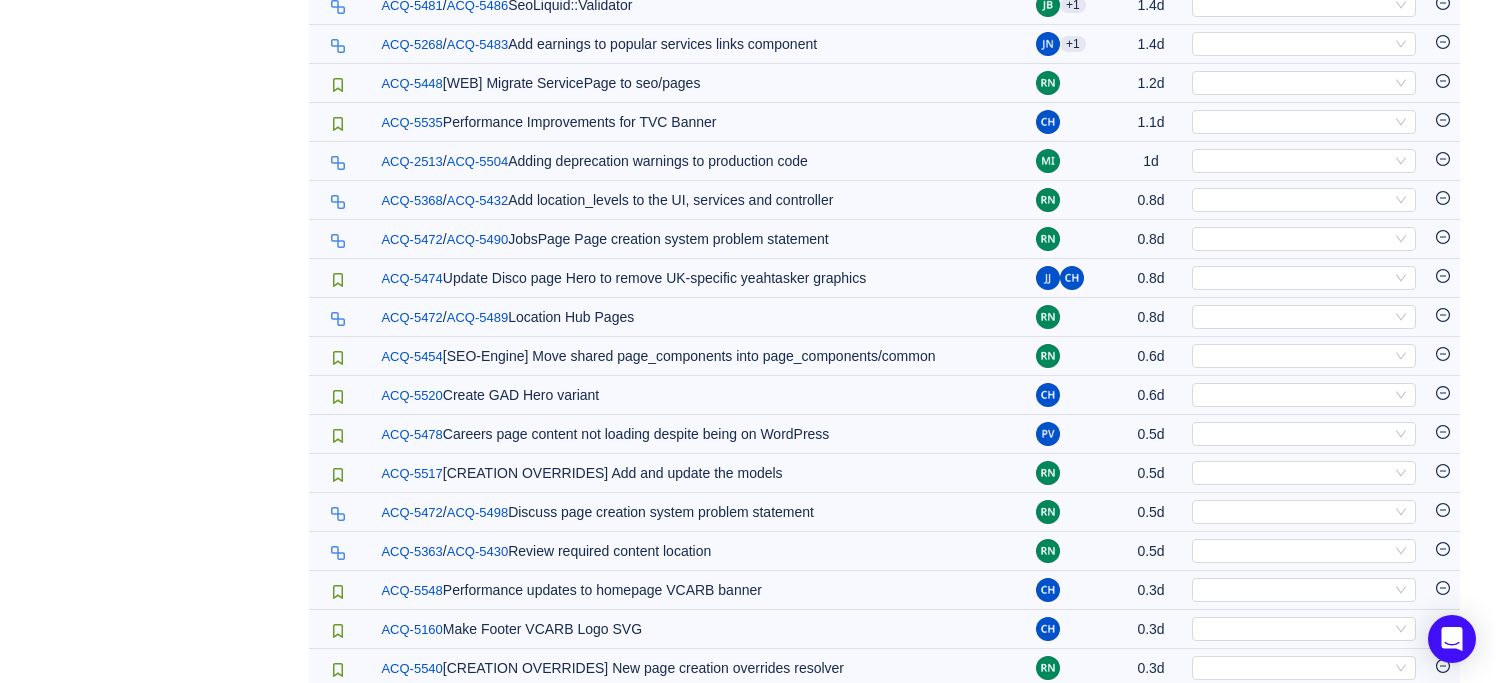 scroll, scrollTop: 1096, scrollLeft: 0, axis: vertical 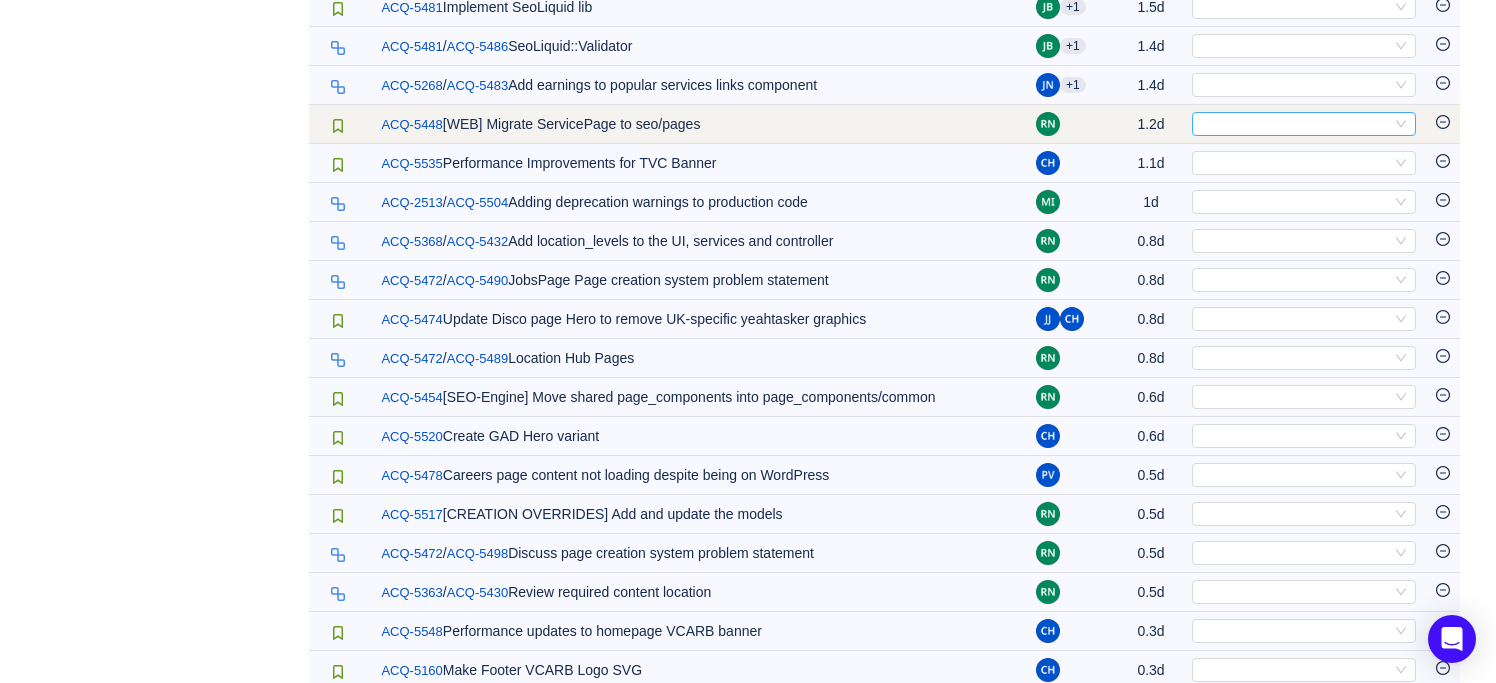 click on "Select" at bounding box center [1295, 124] 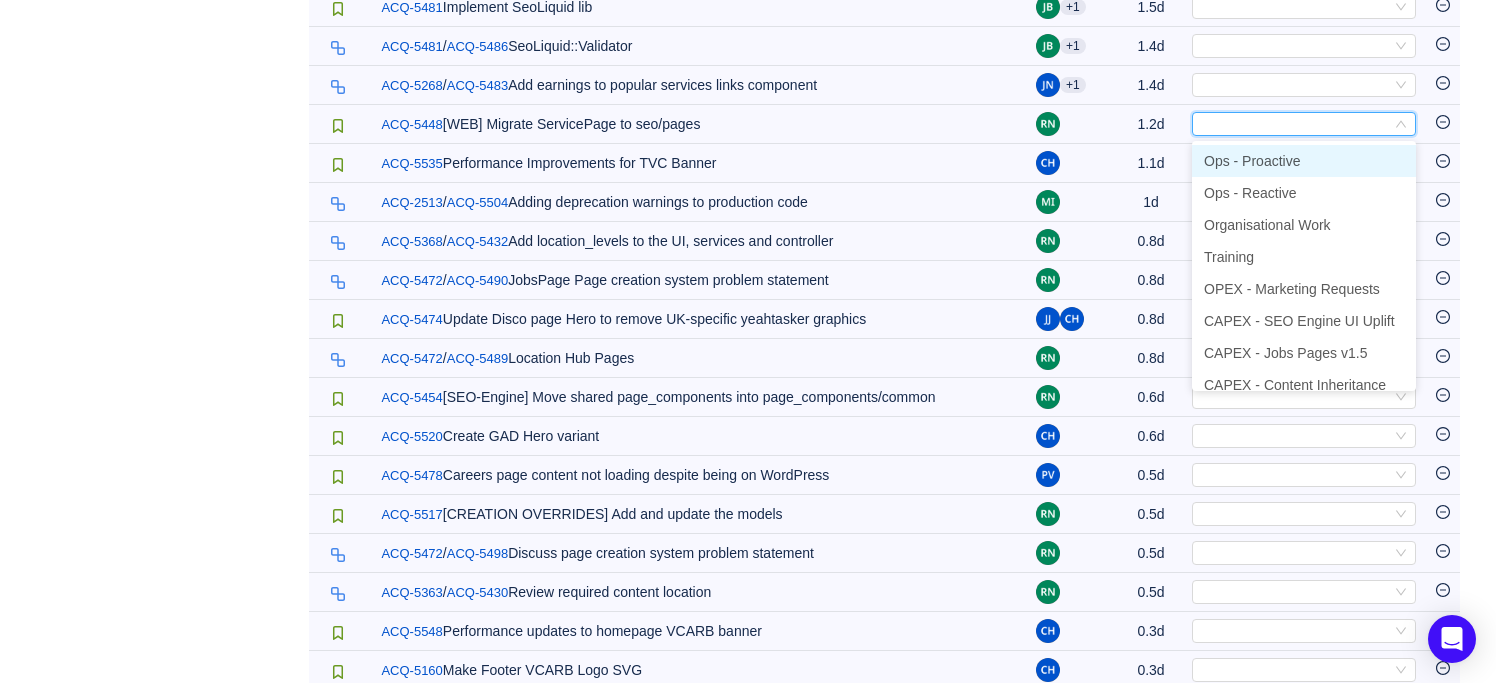 click on "Ops - Proactive" at bounding box center [1252, 161] 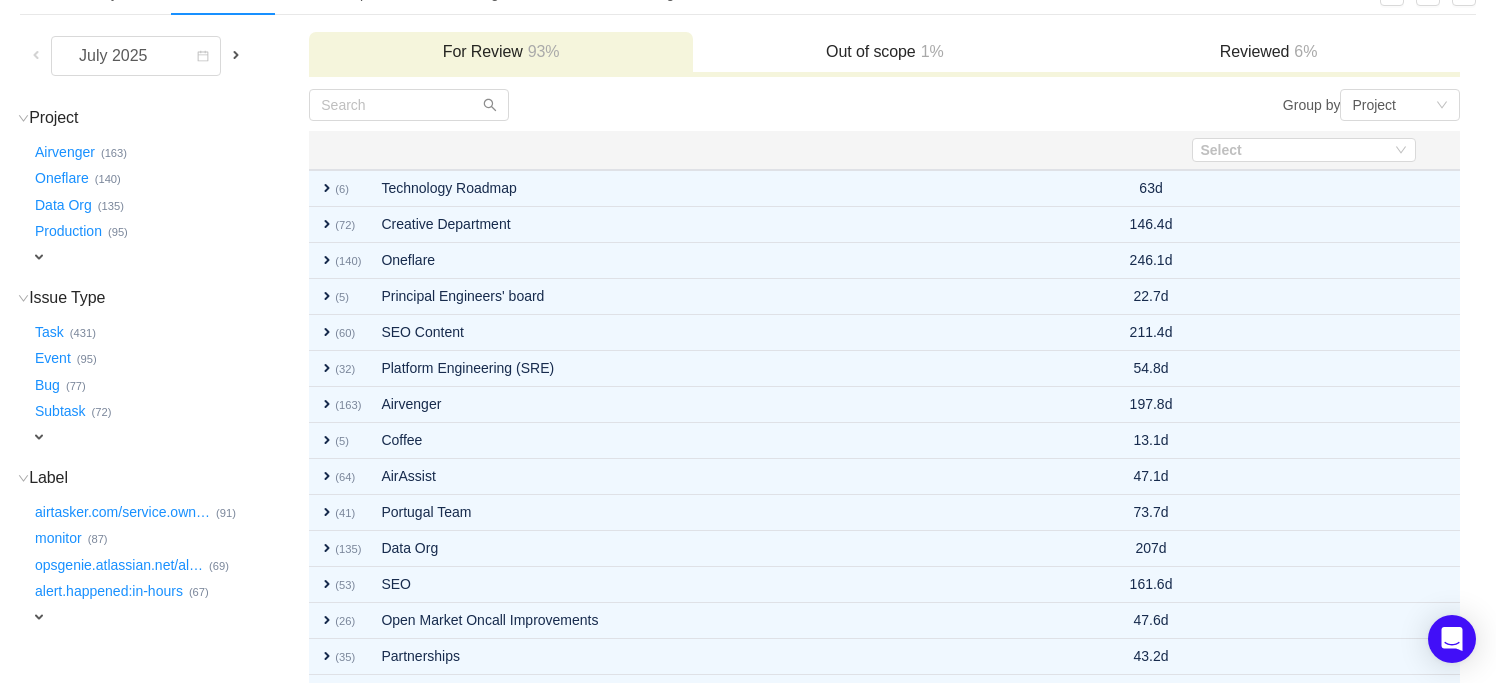 scroll, scrollTop: 130, scrollLeft: 0, axis: vertical 